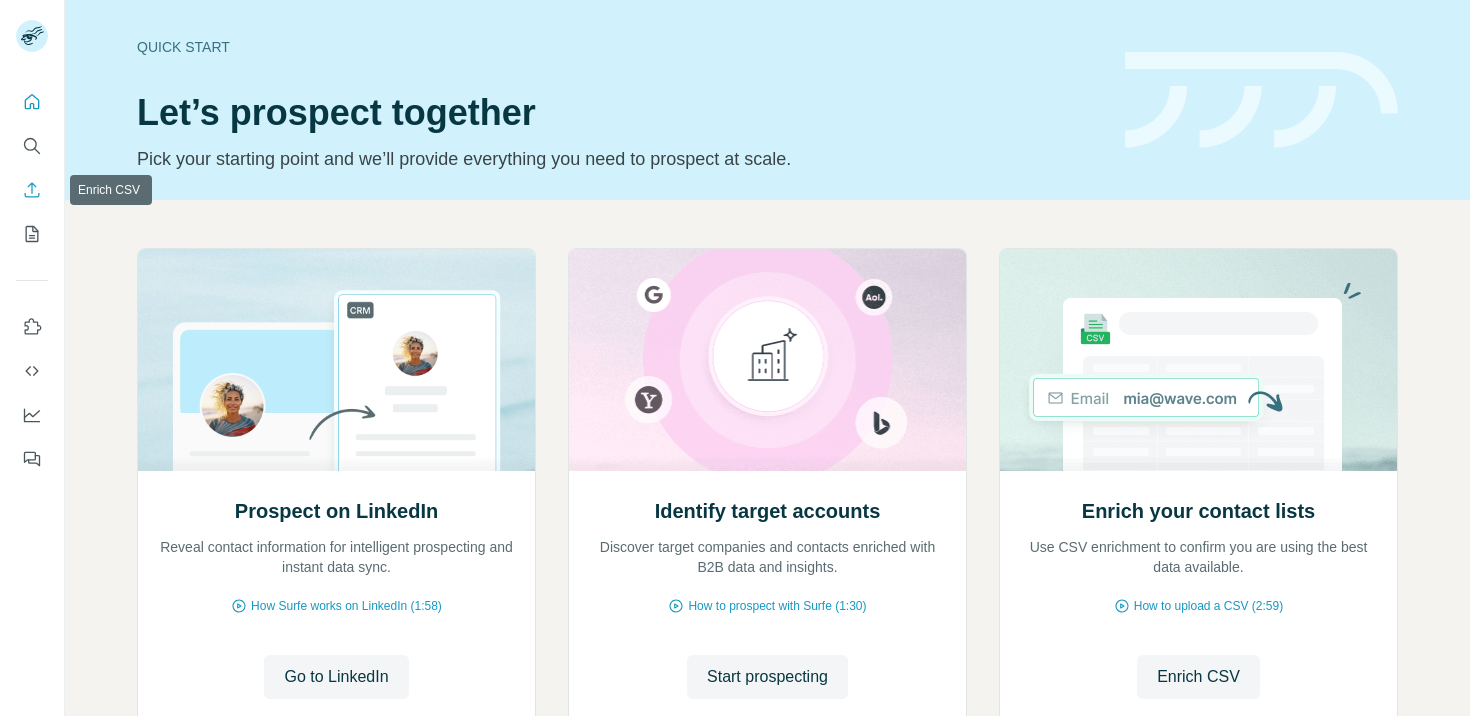 scroll, scrollTop: 0, scrollLeft: 0, axis: both 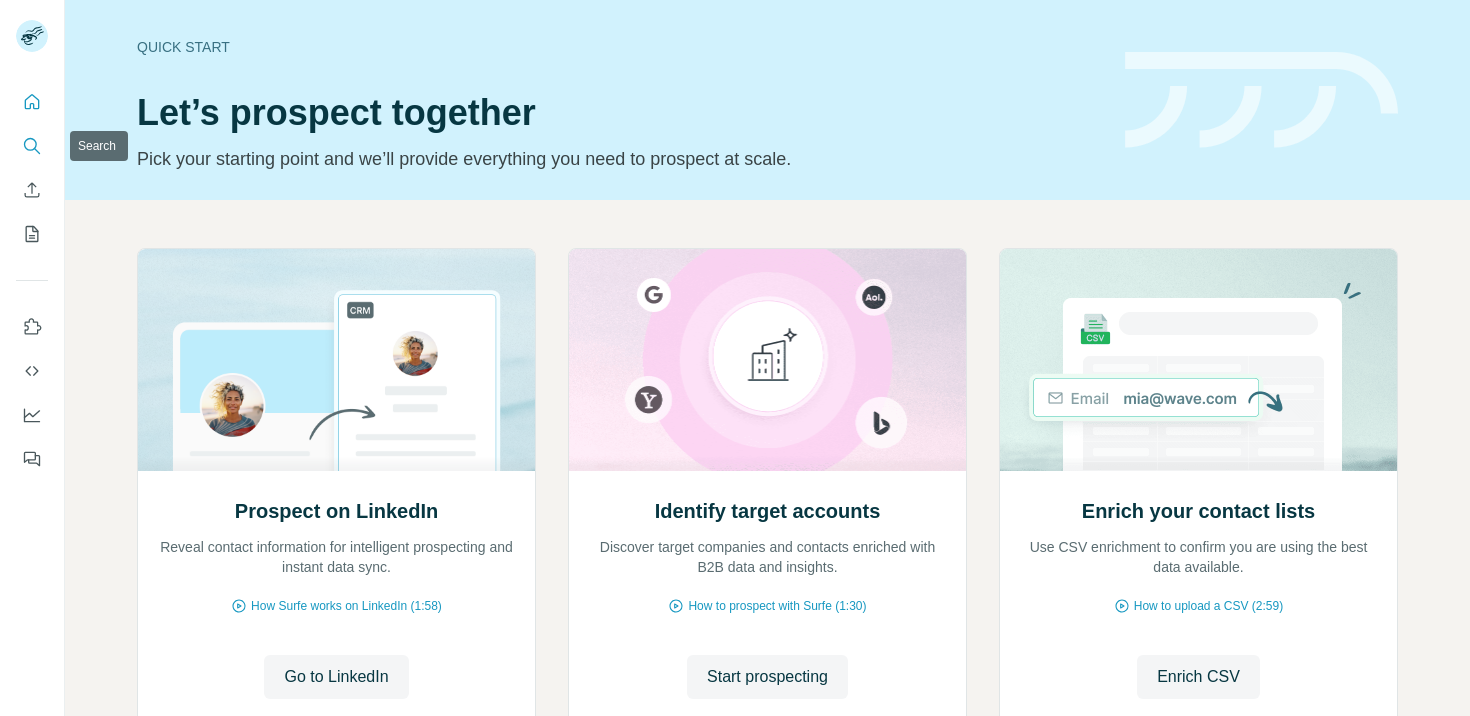 click 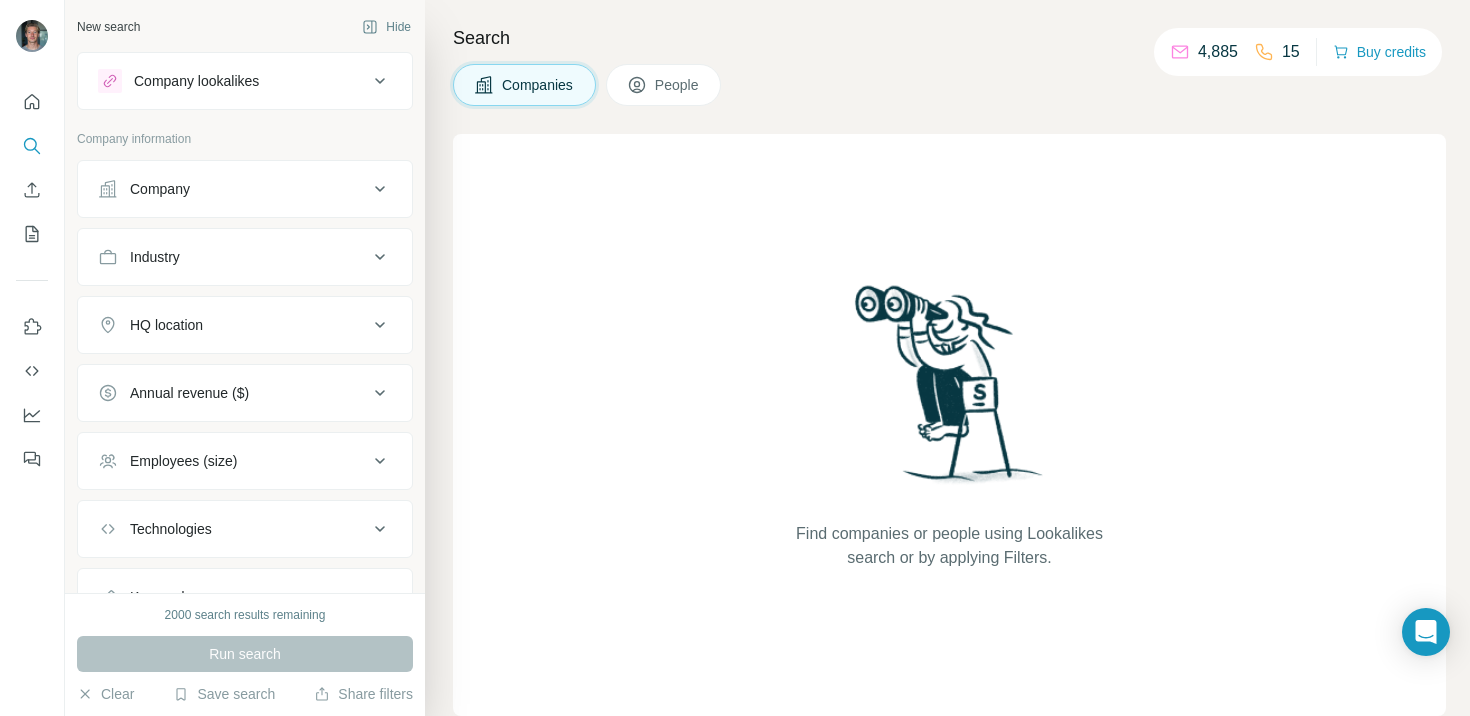 scroll, scrollTop: 47, scrollLeft: 0, axis: vertical 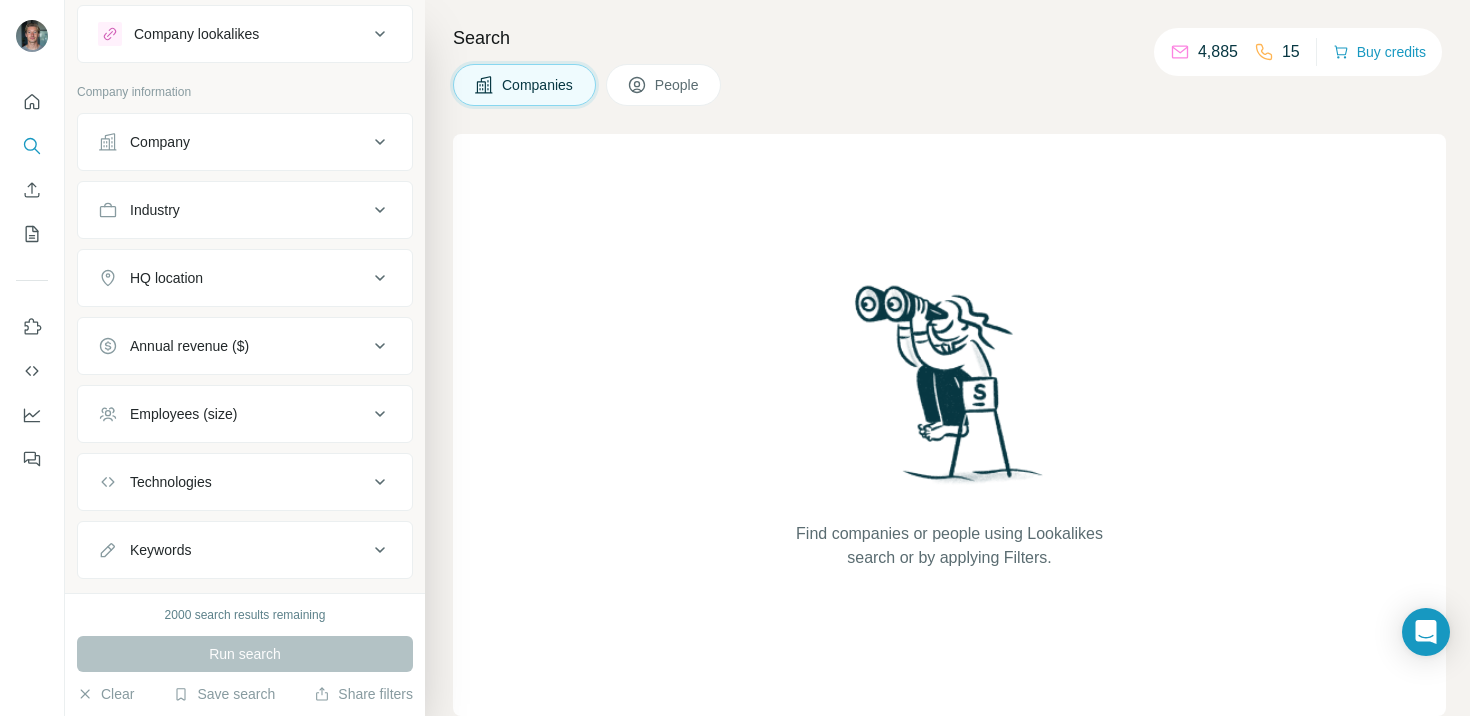 click on "Technologies" at bounding box center (245, 482) 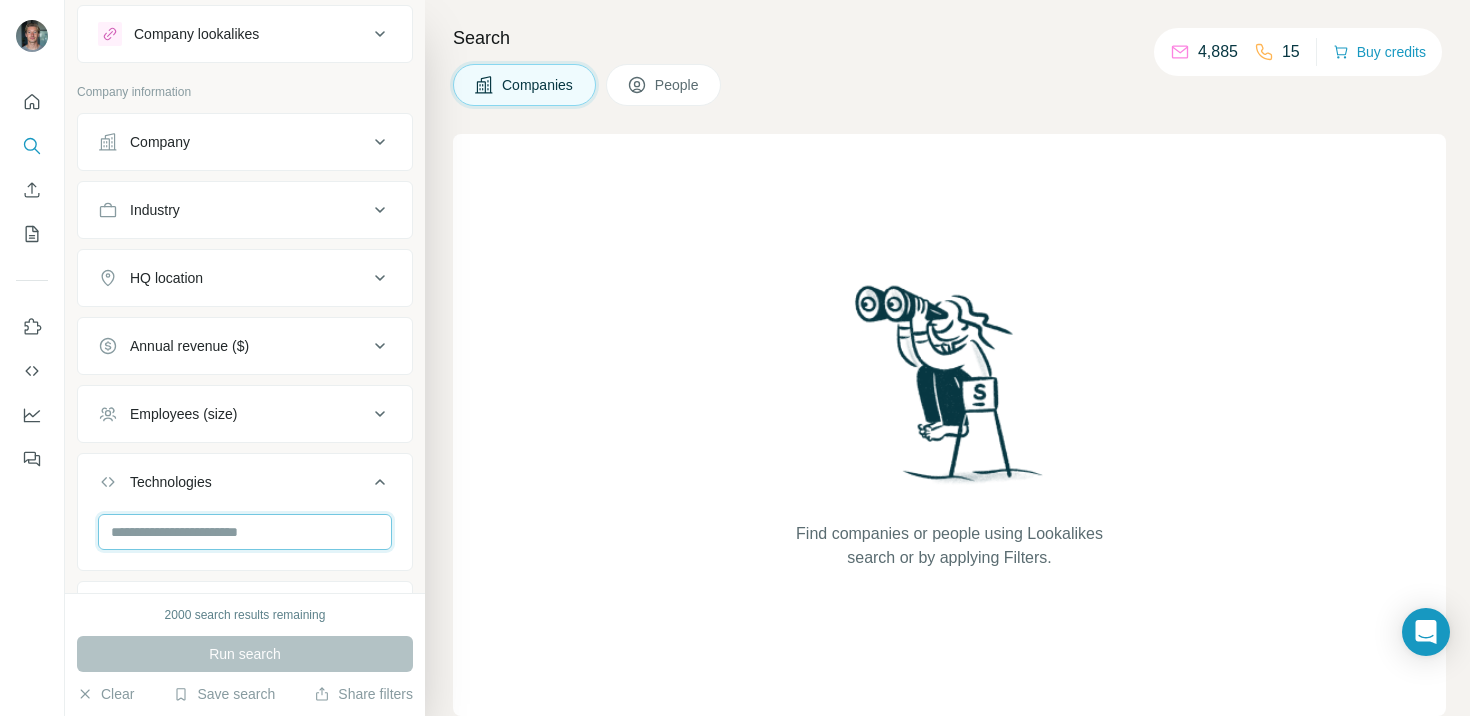 click at bounding box center [245, 532] 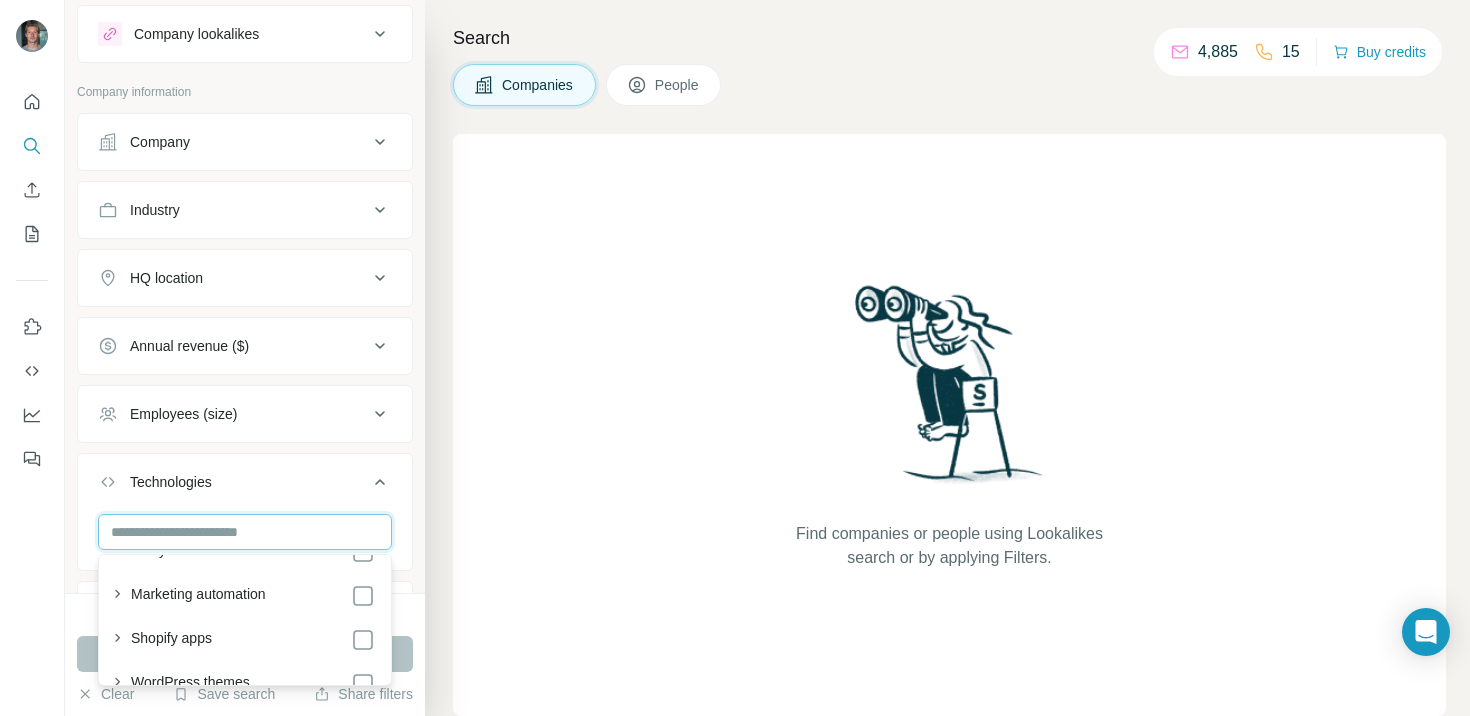 scroll, scrollTop: 126, scrollLeft: 0, axis: vertical 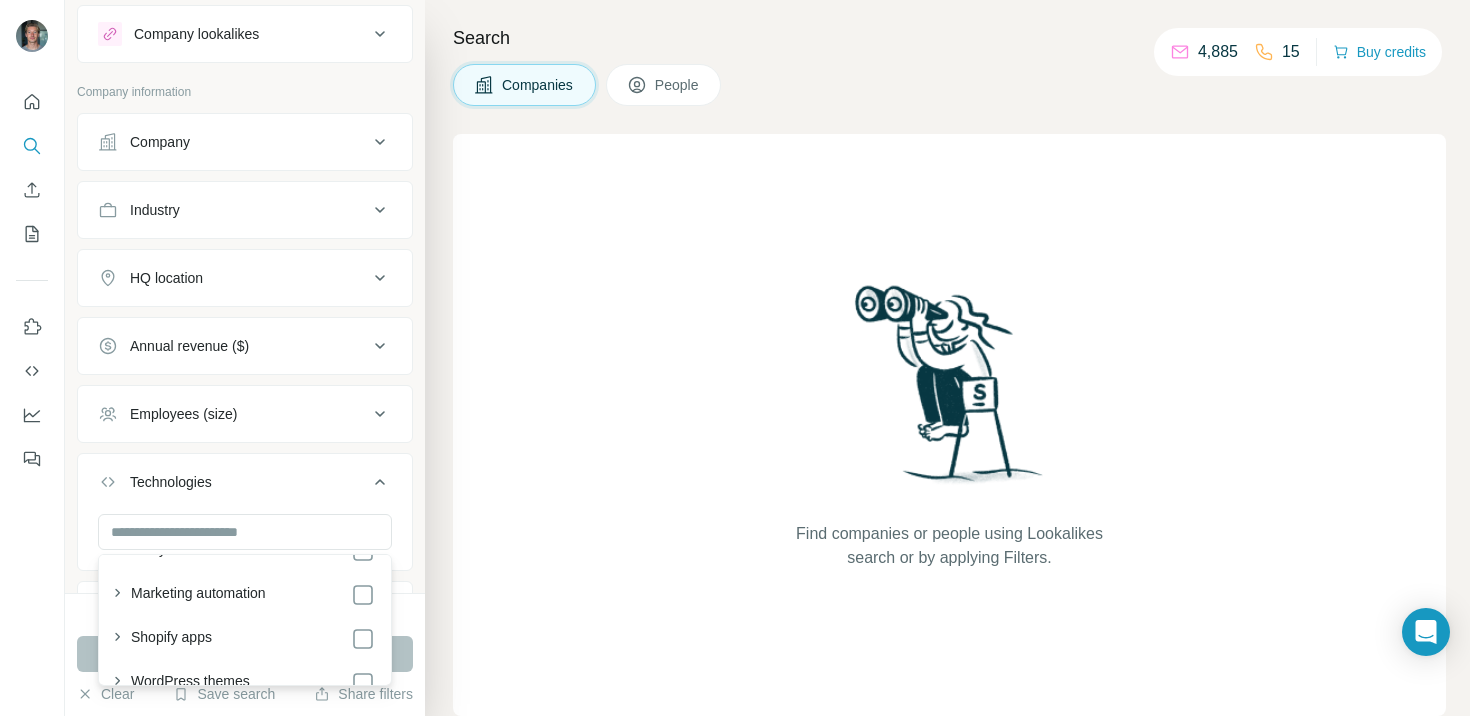 click on "Marketing automation" at bounding box center [198, 595] 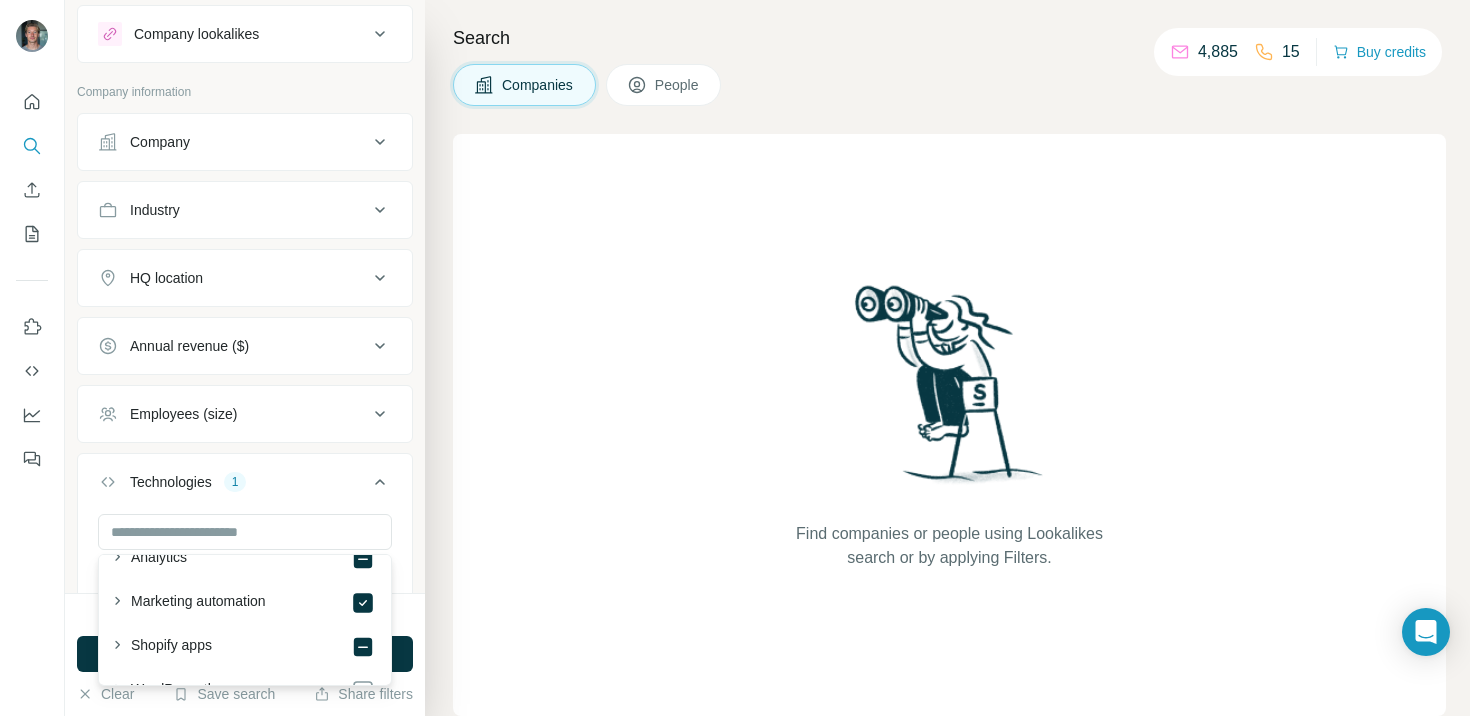 scroll, scrollTop: 111, scrollLeft: 0, axis: vertical 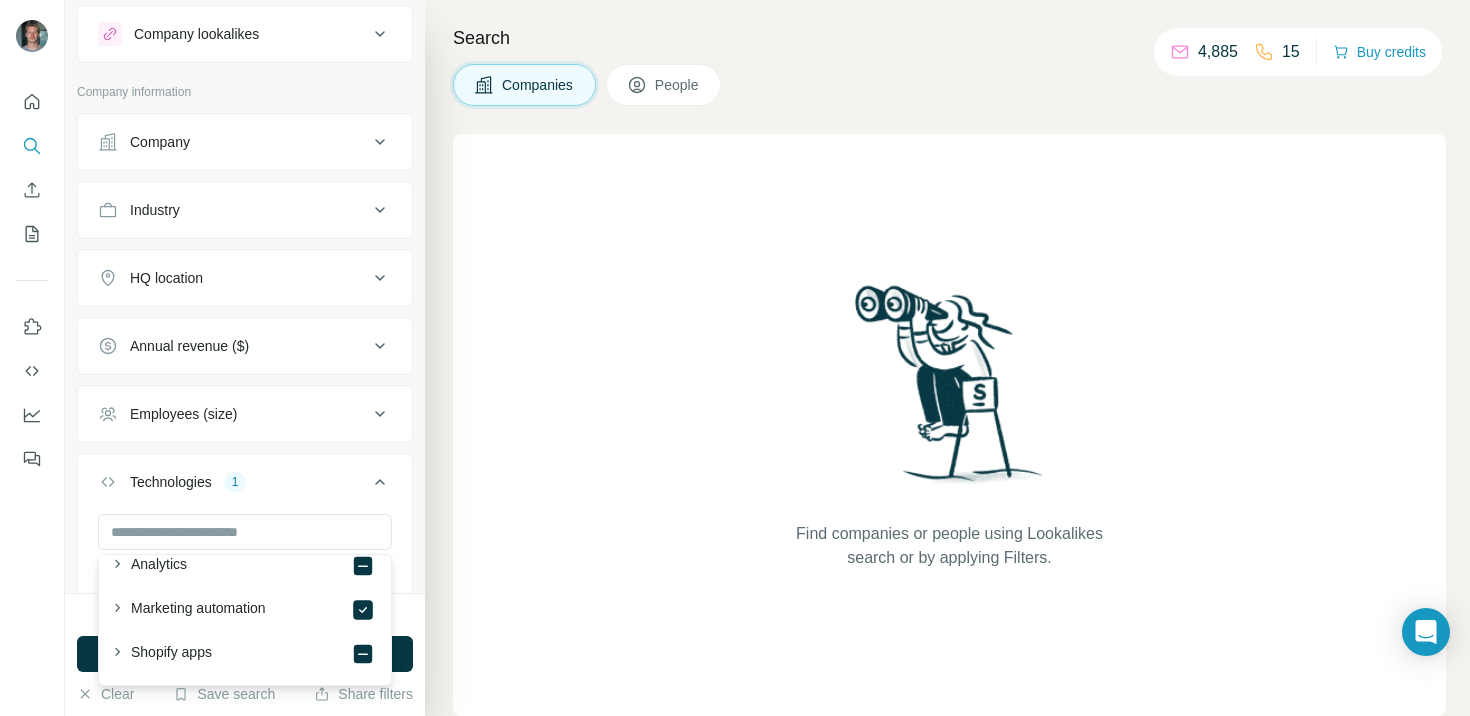 click on "Marketing automation" at bounding box center [198, 610] 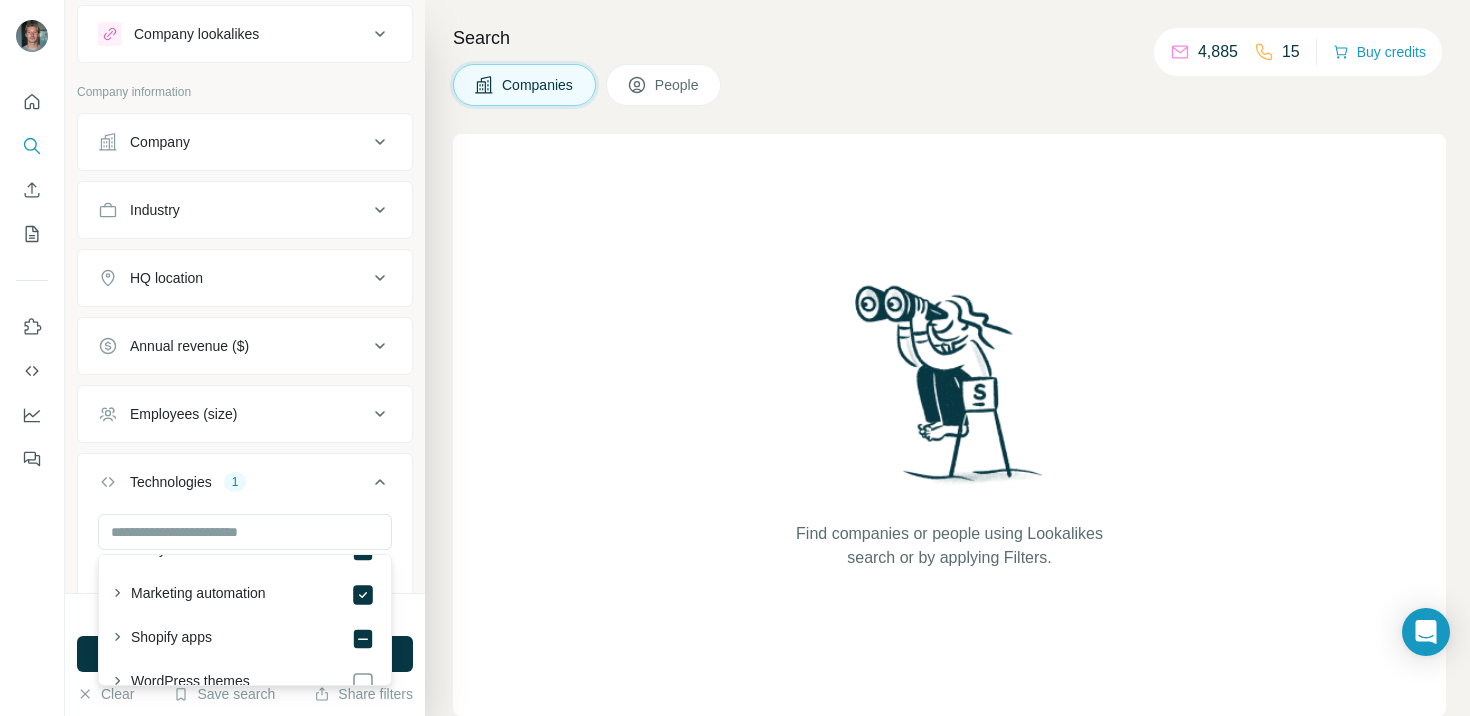 scroll, scrollTop: 127, scrollLeft: 0, axis: vertical 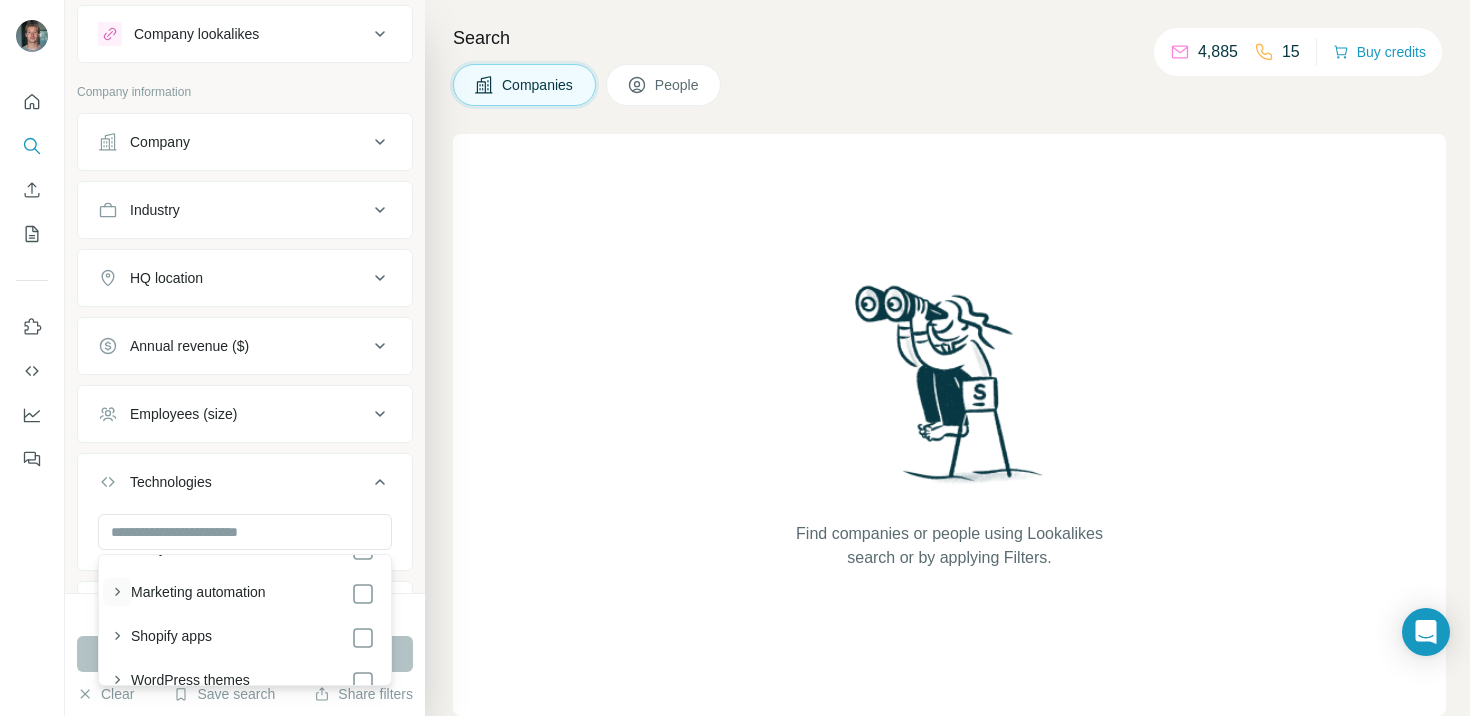 click 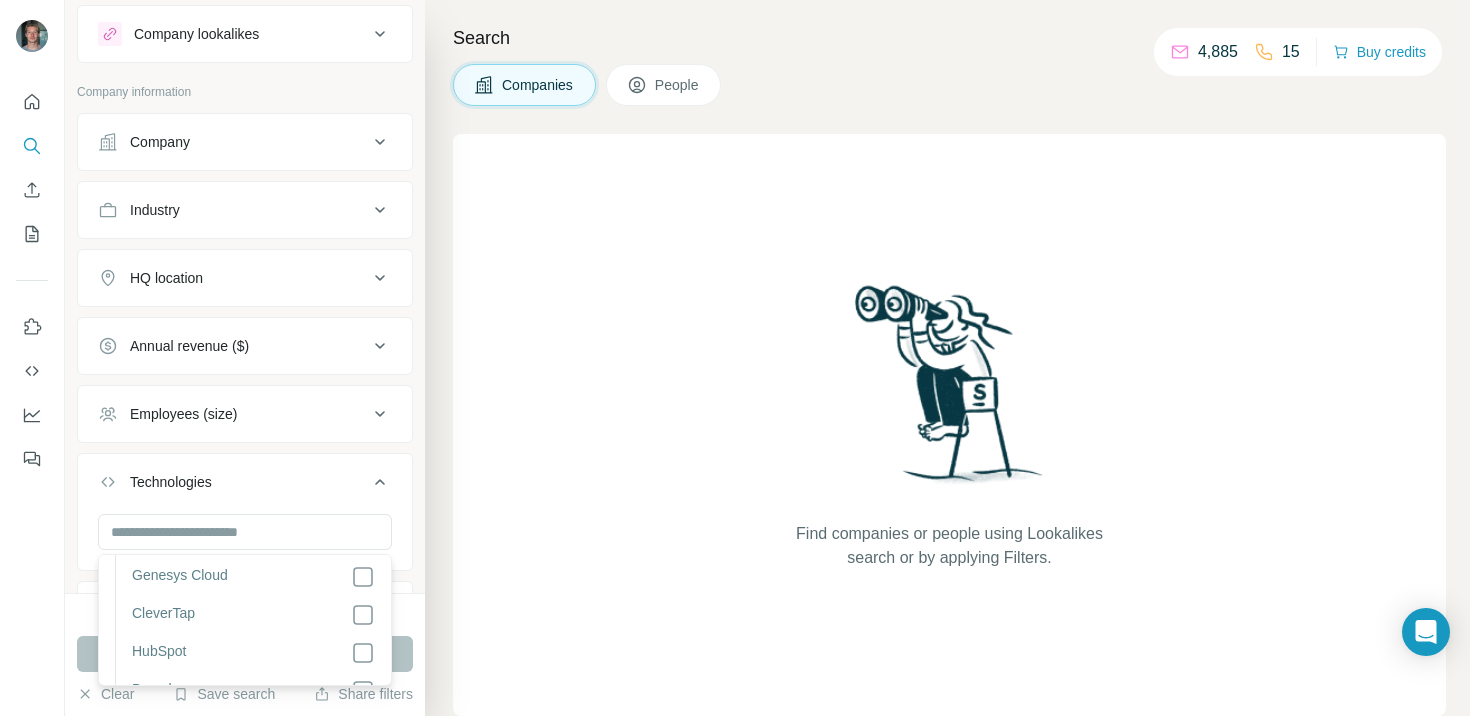 scroll, scrollTop: 1558, scrollLeft: 0, axis: vertical 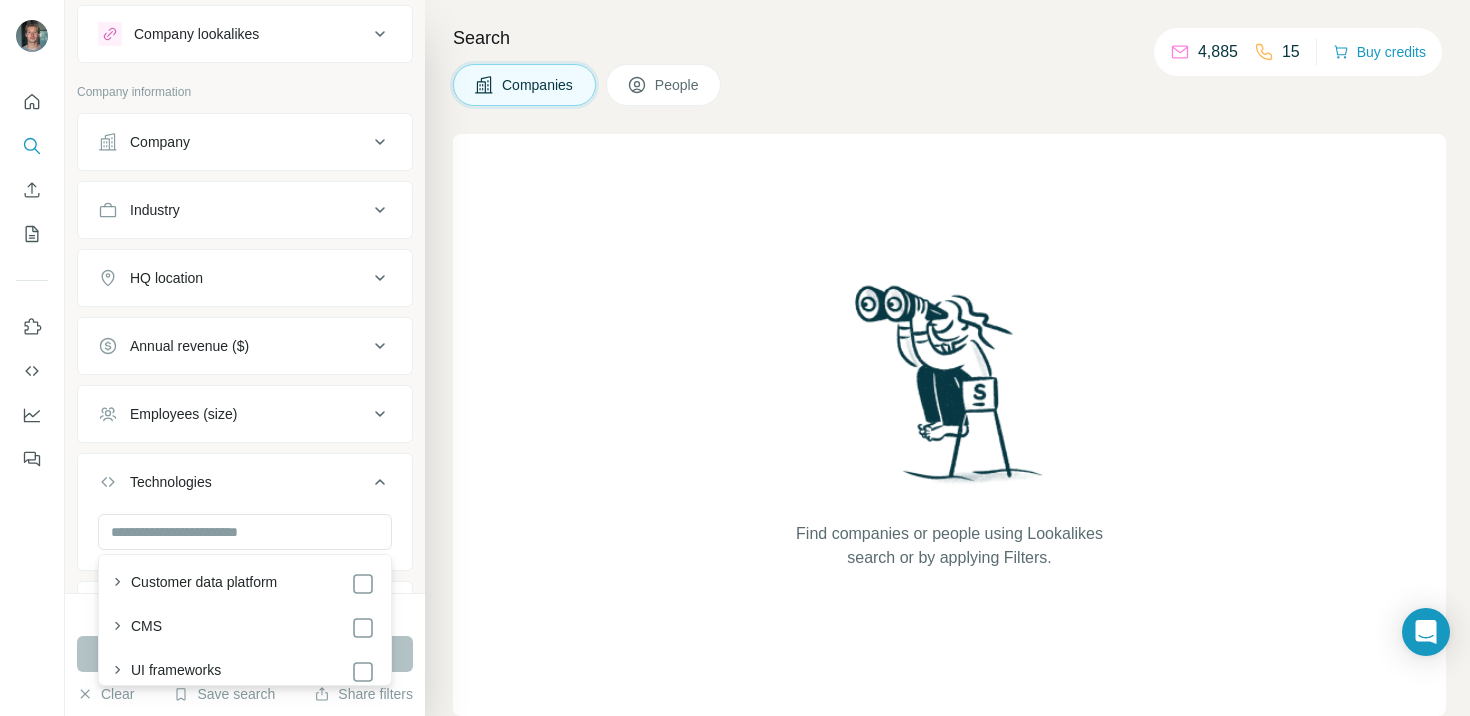 click on "Find companies or people using Lookalikes search or by applying Filters." at bounding box center [949, 425] 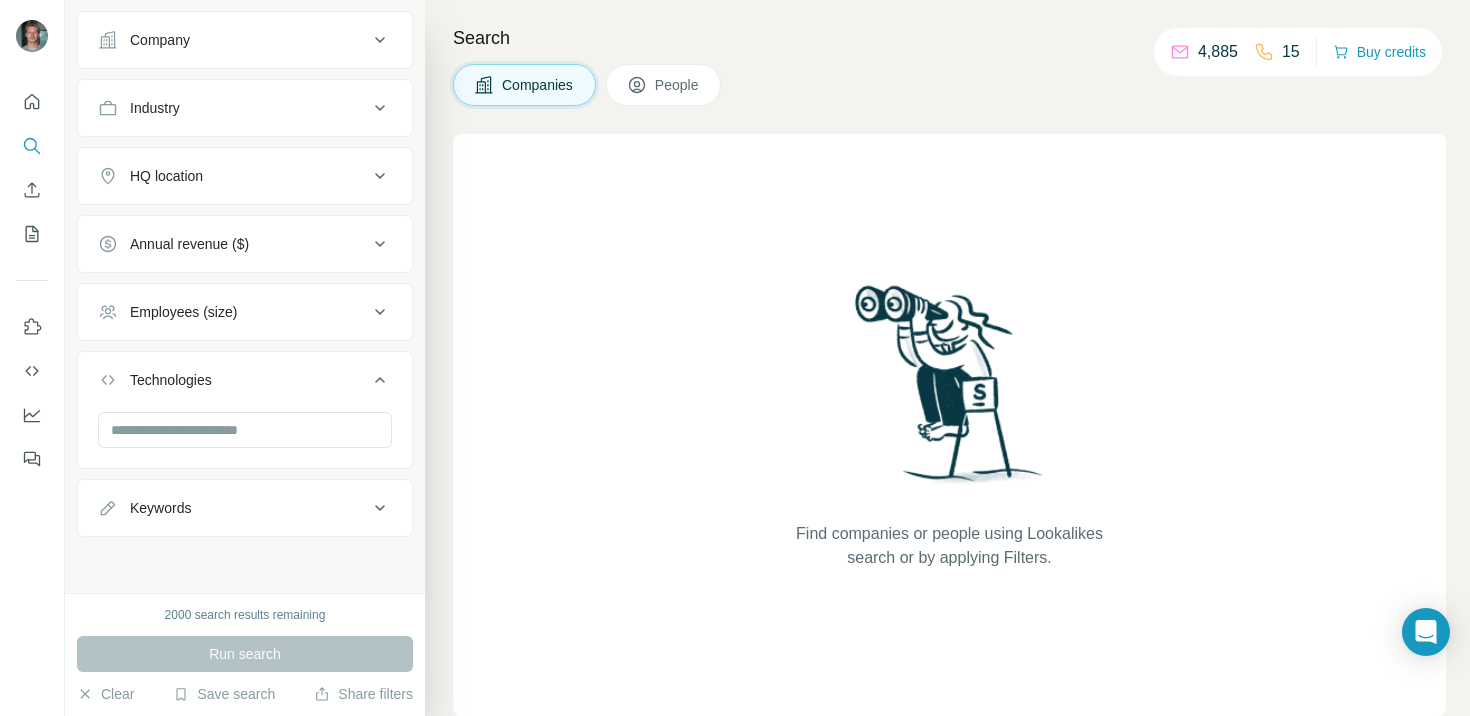 scroll, scrollTop: 0, scrollLeft: 0, axis: both 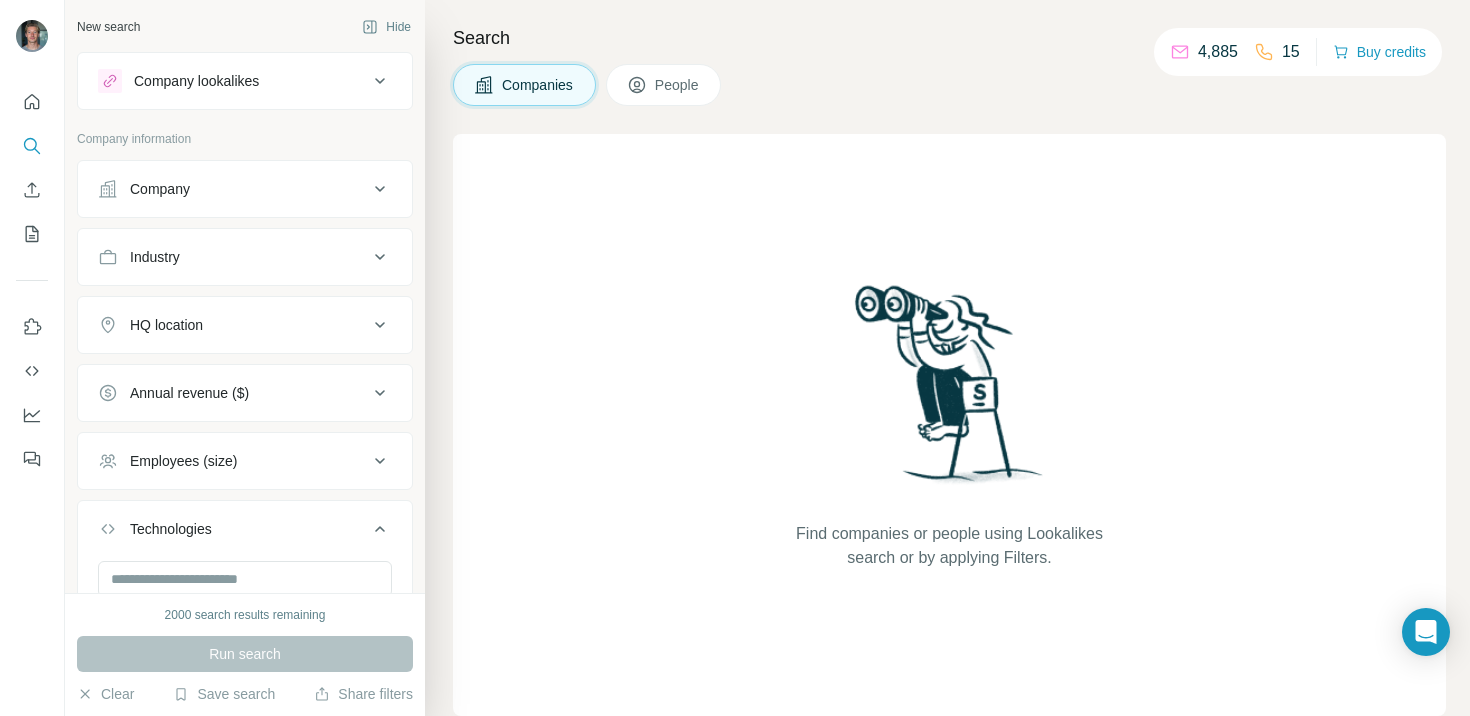 click on "Industry" at bounding box center [233, 257] 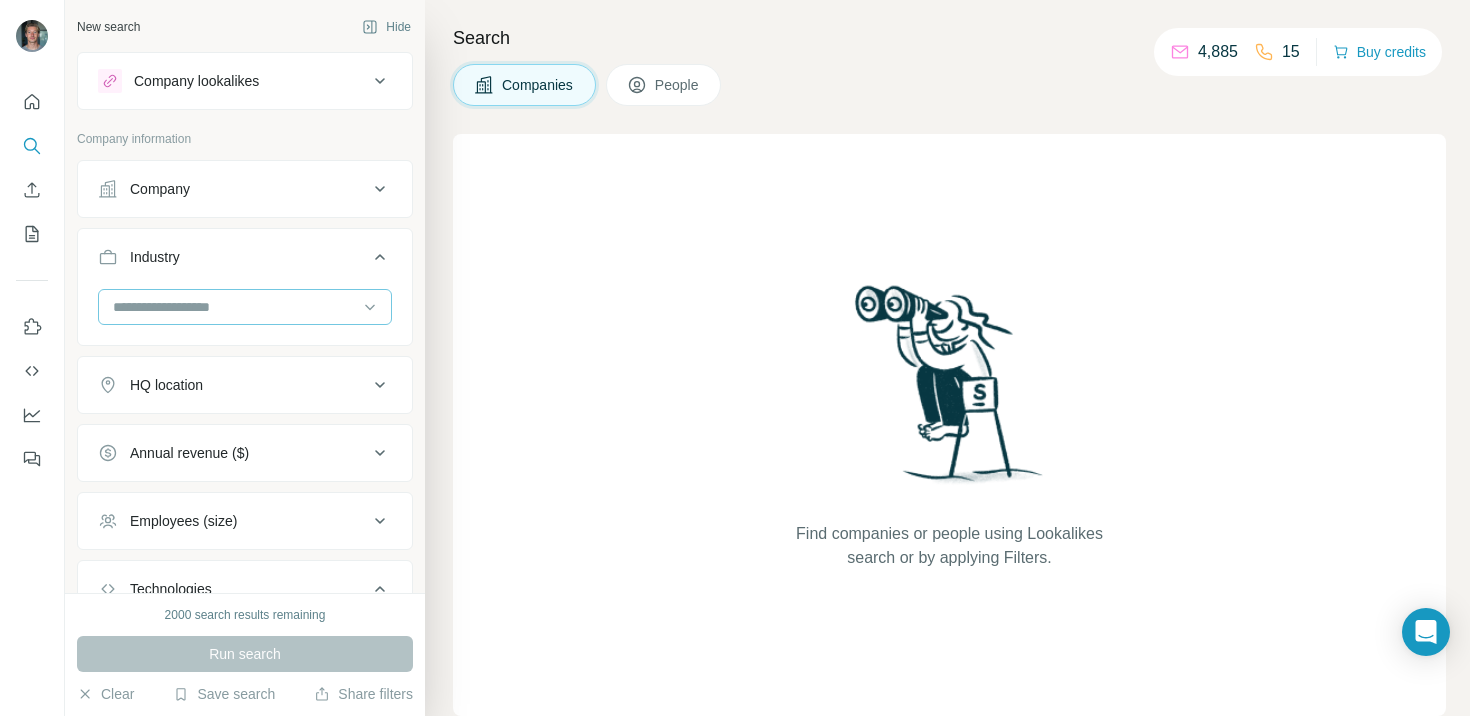 click at bounding box center [234, 307] 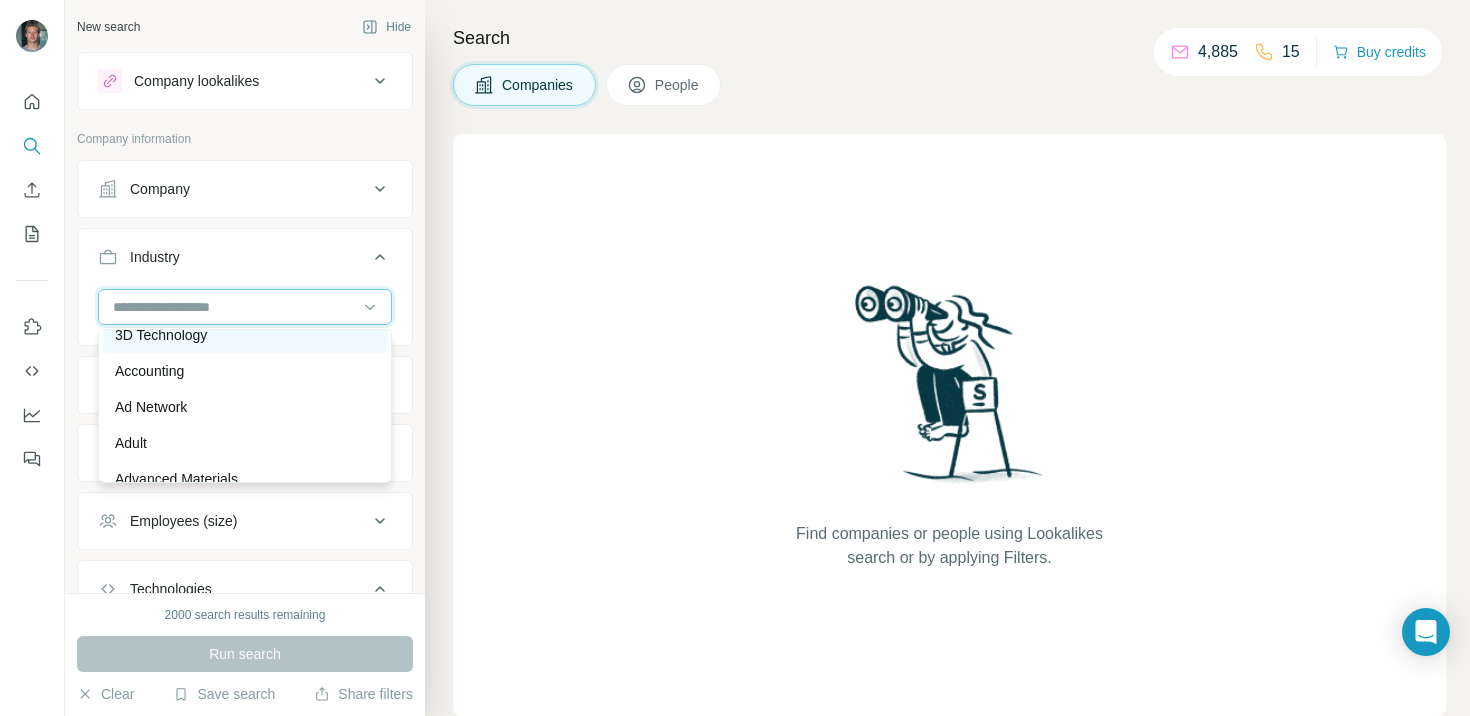 scroll, scrollTop: 63, scrollLeft: 0, axis: vertical 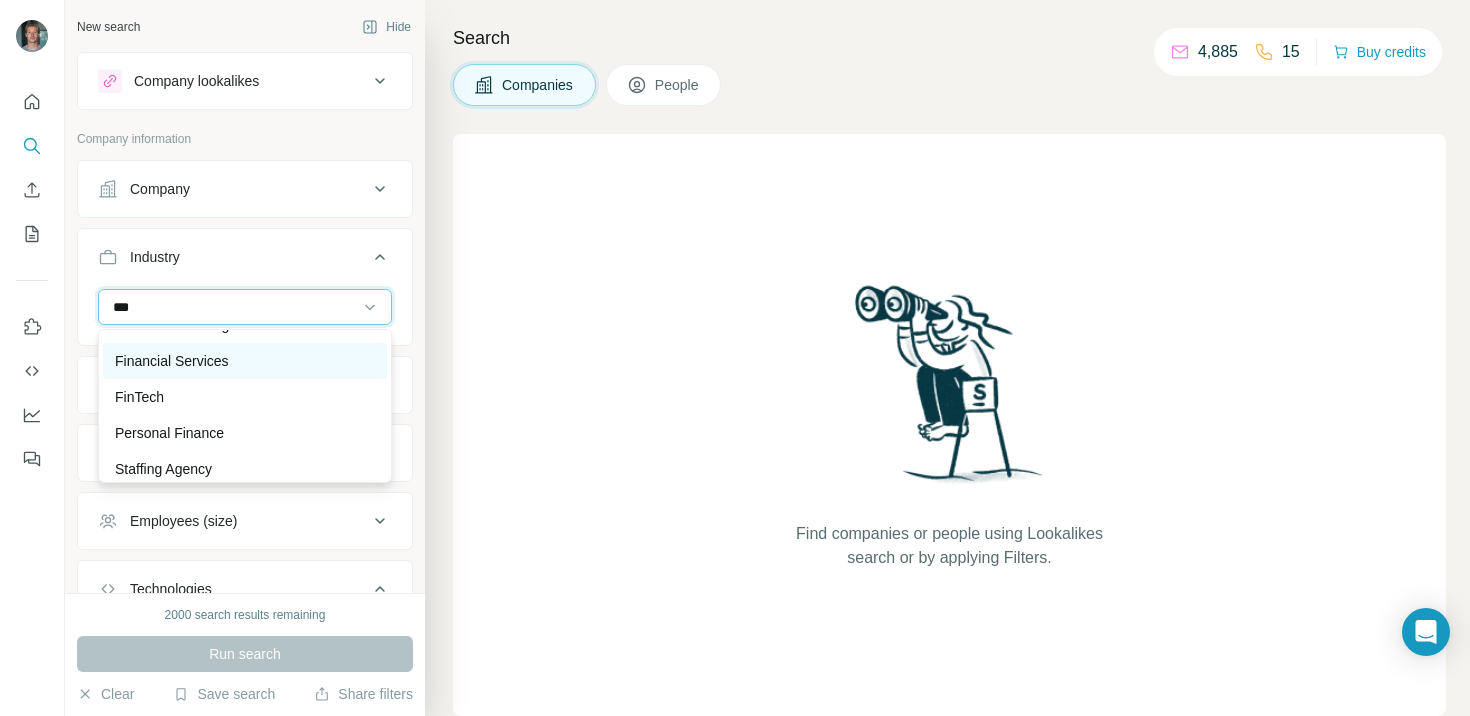type on "***" 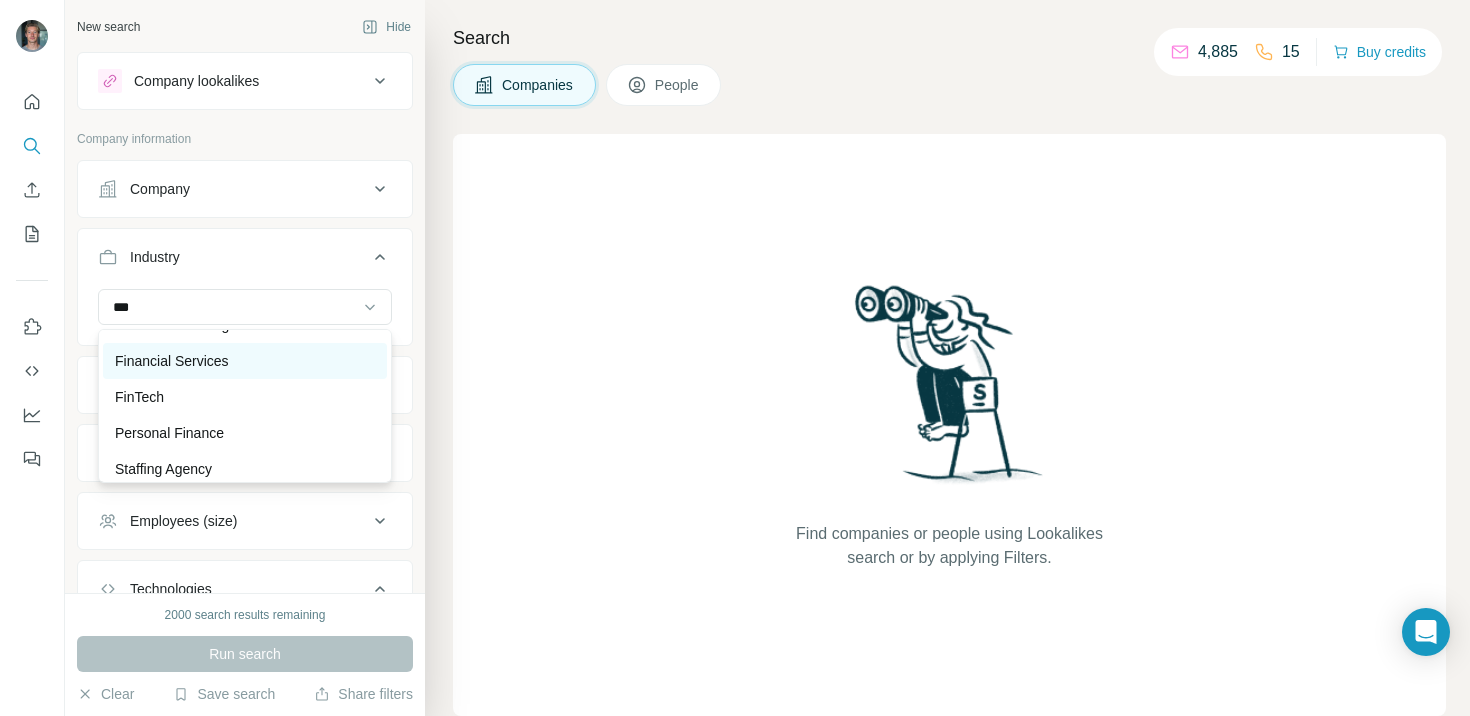 click on "Financial Services" at bounding box center [172, 361] 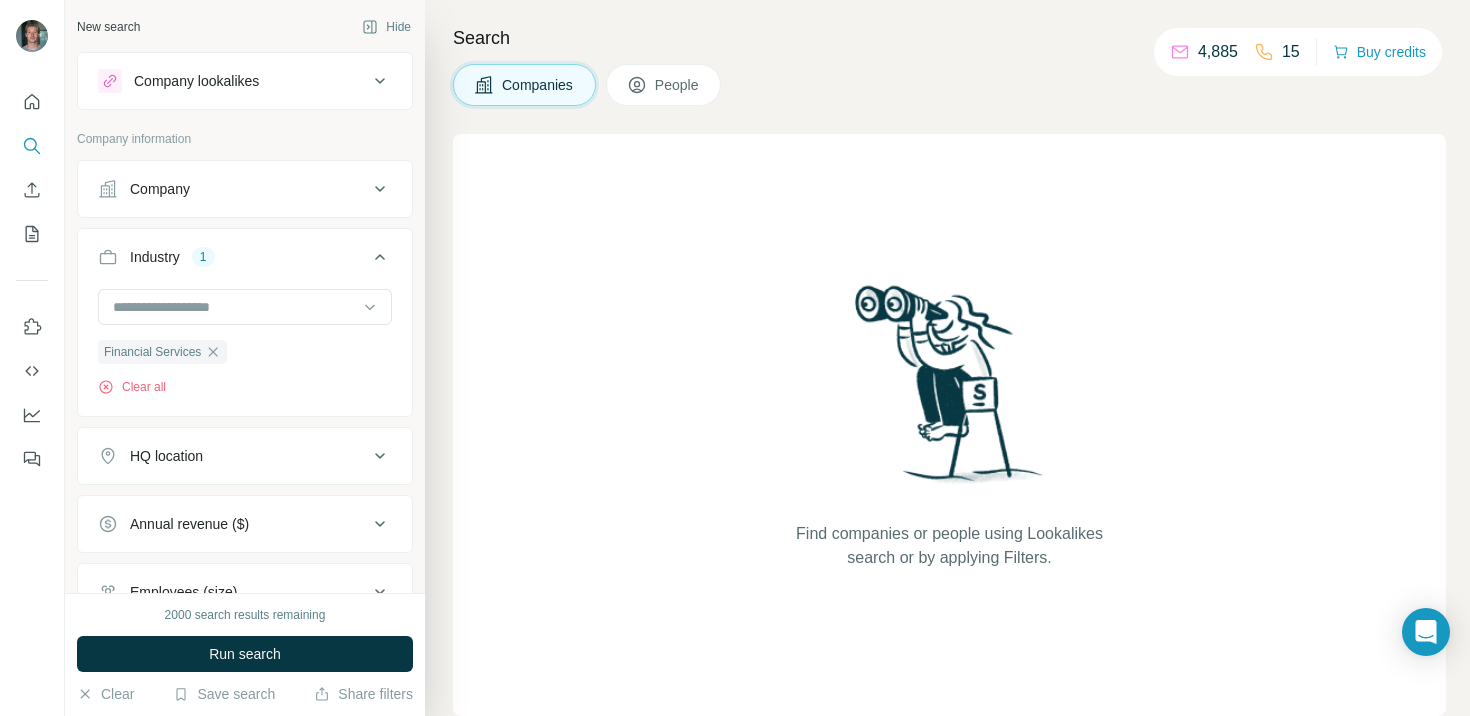 scroll, scrollTop: 81, scrollLeft: 0, axis: vertical 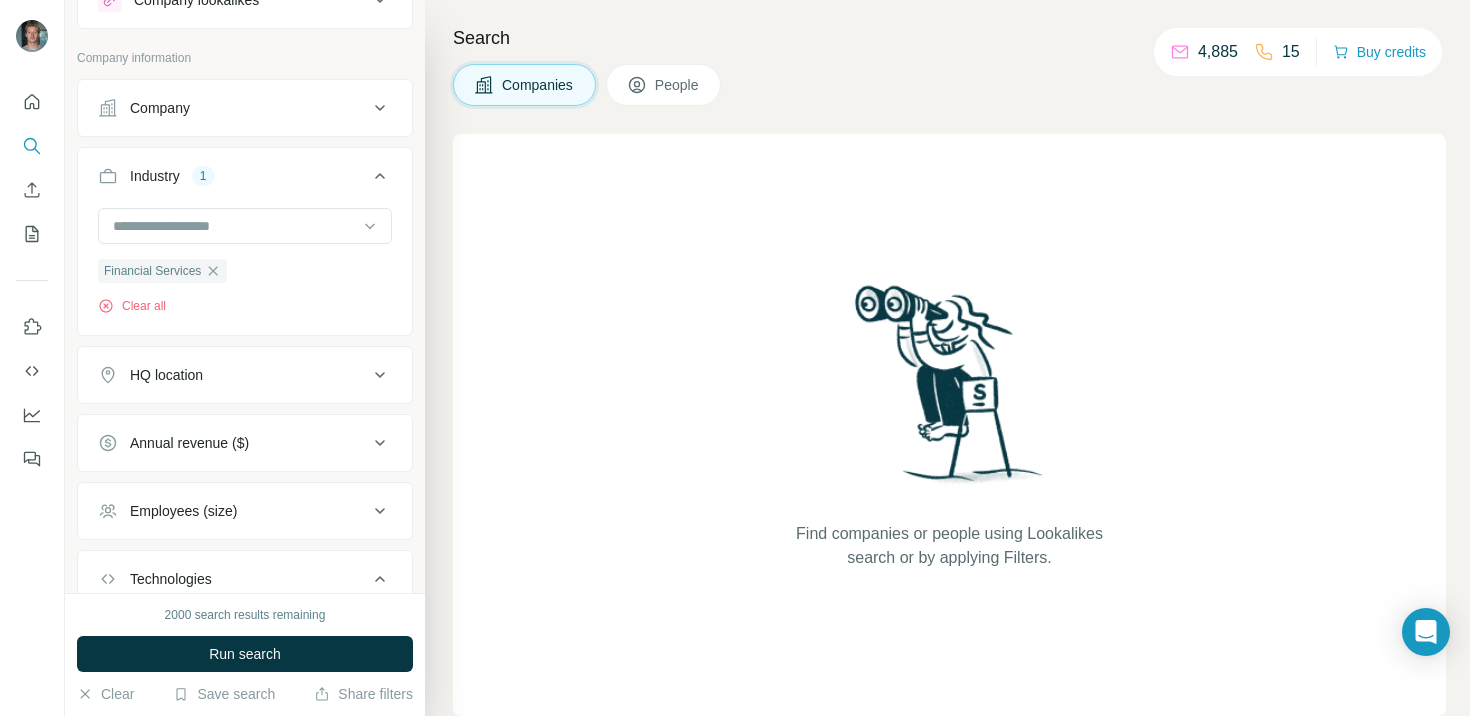 click on "HQ location" at bounding box center (233, 375) 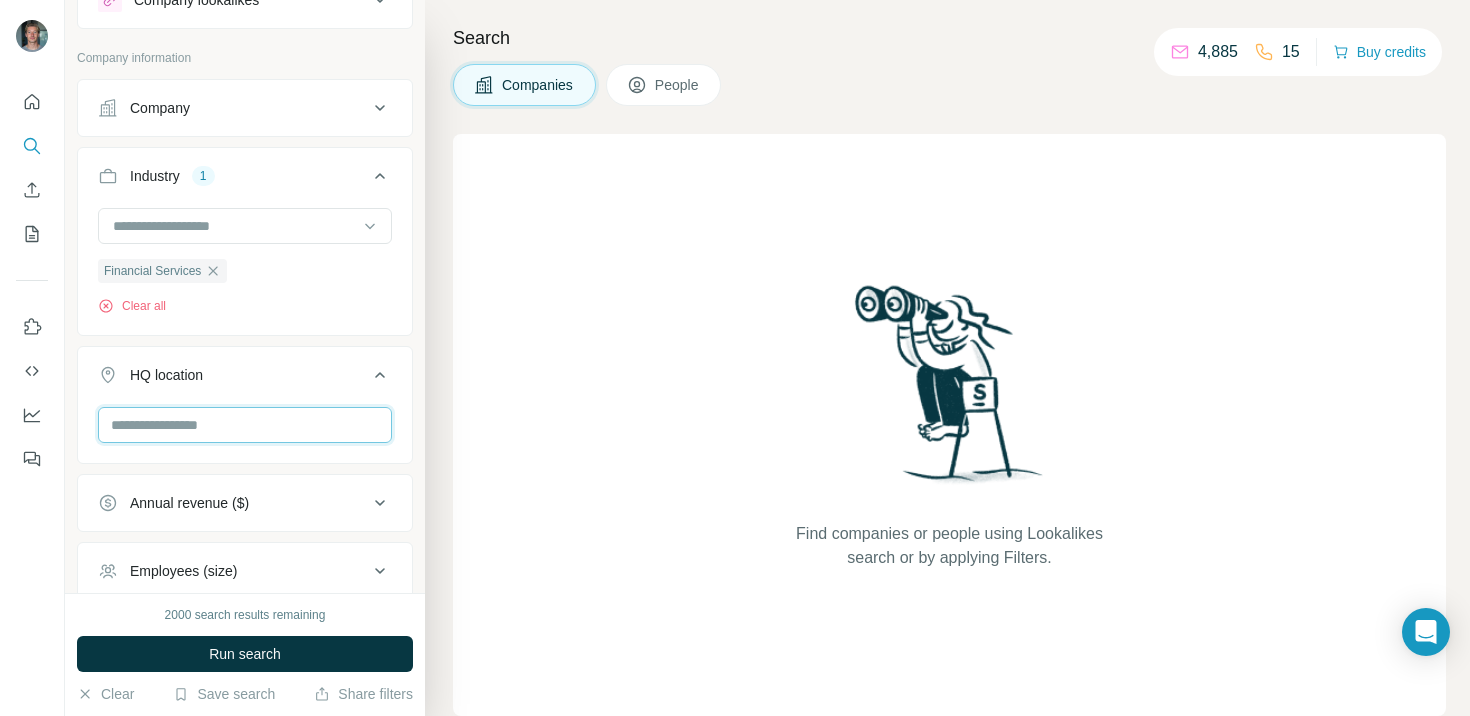 click at bounding box center [245, 425] 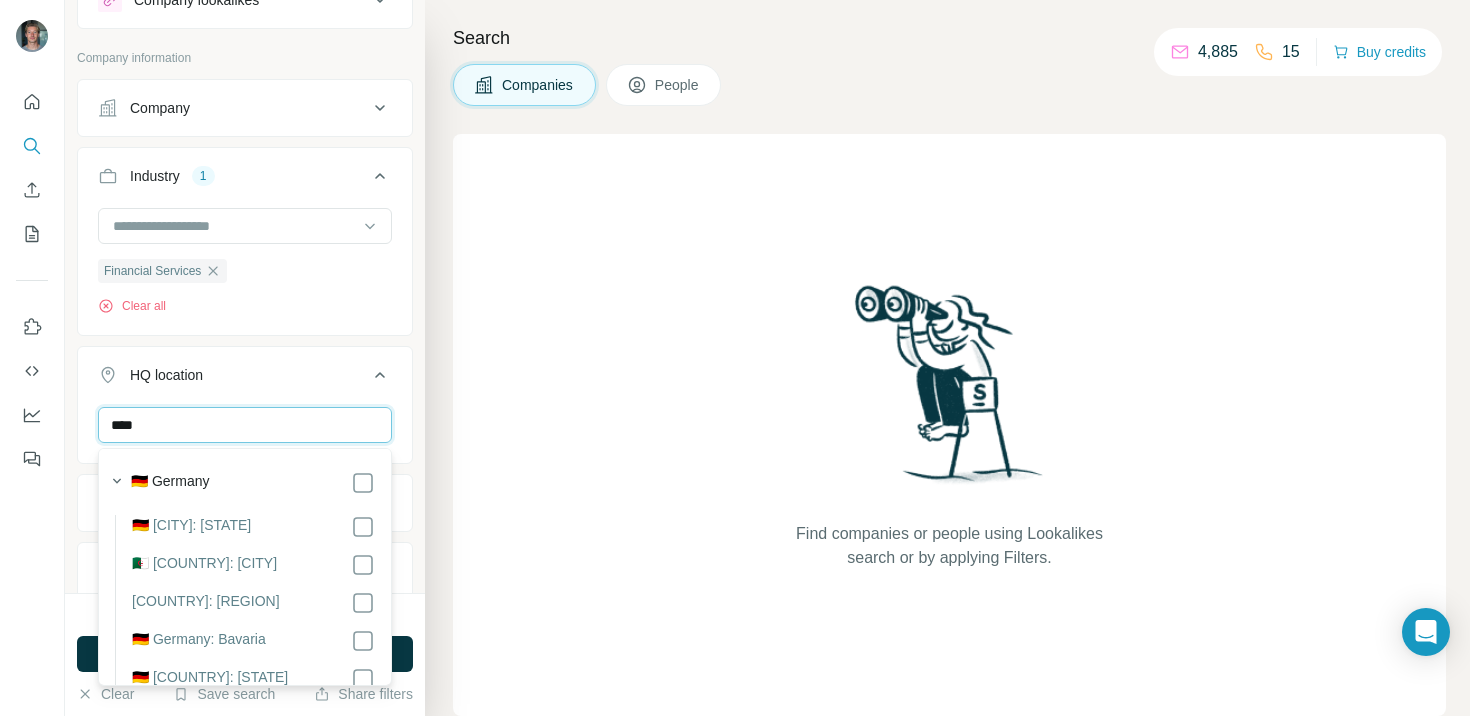 type on "****" 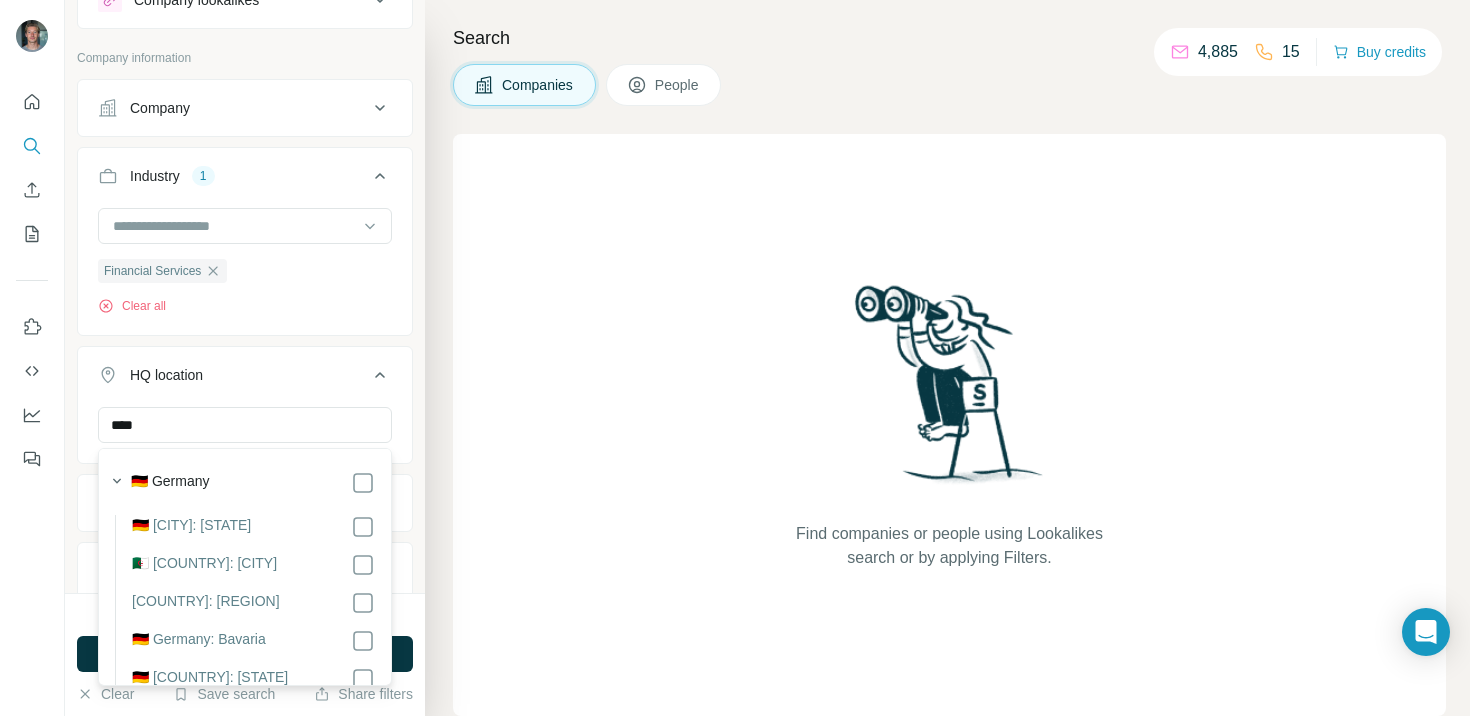 click on "🇩🇪 Germany" at bounding box center [253, 483] 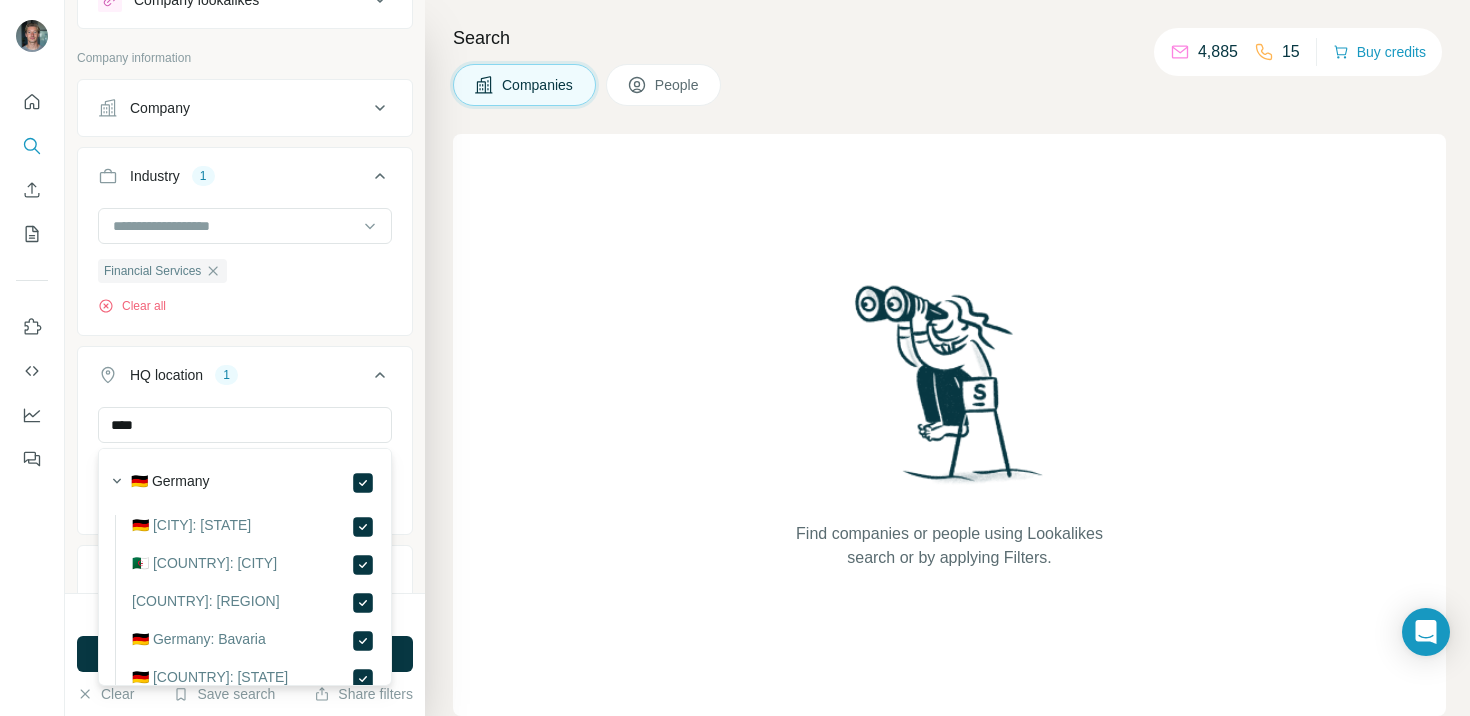 click on "Find companies or people using Lookalikes search or by applying Filters." at bounding box center [949, 425] 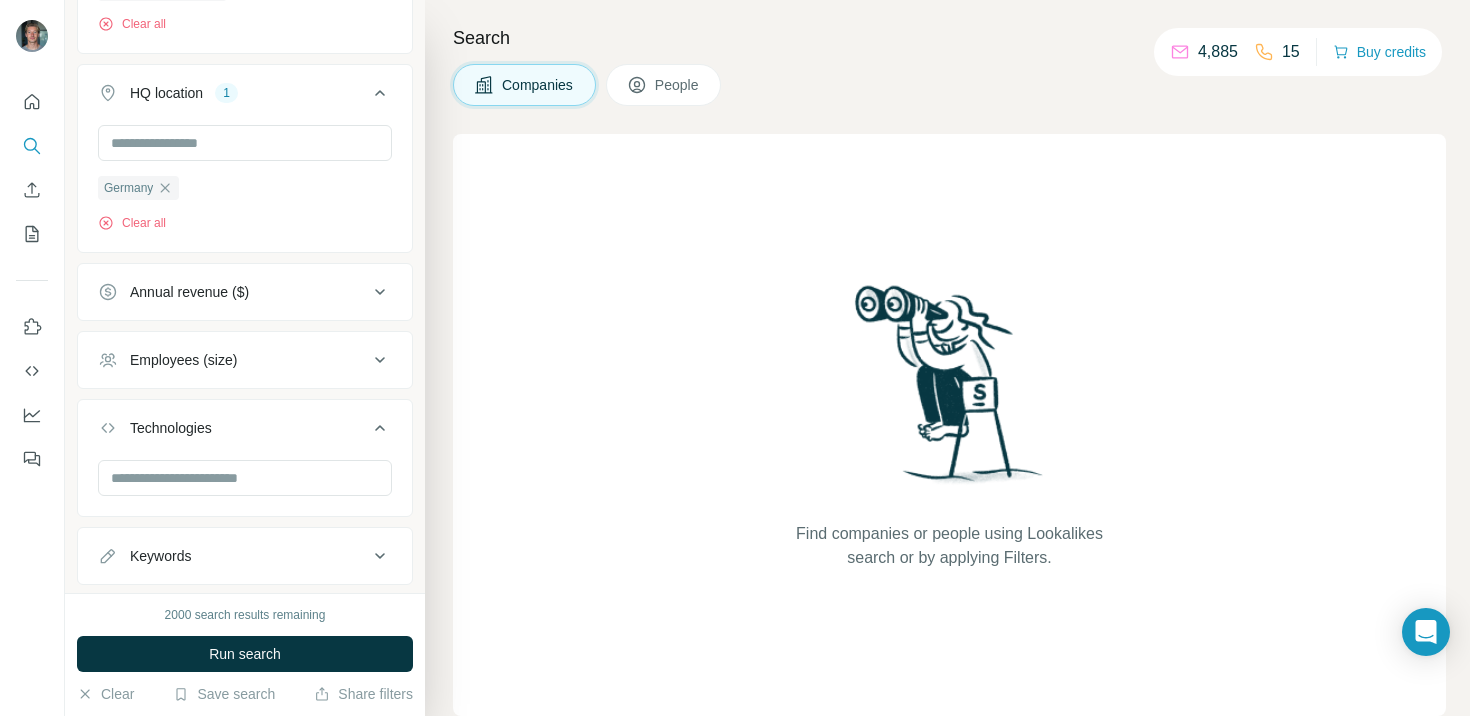scroll, scrollTop: 412, scrollLeft: 0, axis: vertical 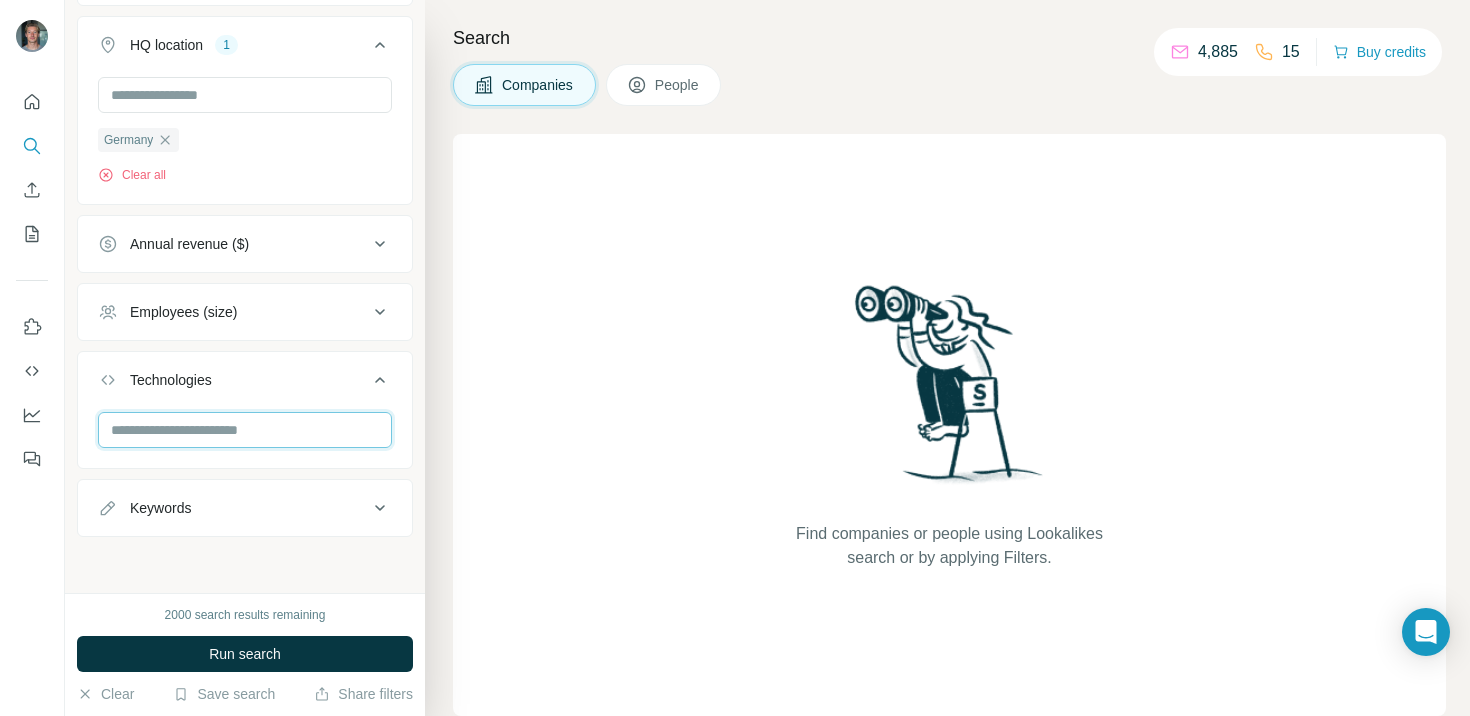 click at bounding box center [245, 430] 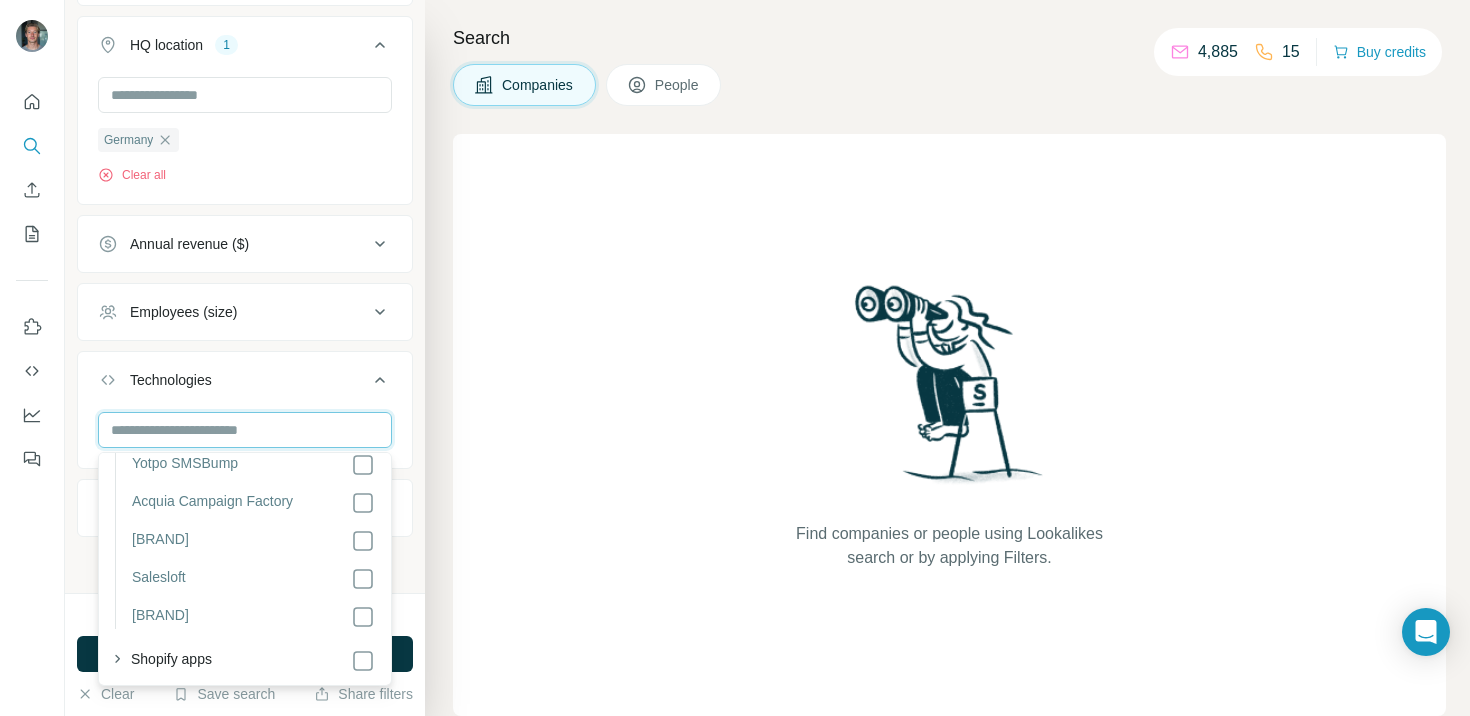 scroll, scrollTop: 5269, scrollLeft: 0, axis: vertical 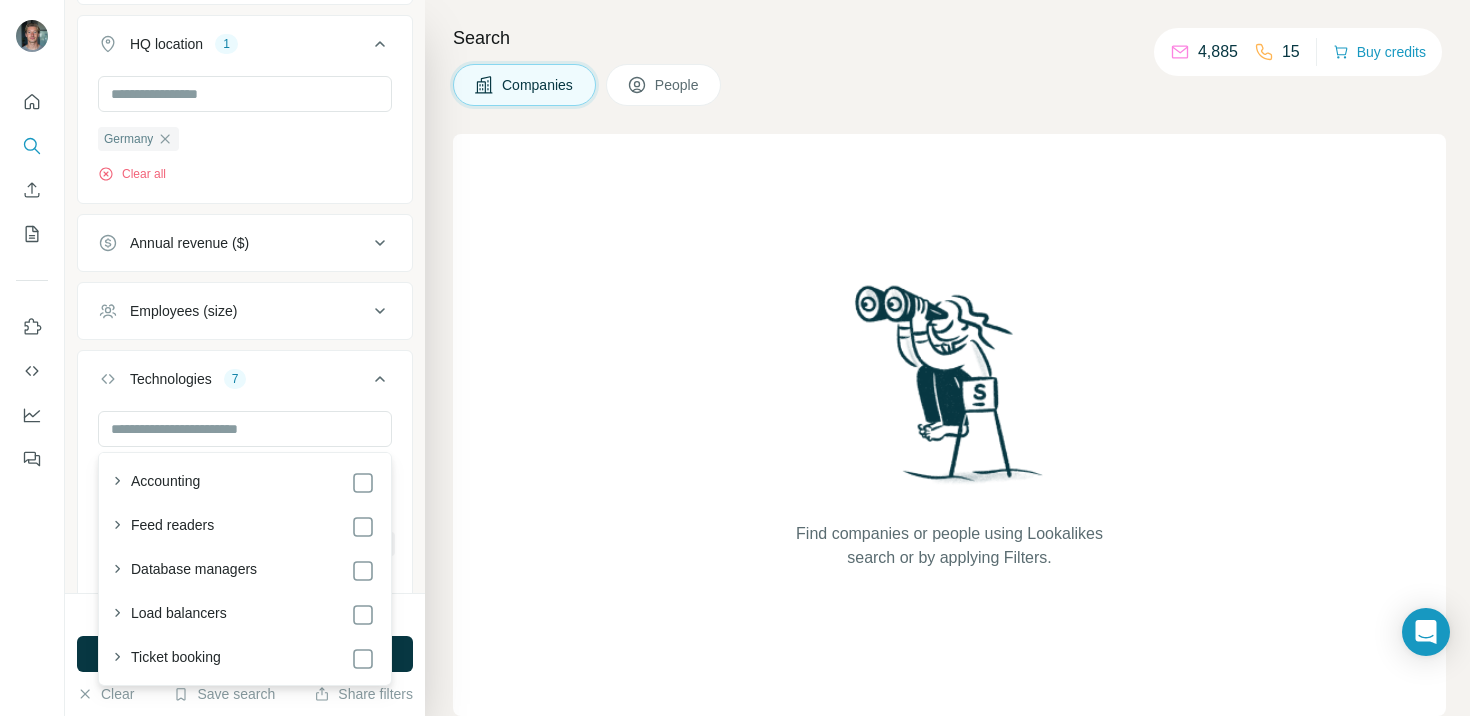 click on "New search Hide Company lookalikes Company information Company Industry 1 Financial Services Clear all HQ location 1 Germany Clear all Annual revenue ($) Employees (size) Technologies 7 Salesloft SEMrush MailChimp for WordPress Salesforce Marketing Cloud Account Engagement Pardot Genesys Cloud MailChimp Clear all Keywords" at bounding box center (245, 296) 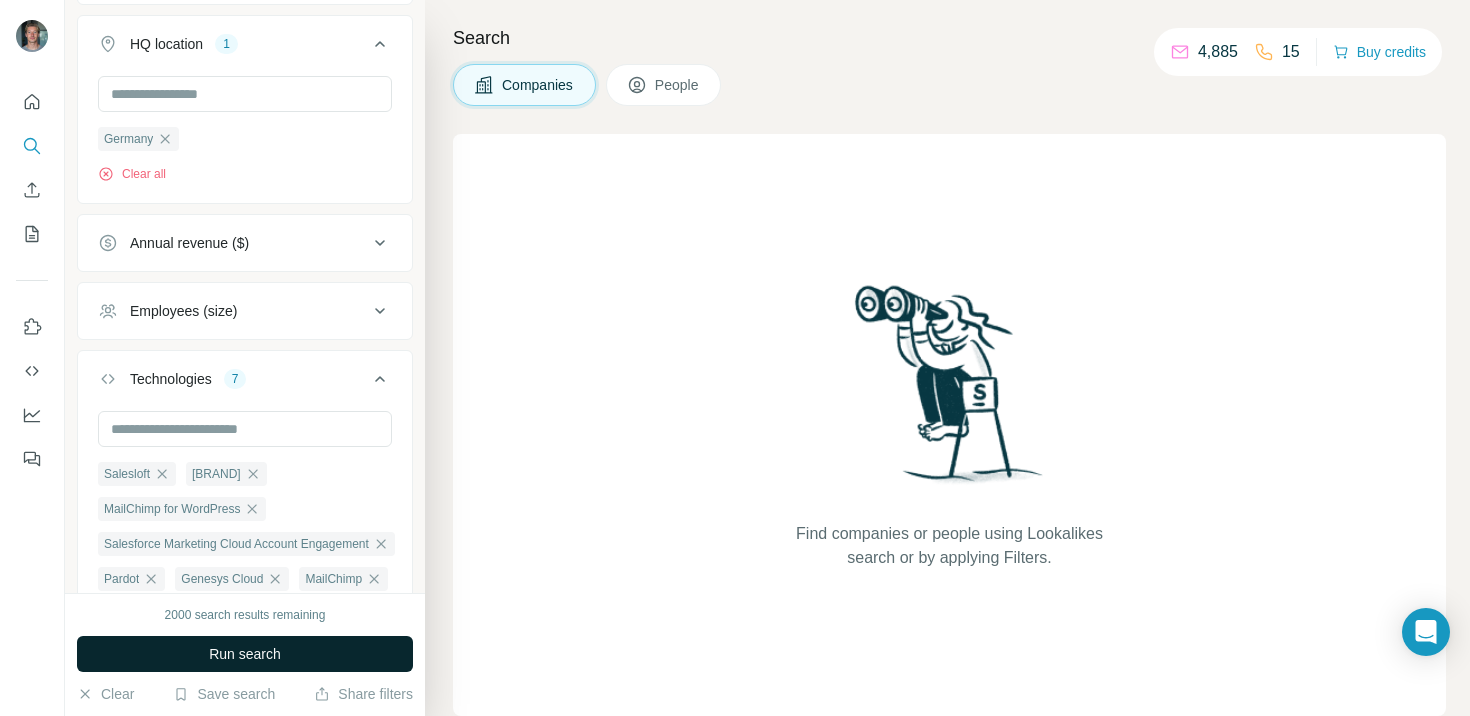 click on "Run search" at bounding box center (245, 654) 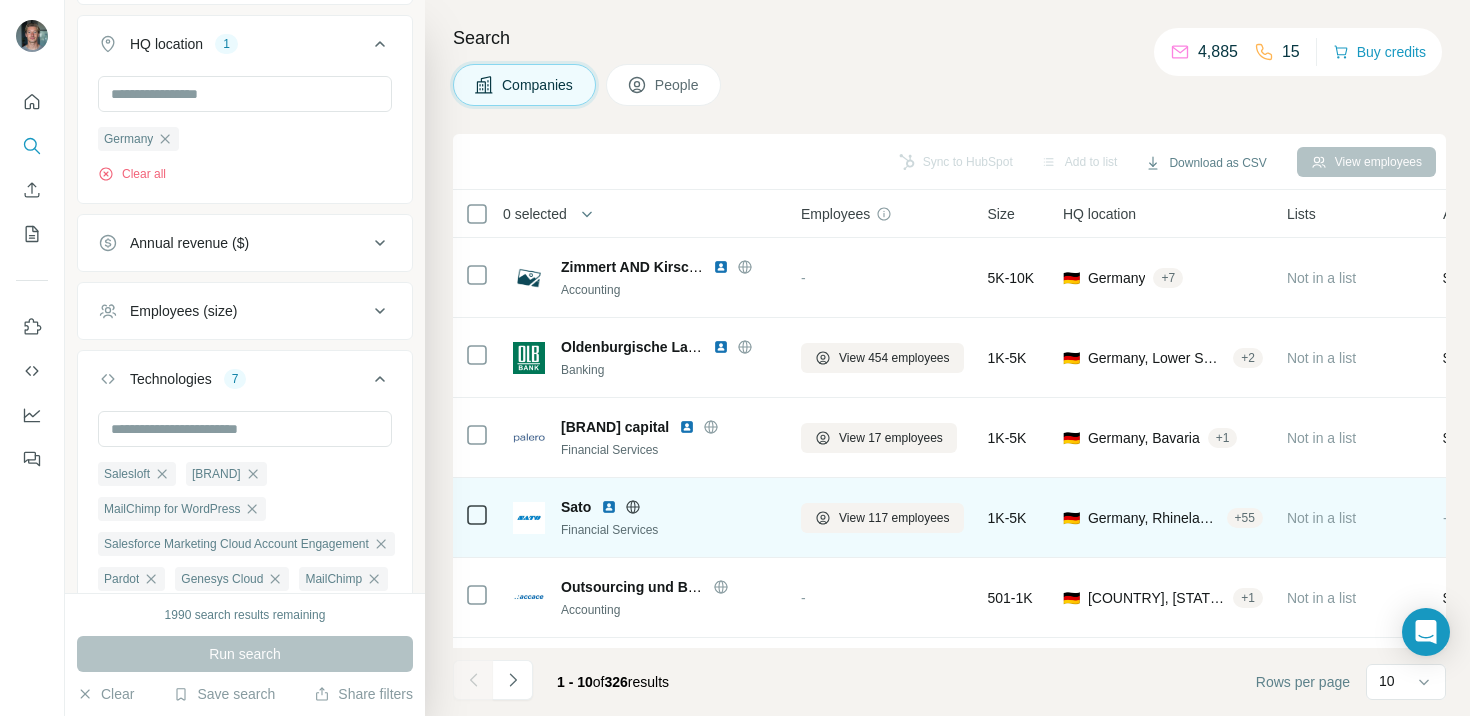 click at bounding box center (609, 507) 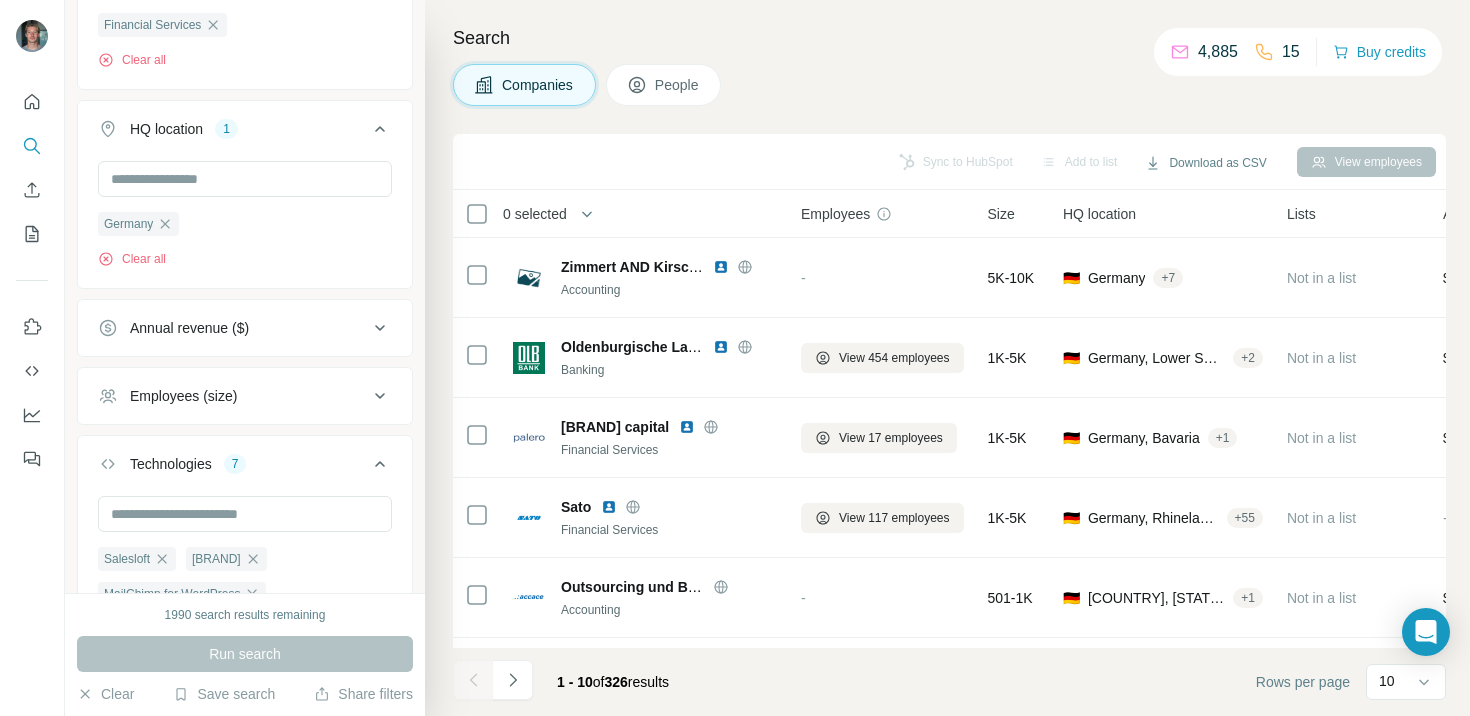scroll, scrollTop: 311, scrollLeft: 0, axis: vertical 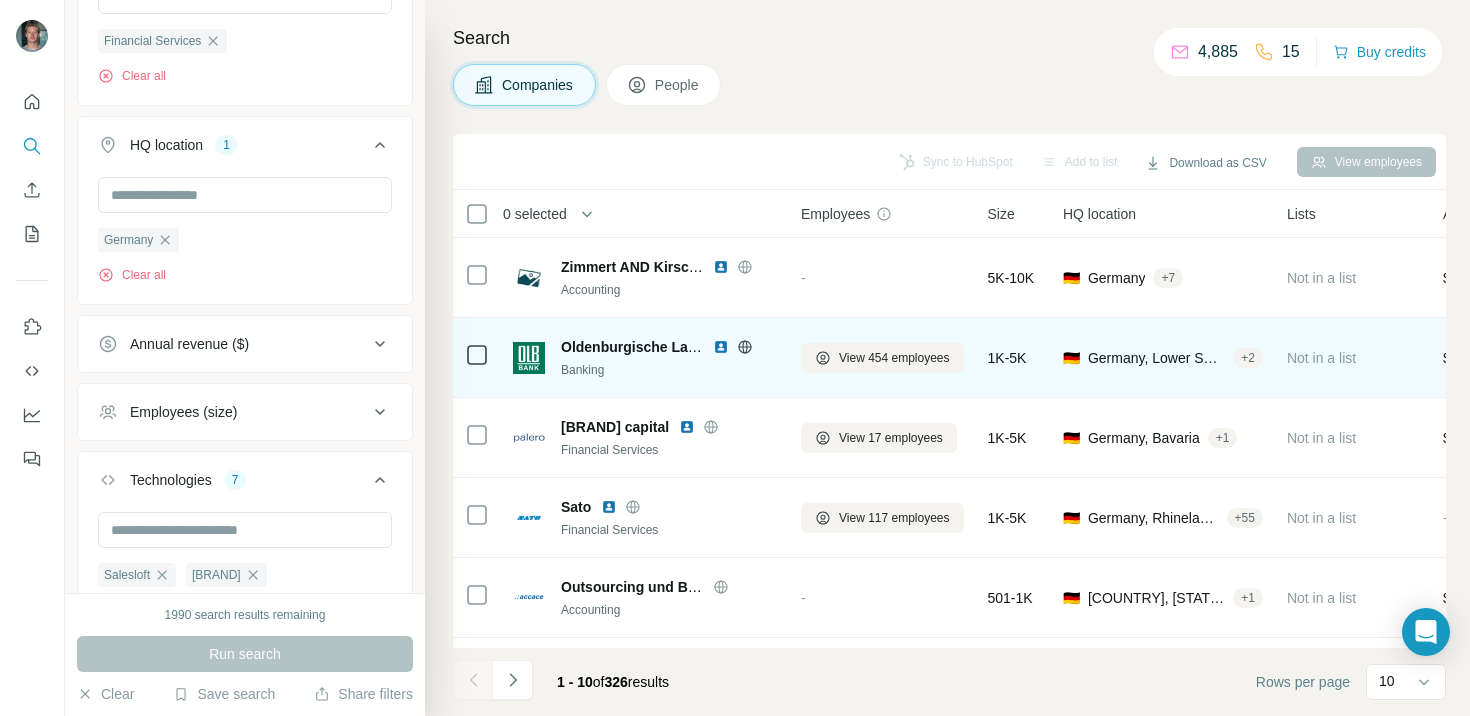 click at bounding box center [721, 347] 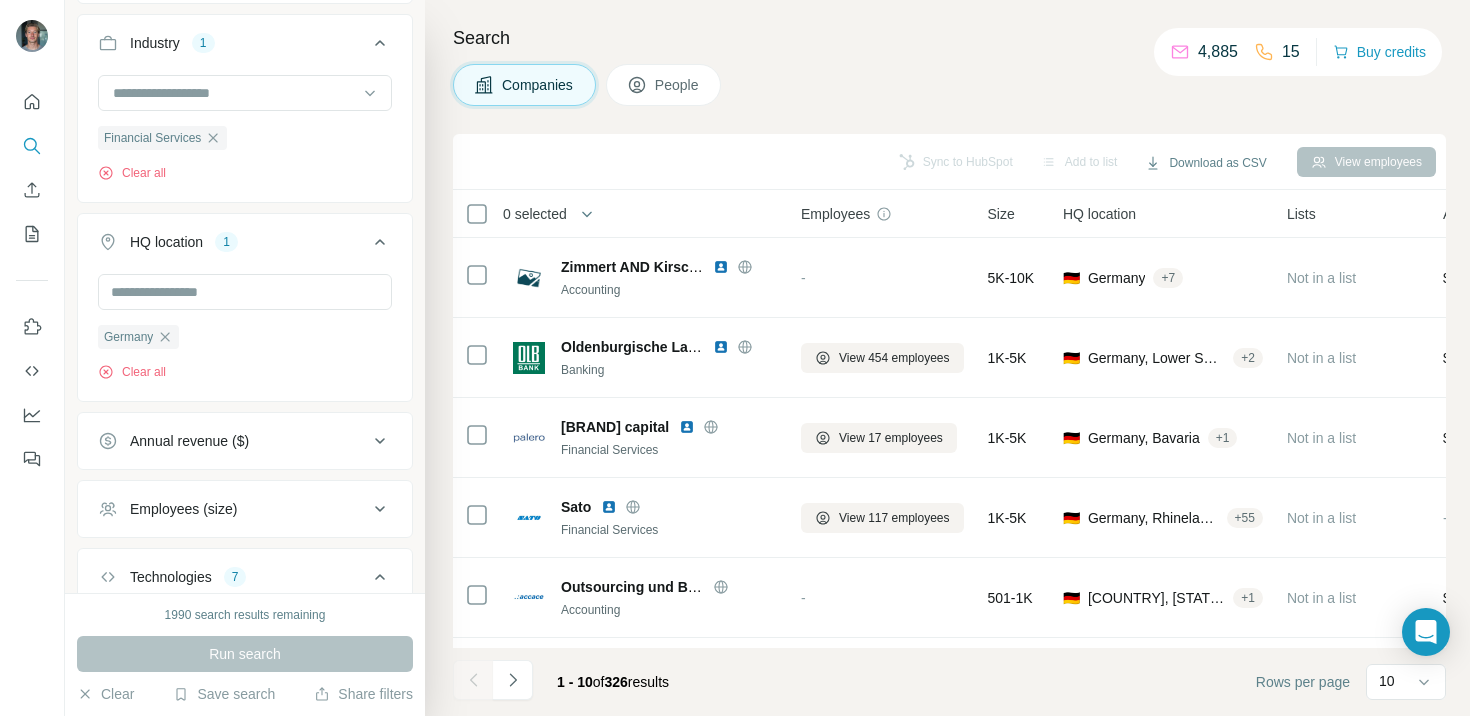 scroll, scrollTop: 54, scrollLeft: 0, axis: vertical 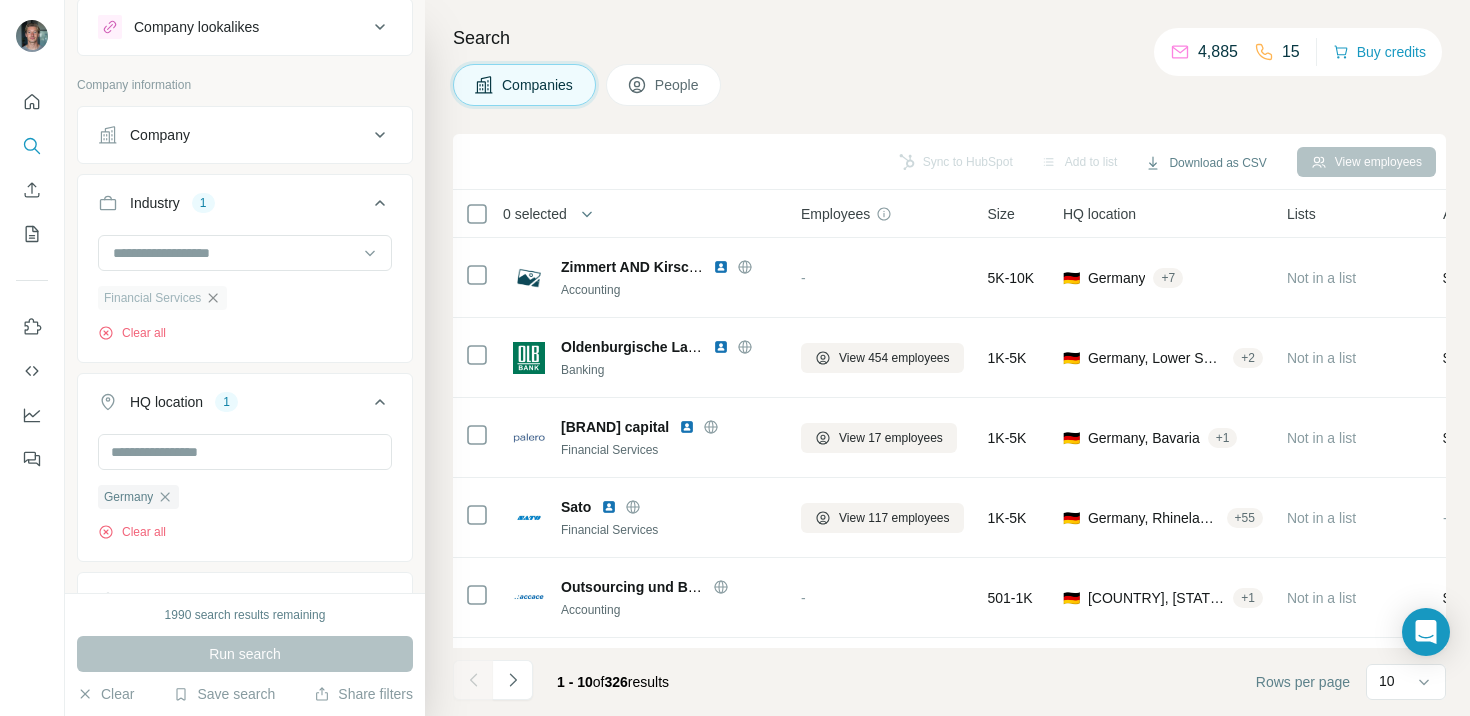 click 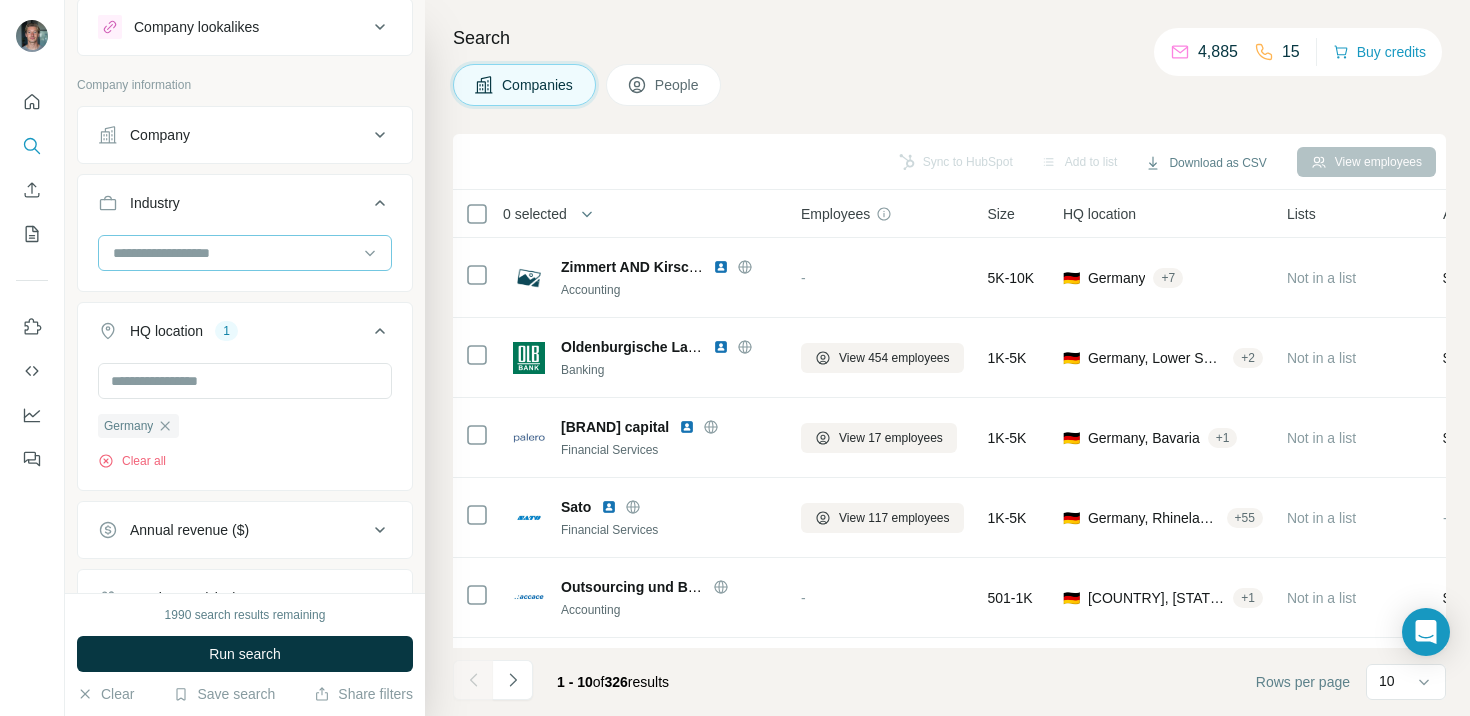 click at bounding box center (234, 253) 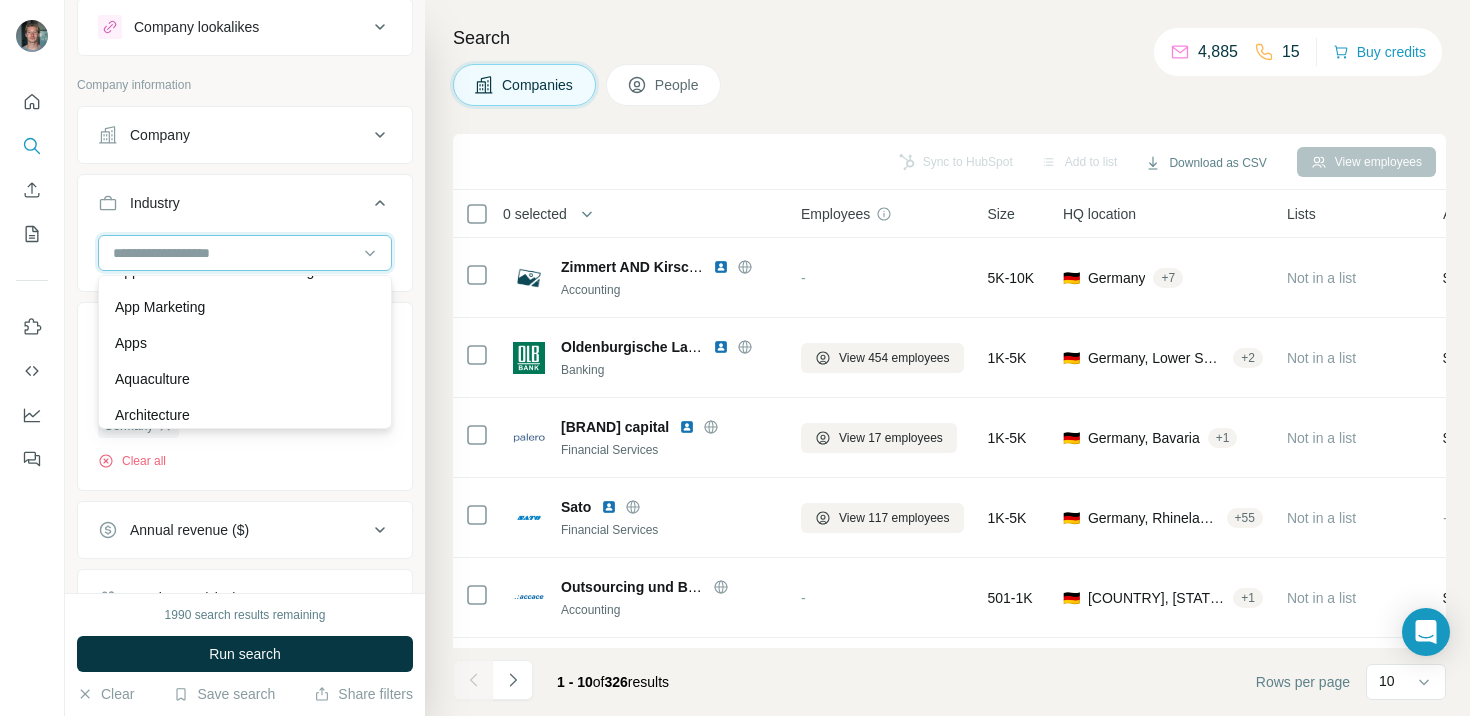 scroll, scrollTop: 955, scrollLeft: 0, axis: vertical 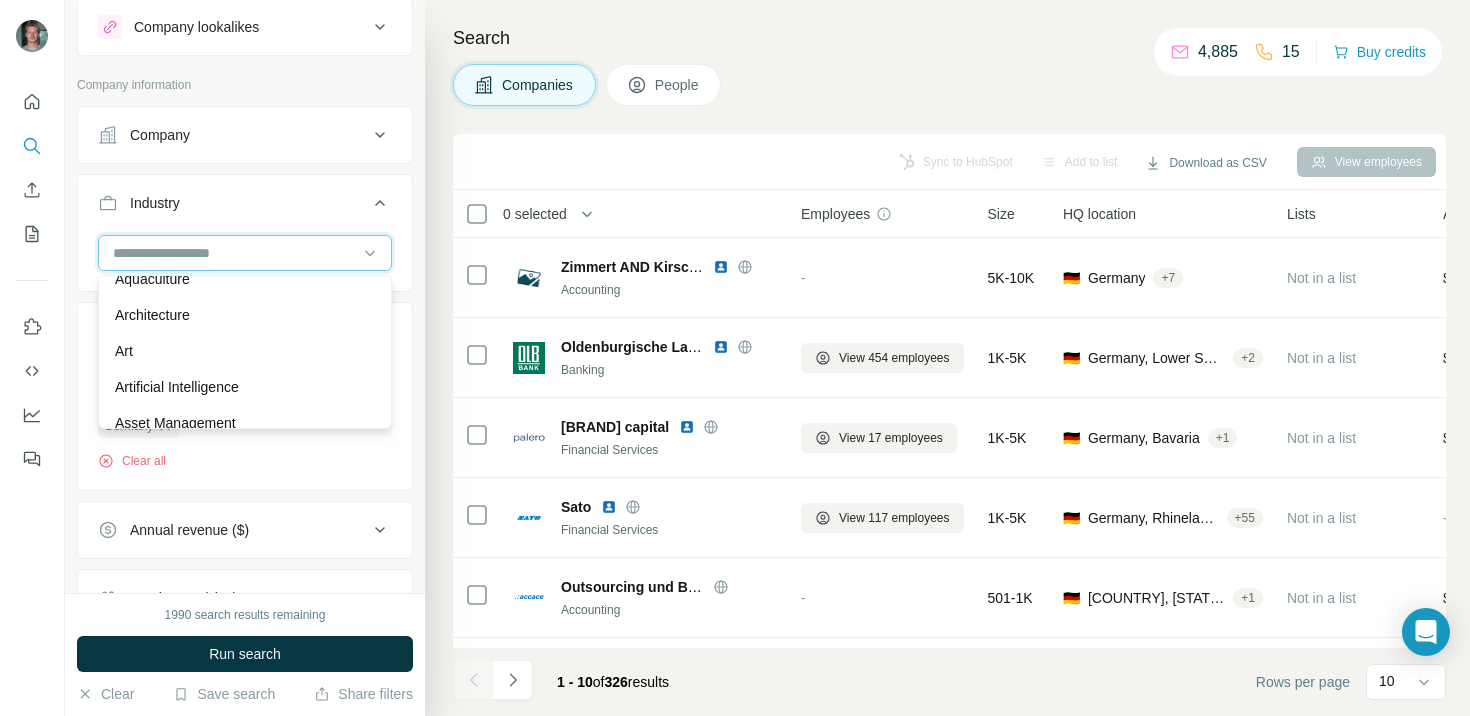 click at bounding box center (234, 253) 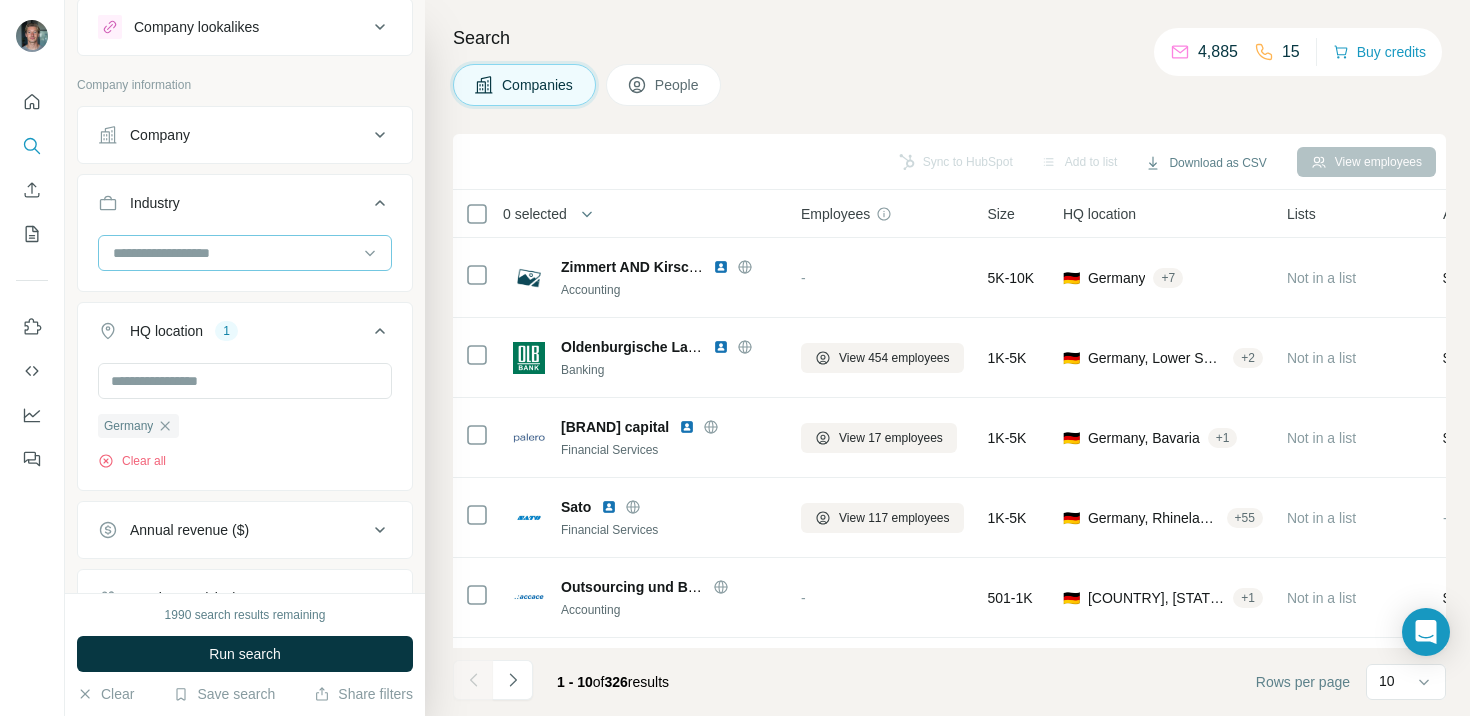 click at bounding box center (234, 253) 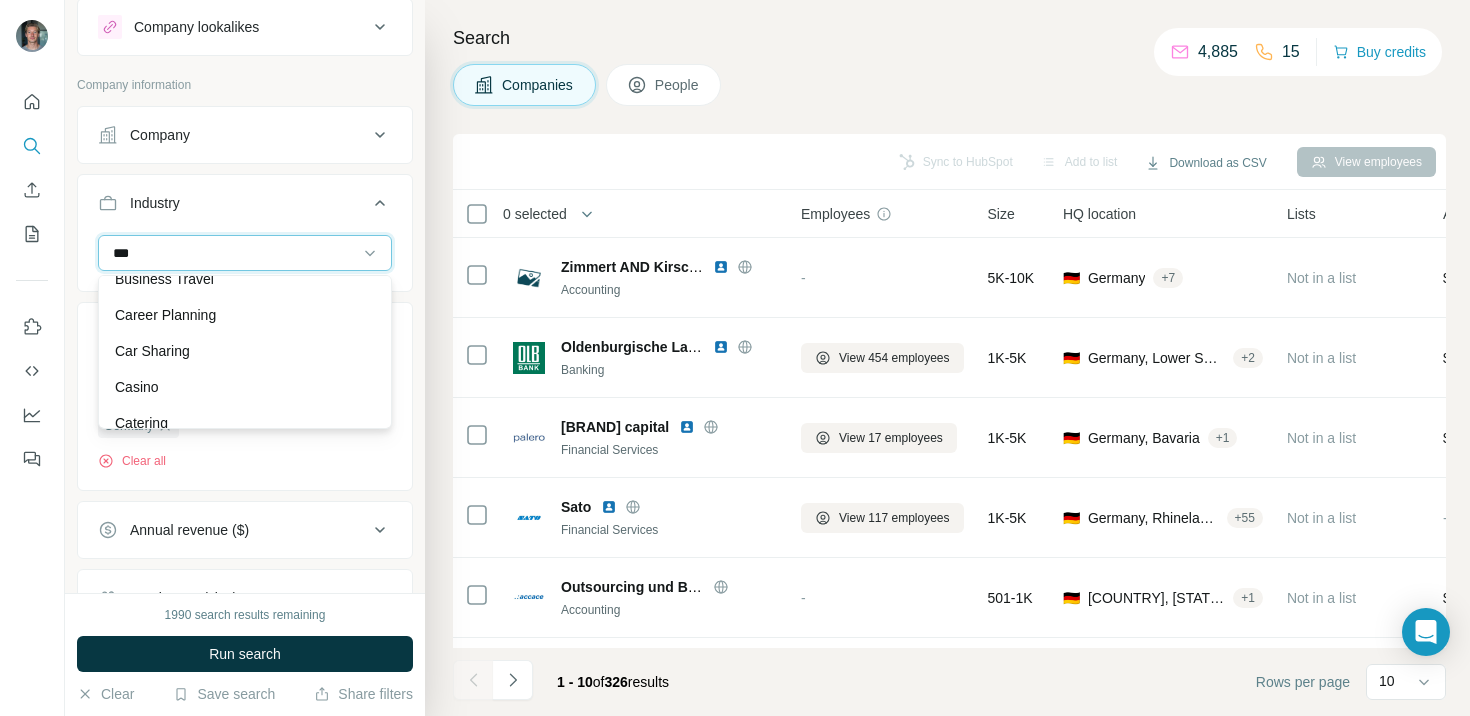 scroll, scrollTop: 180, scrollLeft: 0, axis: vertical 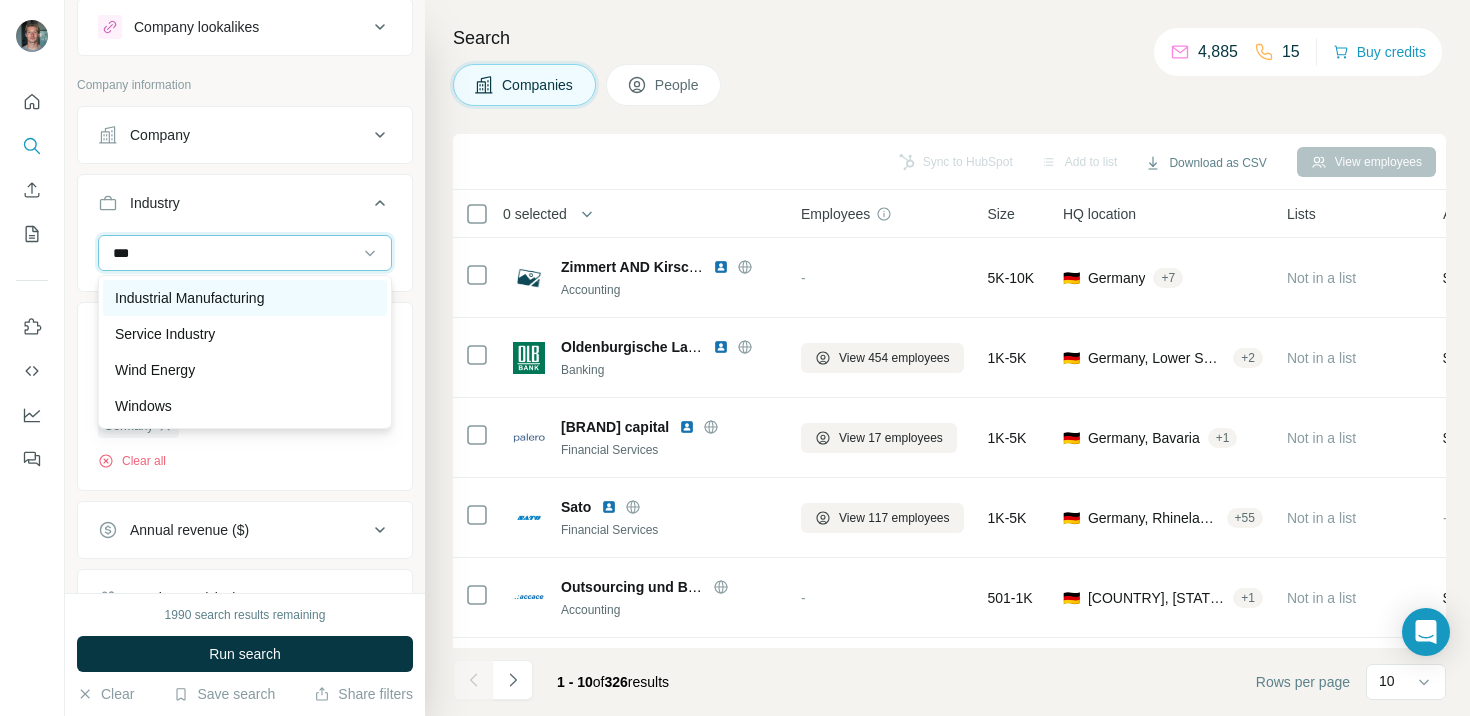 type on "***" 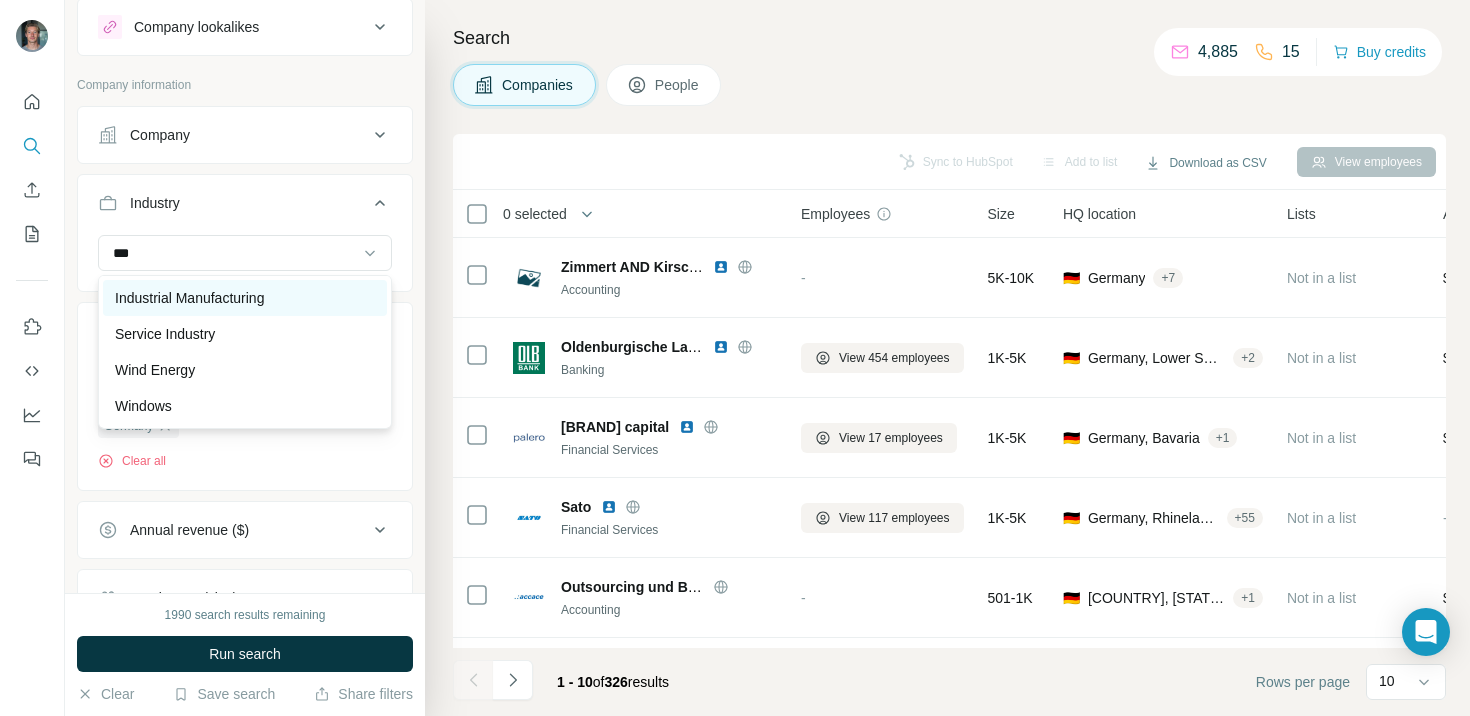 click on "Industrial Manufacturing" at bounding box center [189, 298] 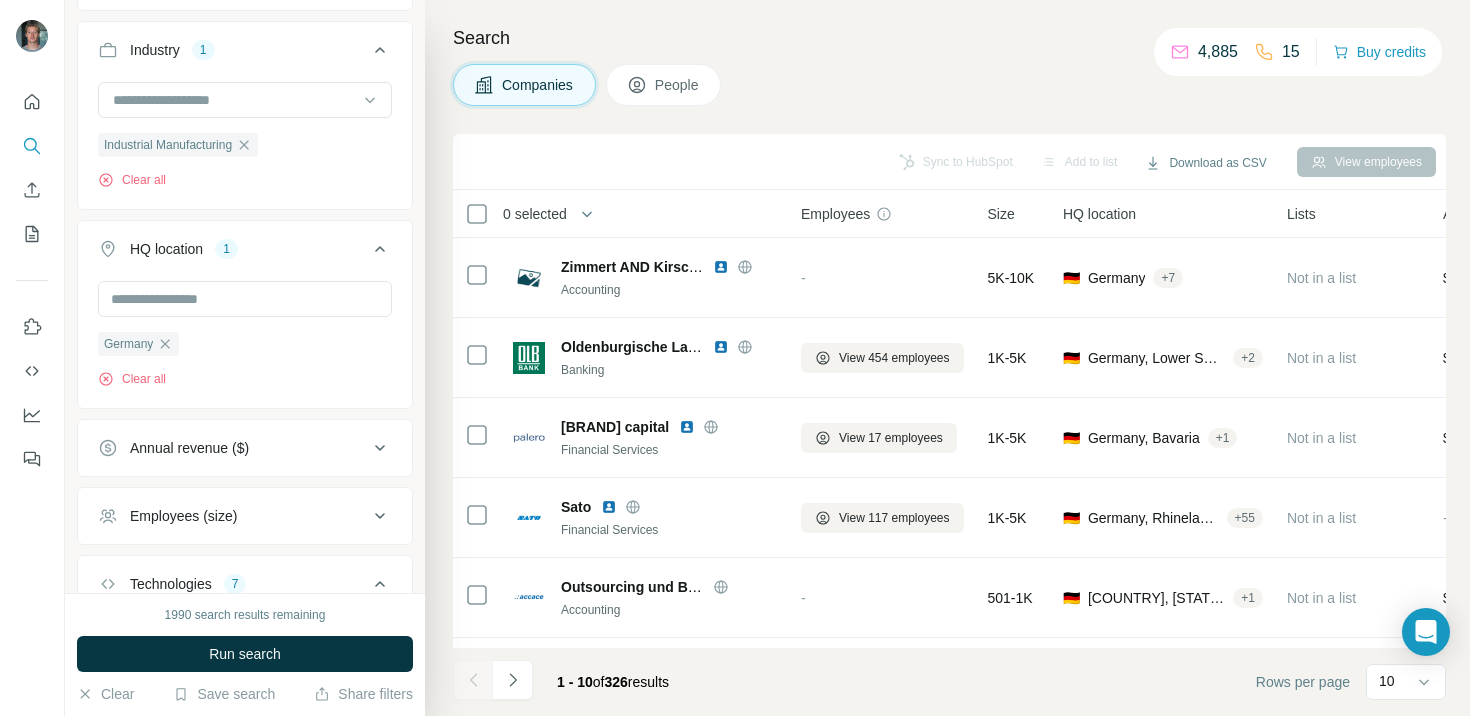 scroll, scrollTop: 204, scrollLeft: 0, axis: vertical 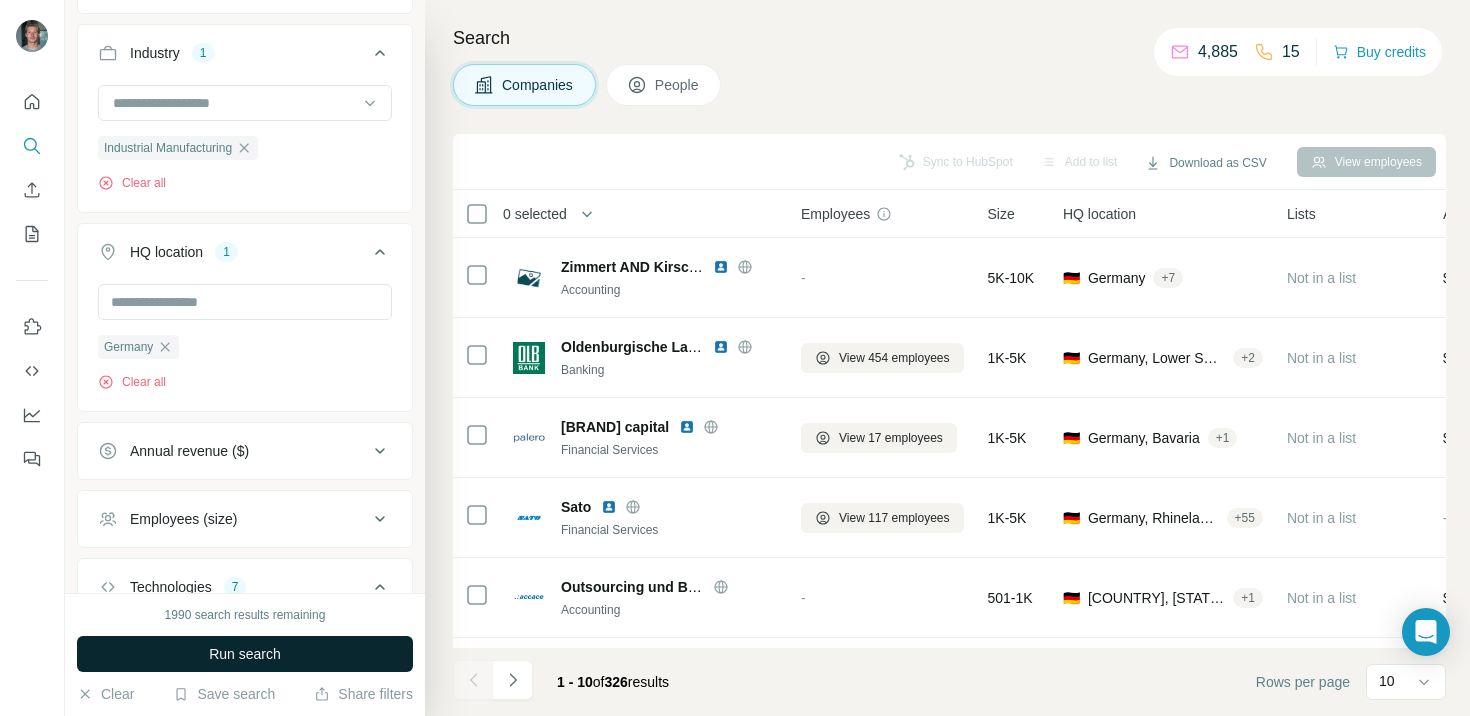 click on "Run search" at bounding box center (245, 654) 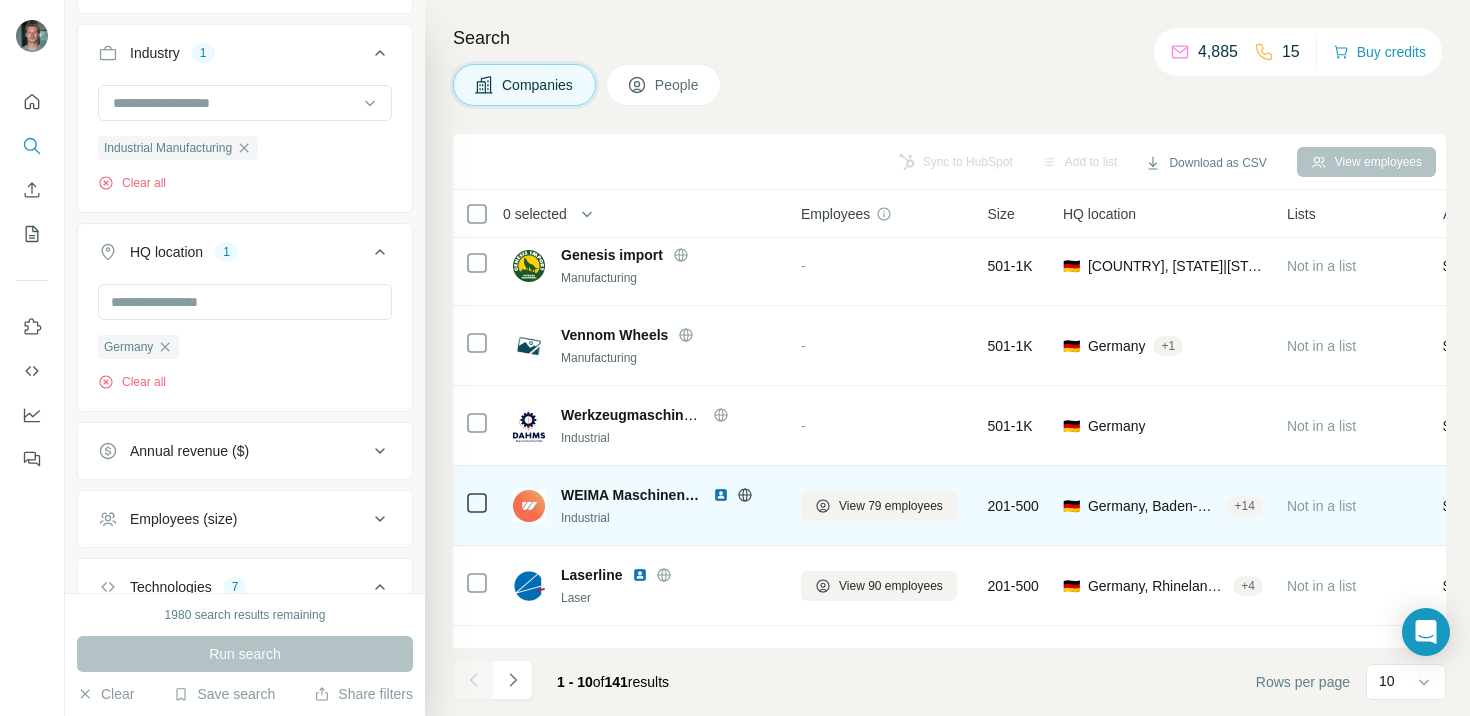 scroll, scrollTop: 106, scrollLeft: 0, axis: vertical 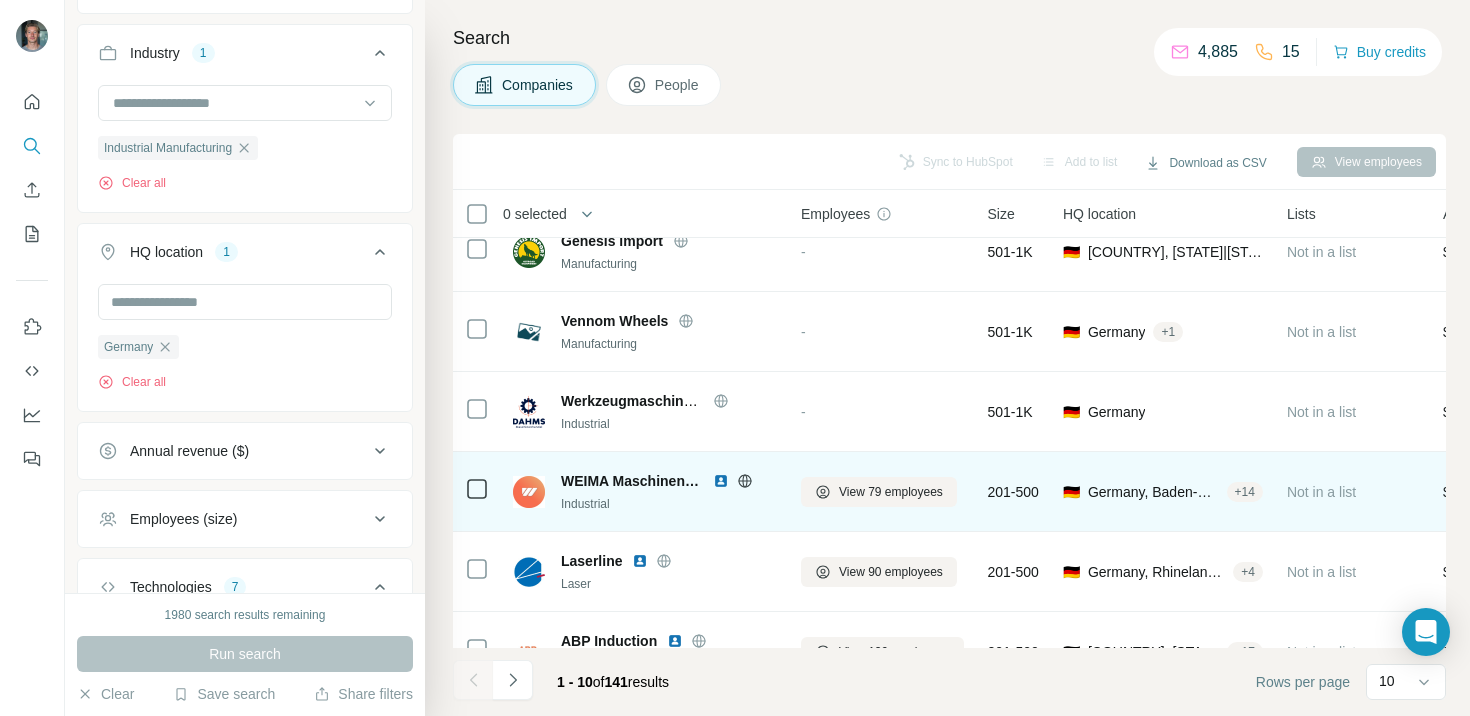 click at bounding box center [721, 481] 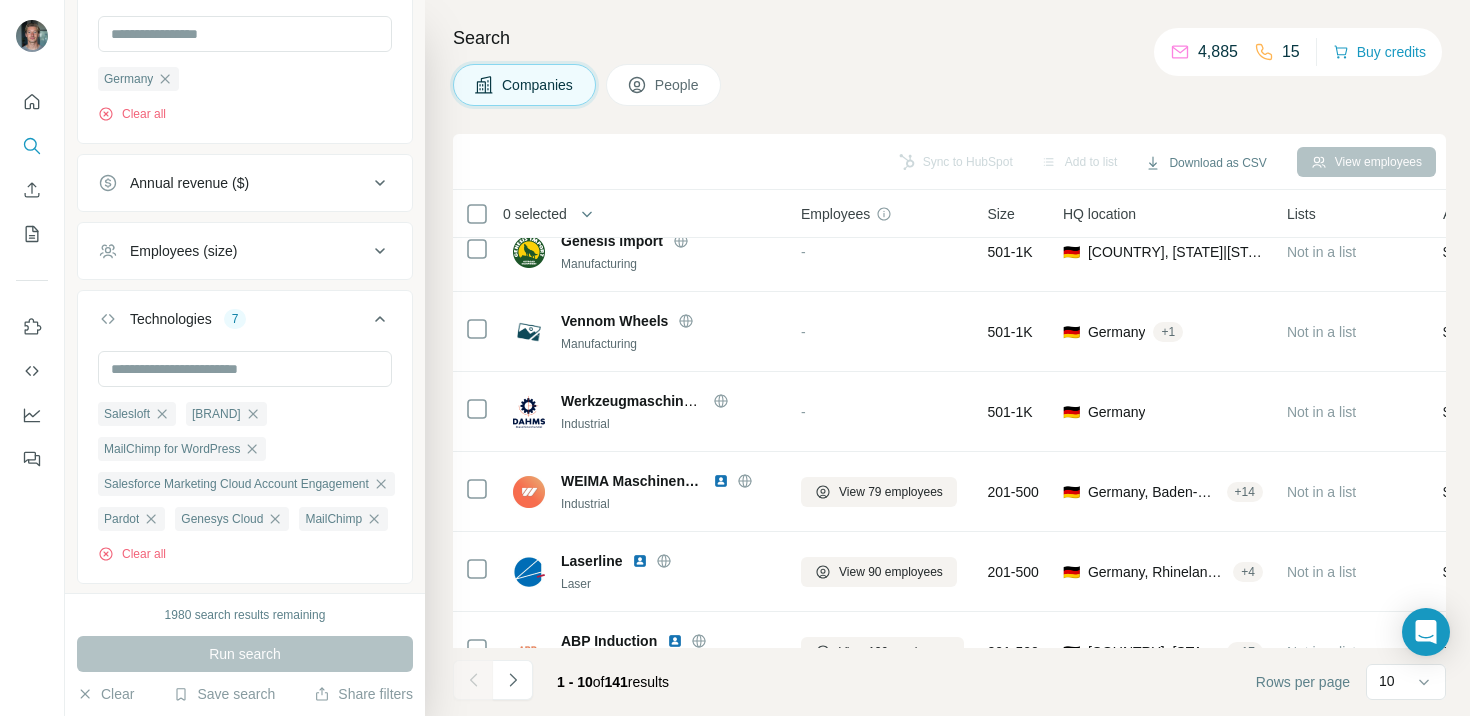 scroll, scrollTop: 501, scrollLeft: 0, axis: vertical 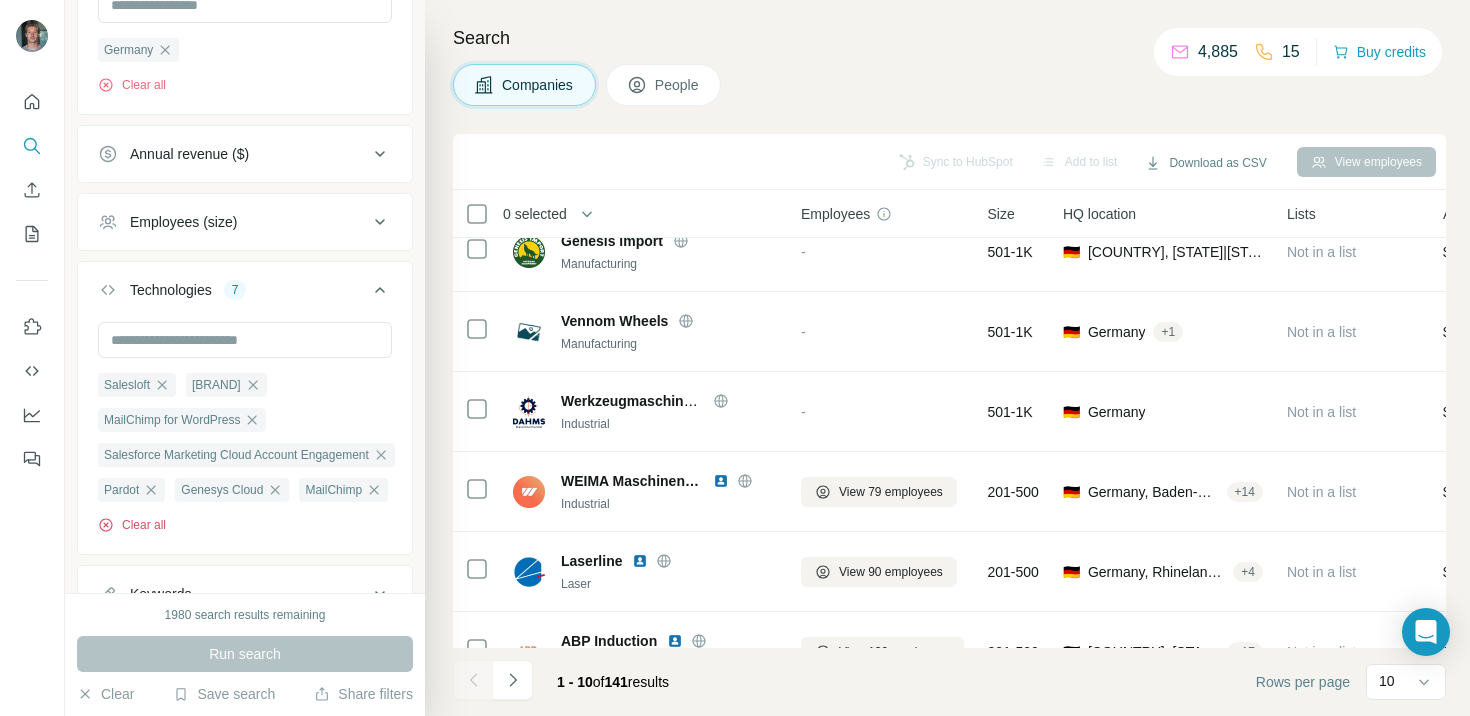 click on "Clear all" at bounding box center [132, 525] 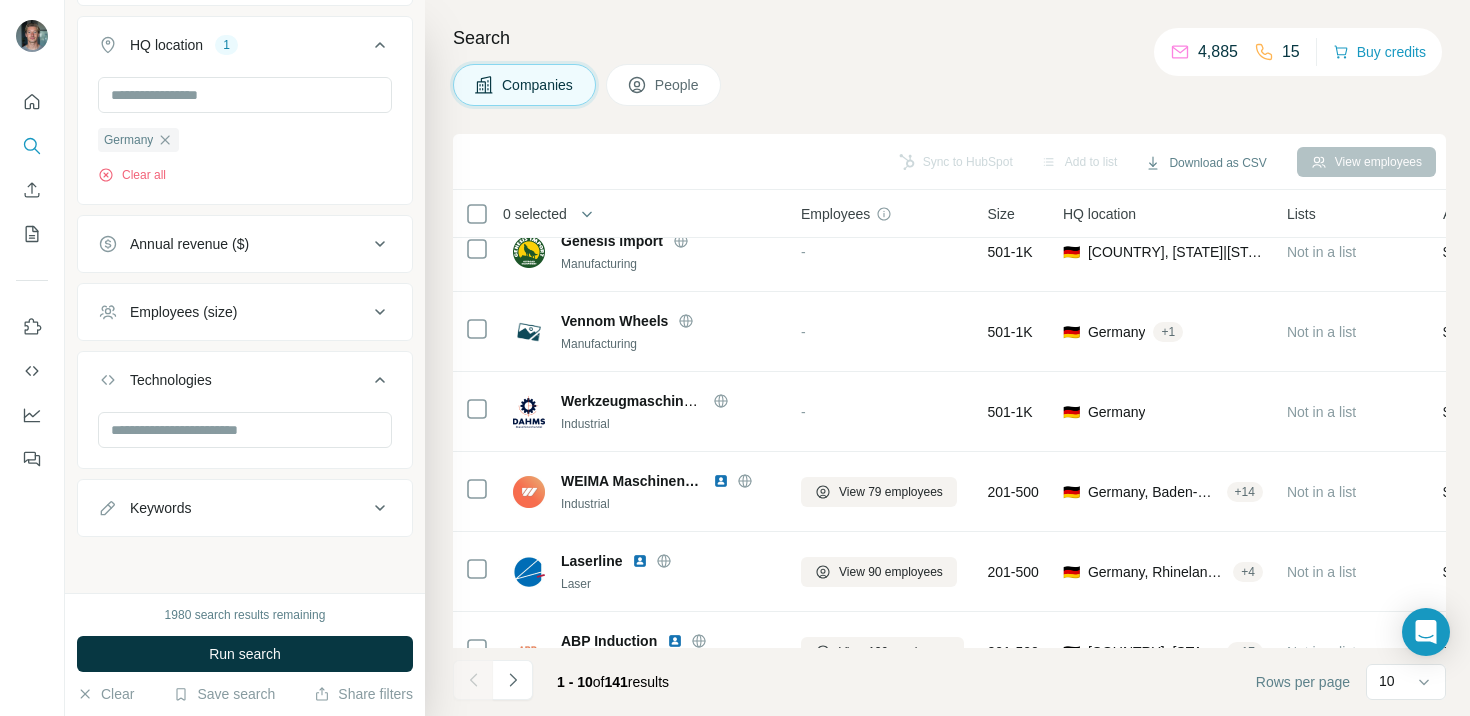 scroll, scrollTop: 412, scrollLeft: 0, axis: vertical 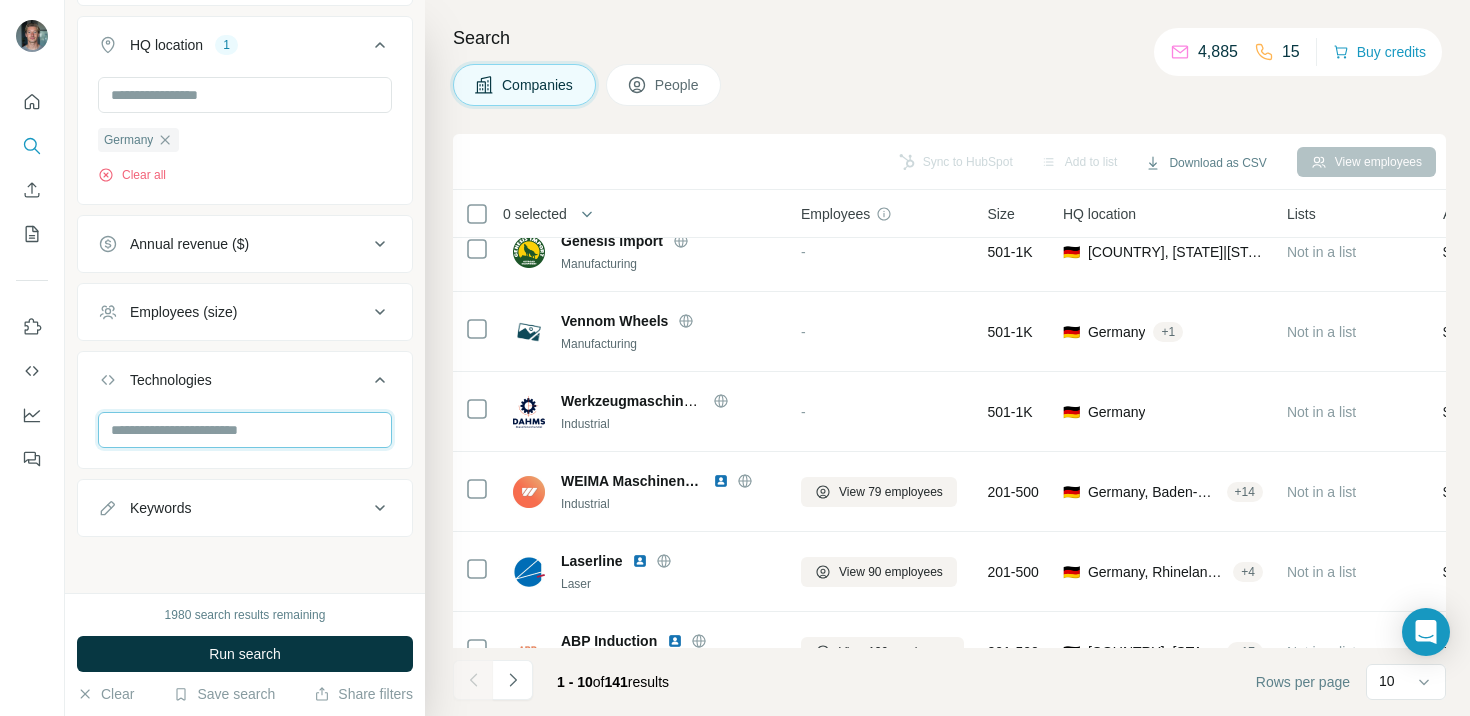 click at bounding box center [245, 430] 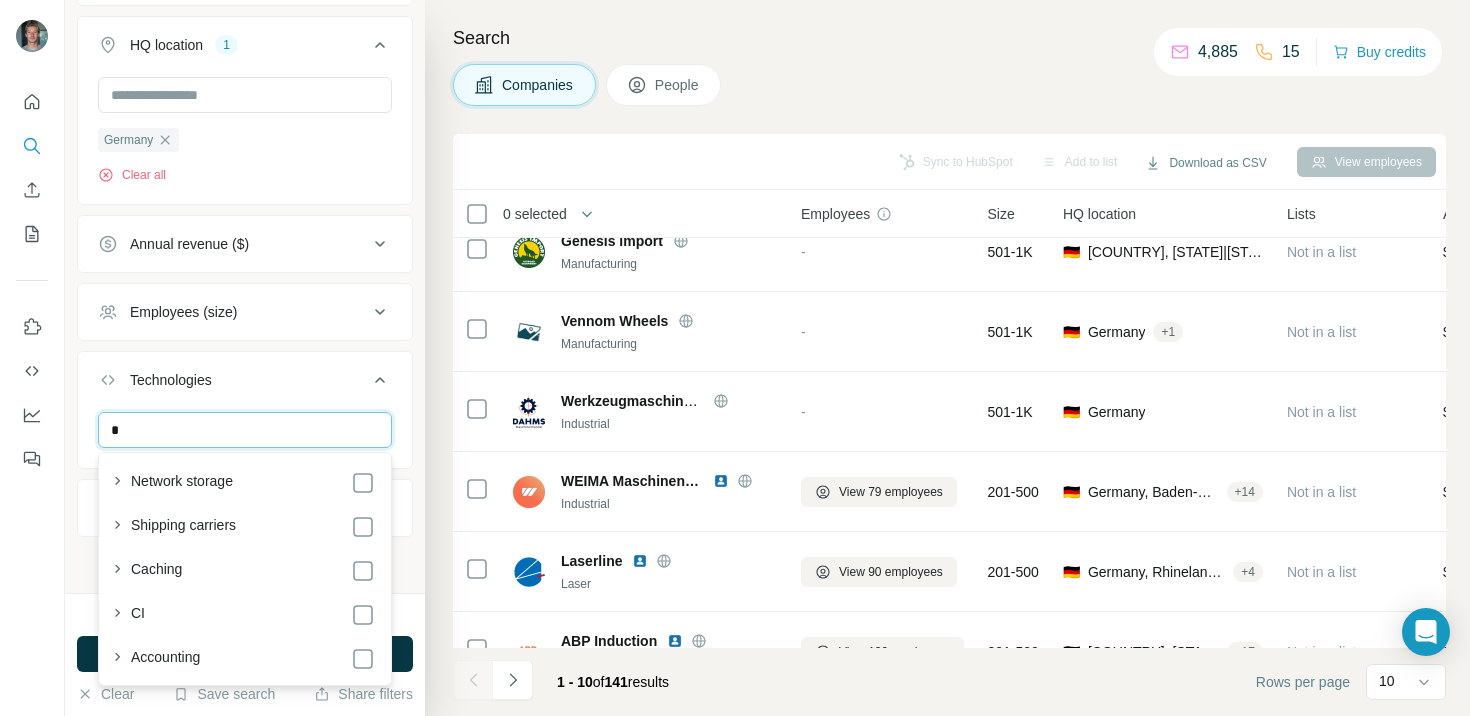 type on "*" 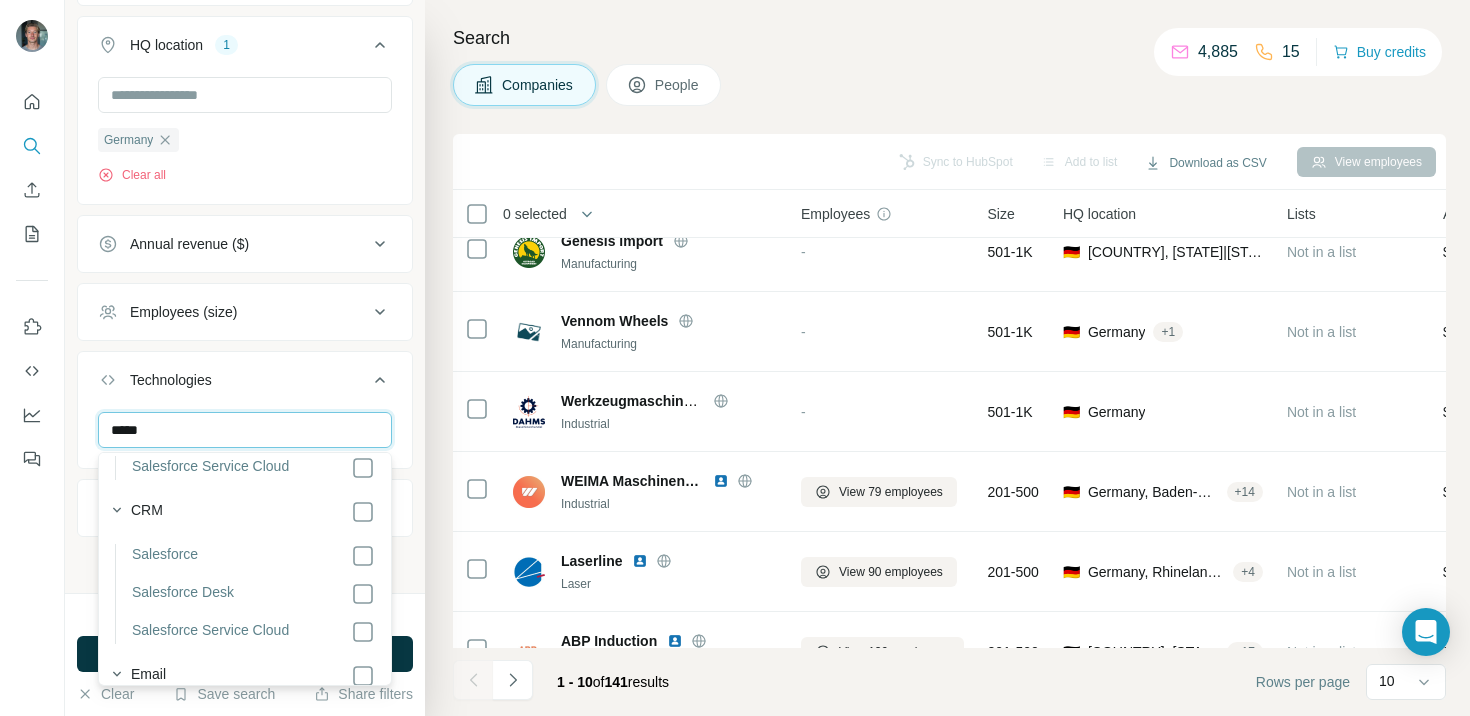 scroll, scrollTop: 1105, scrollLeft: 0, axis: vertical 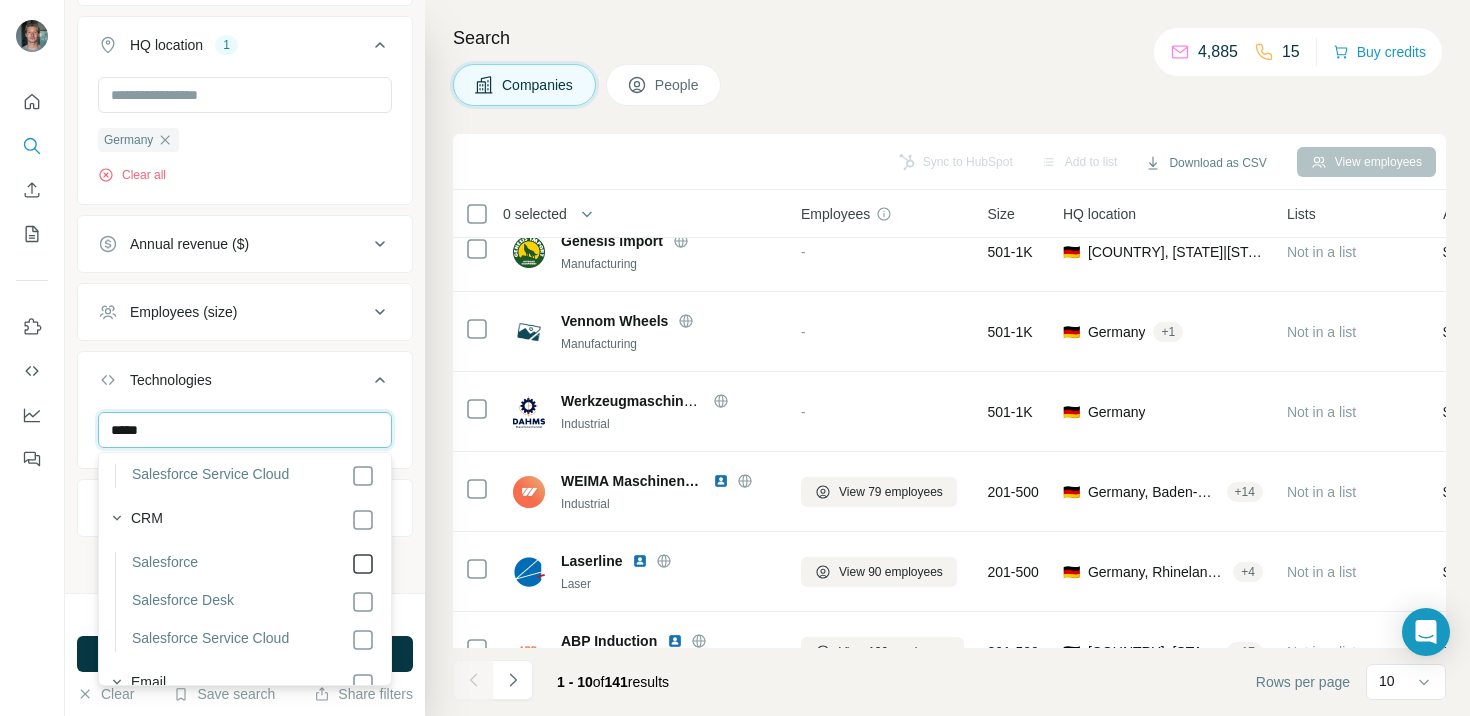 type on "*****" 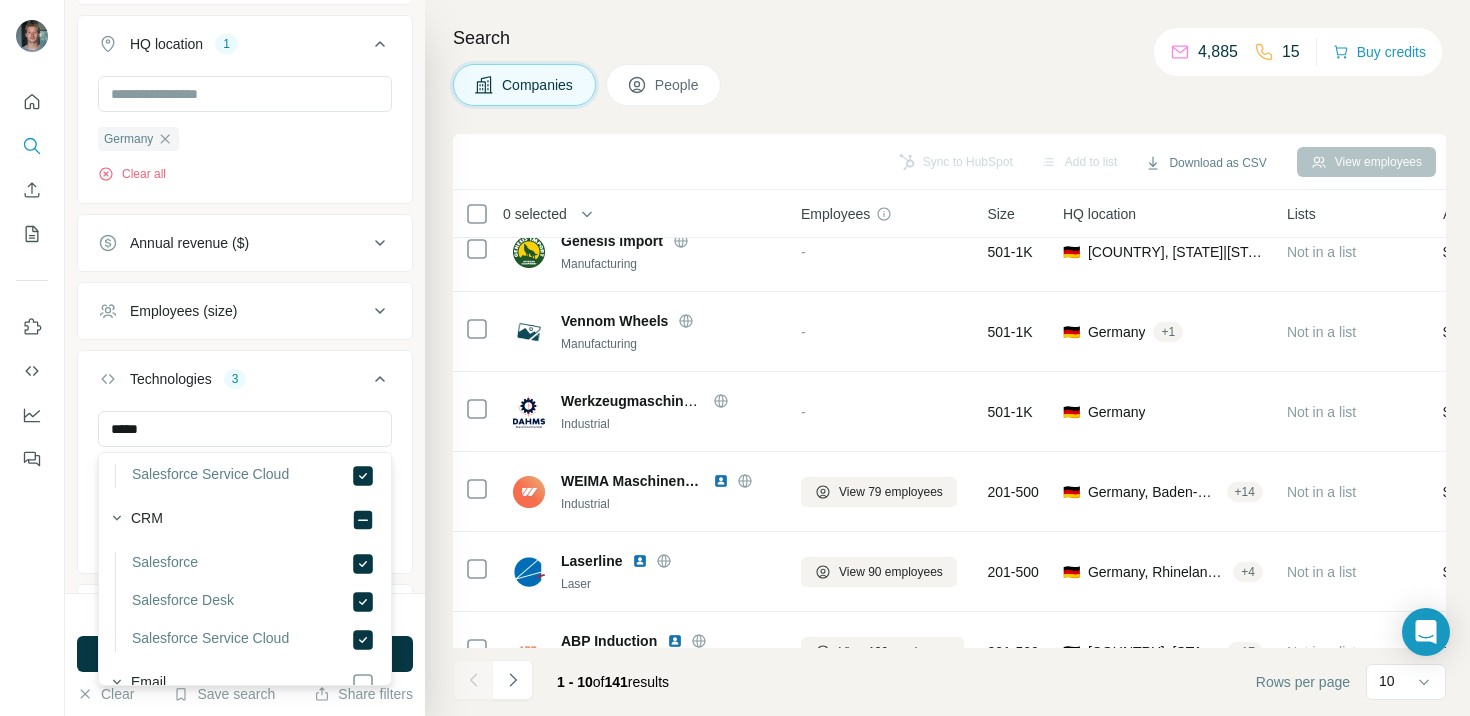 click on "View [NUMBER] employees
[COMPANY] Industrial - 1K-5K 🇩🇪 [COUNTRY] Not in a list - Google Tag Manager, RSS, Font Awesome, phpRS, PHP, jQuery, Modernizr, reCAPTCHA, TwicPics, TYPO3 CMS, Usercentrics, Apache HTTP Server, Salesforce Marketing Cloud Account Engagement Industrial, Machinery Manufacturing, Manufacturing, Industrial Engineering, Industrial Manufacturing - Genesis import Manufacturing - 501-1K 🇩🇪 [COUNTRY], [STATE]|[REGION]|[CITY] Not in a list $ 100-500M Genesis Import imports pickup & offroad equipment from South Africa and around the world. As importer of some brands like Alu-Cab, James Baroud or also Ironman4x4 we are responsible for many countries! Google Tag Manager, Typekit, Font Awesome, Varnish, Piwik PRO Core, Cart Functionality, Loadable-Components, YouTube, phpRS, PHP, Google Analytics, jQuery, HSTS, React, -" at bounding box center (947, 358) 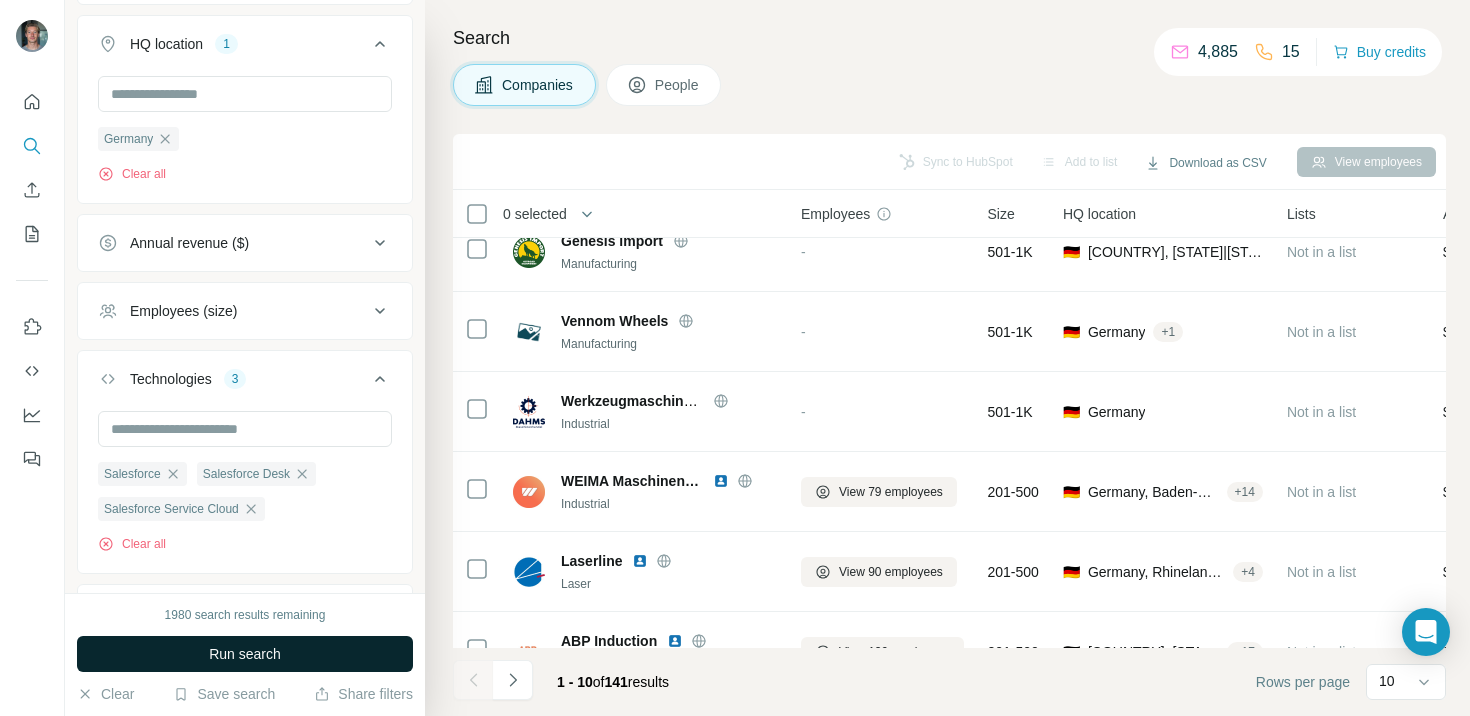 click on "Run search" at bounding box center [245, 654] 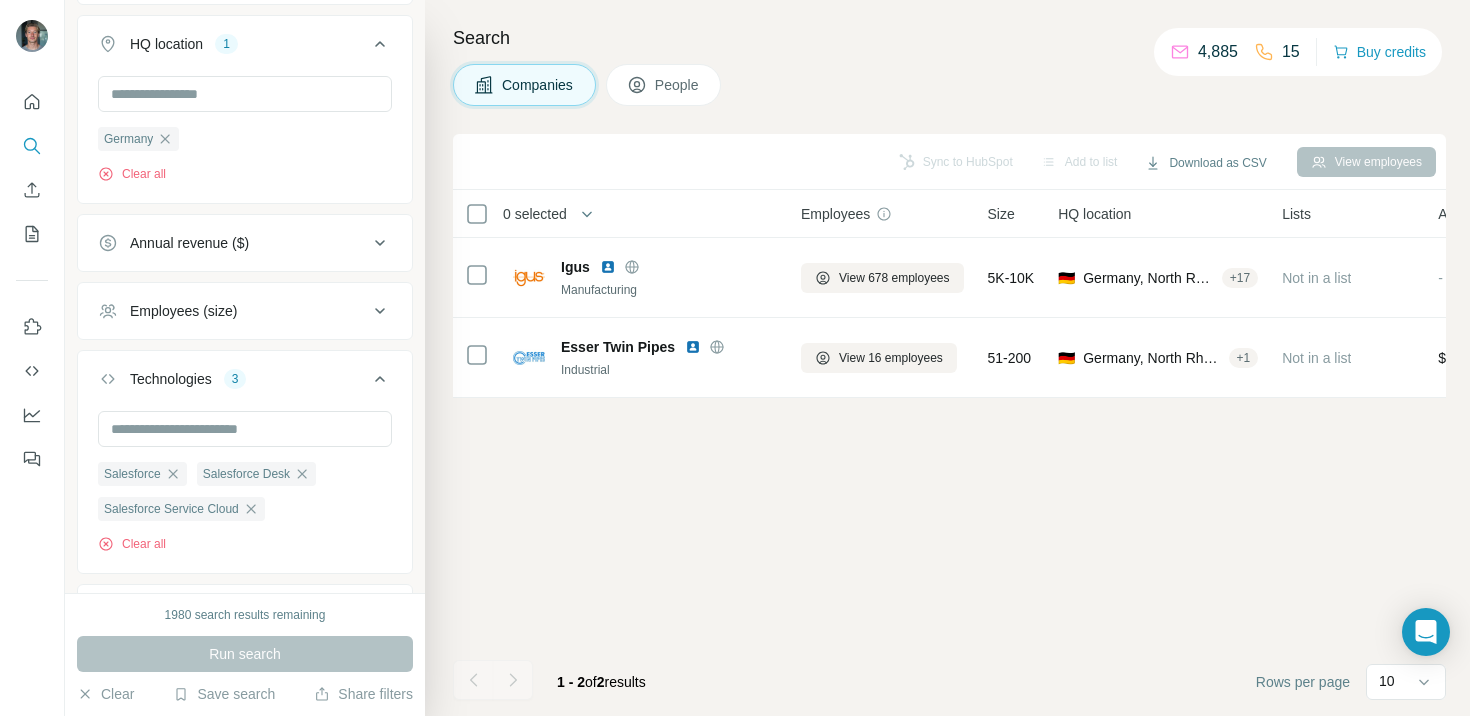scroll, scrollTop: 0, scrollLeft: 0, axis: both 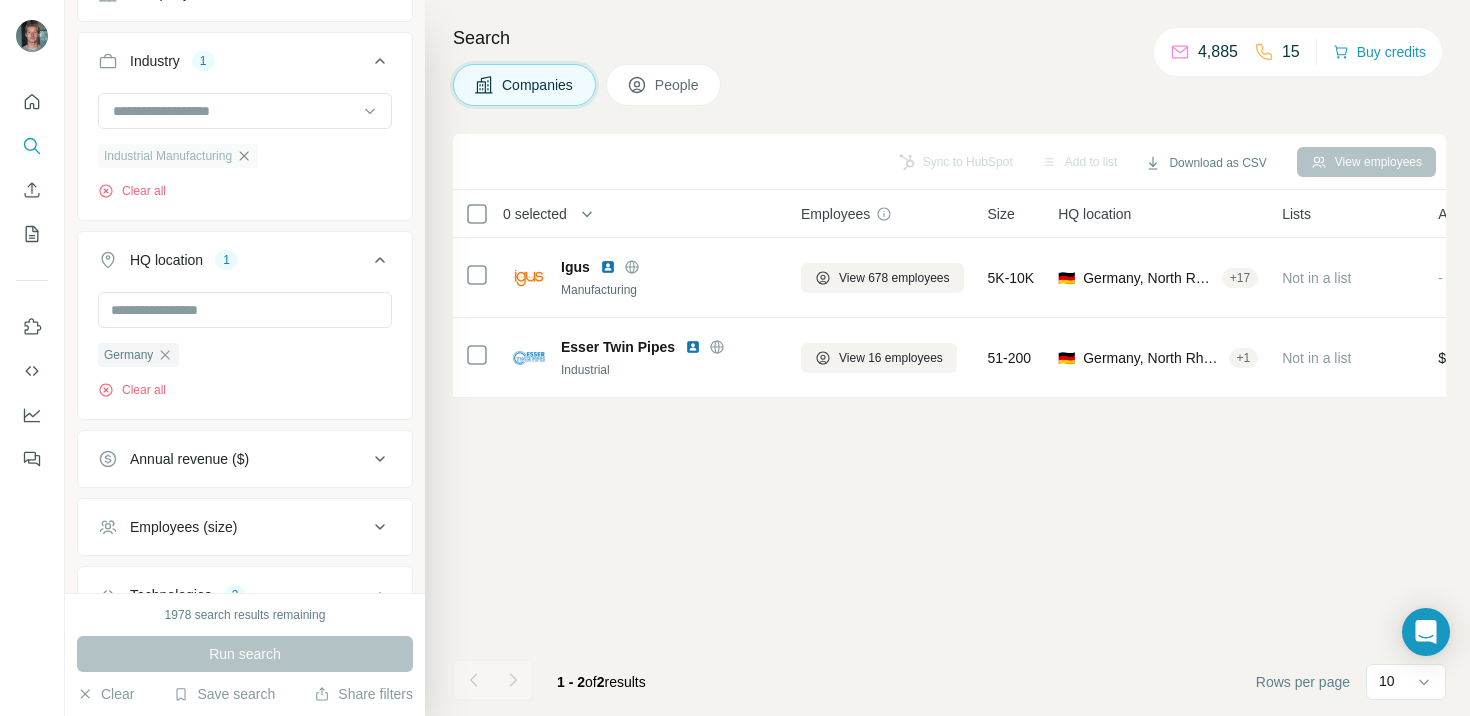 click 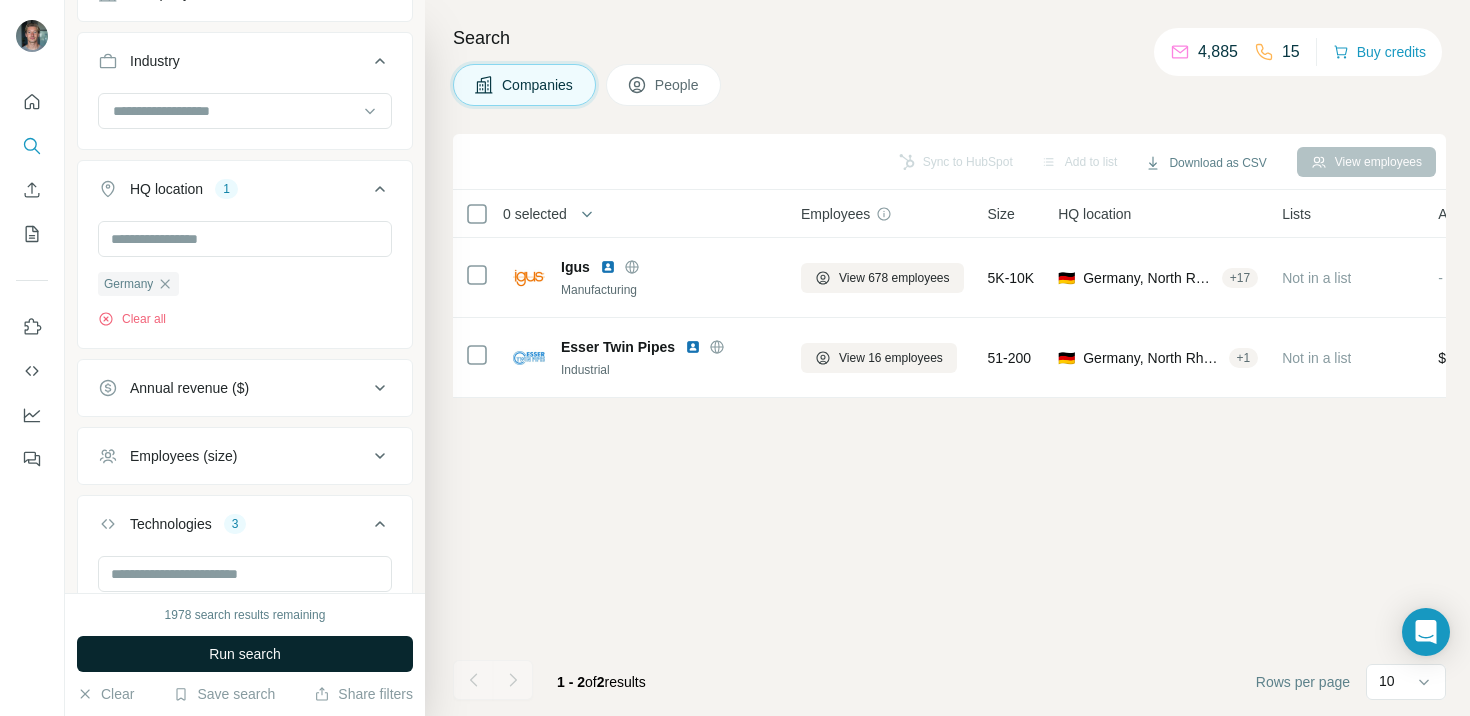 click on "Run search" at bounding box center [245, 654] 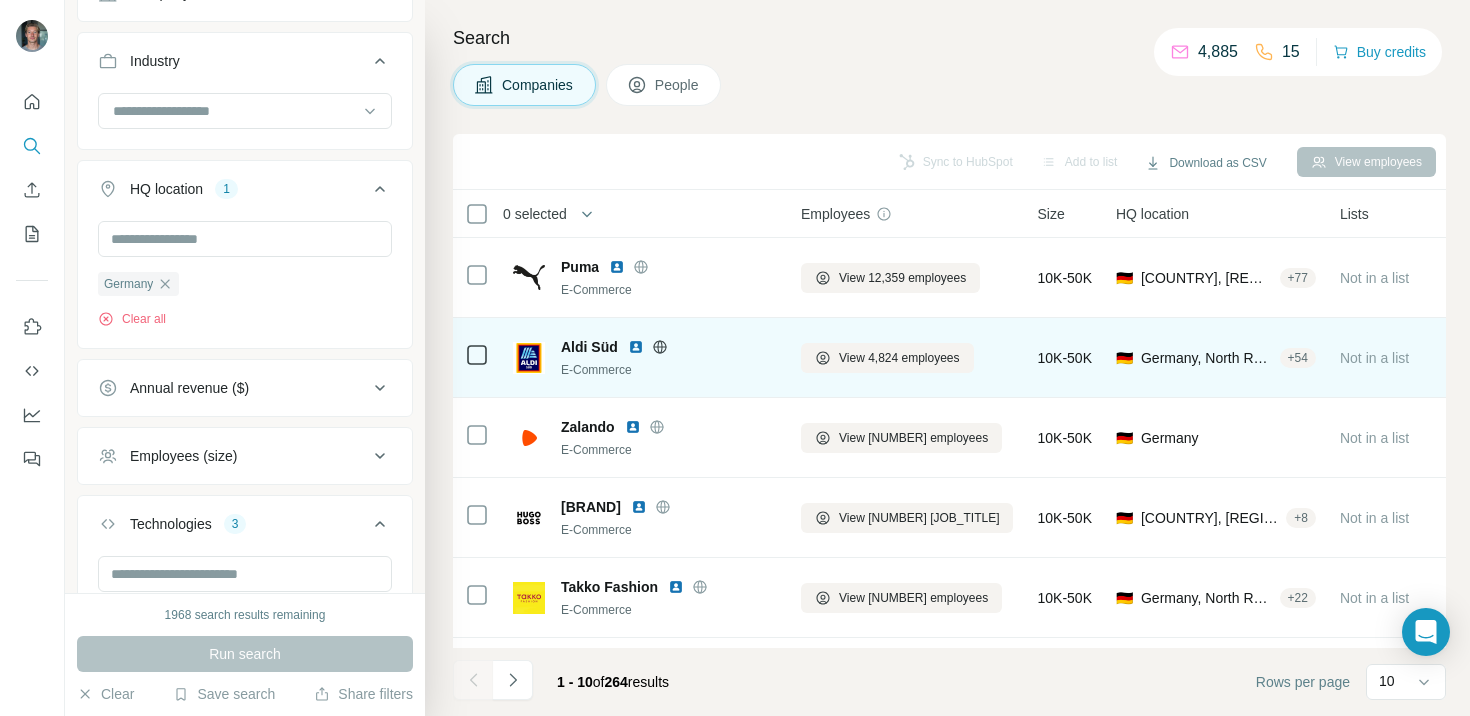 scroll, scrollTop: 31, scrollLeft: 0, axis: vertical 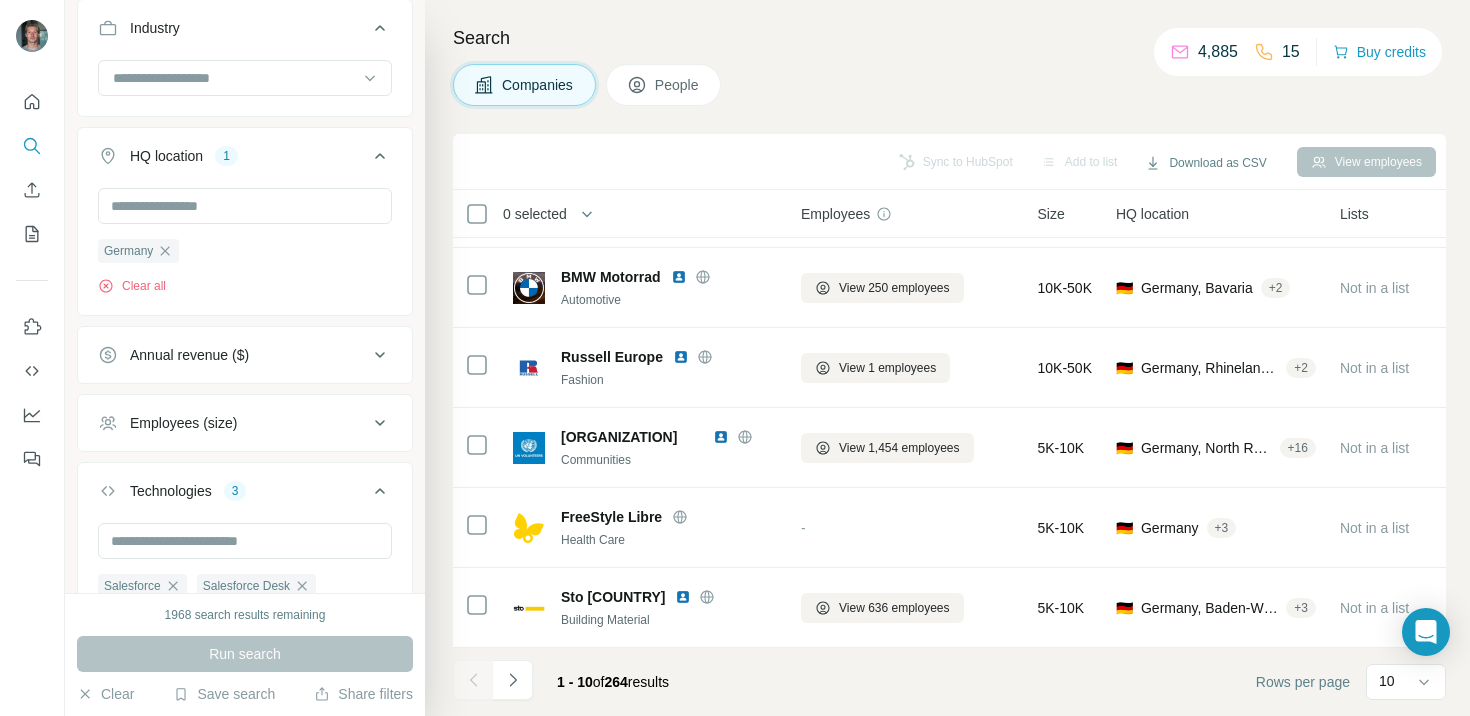 click on "Employees (size)" at bounding box center (233, 423) 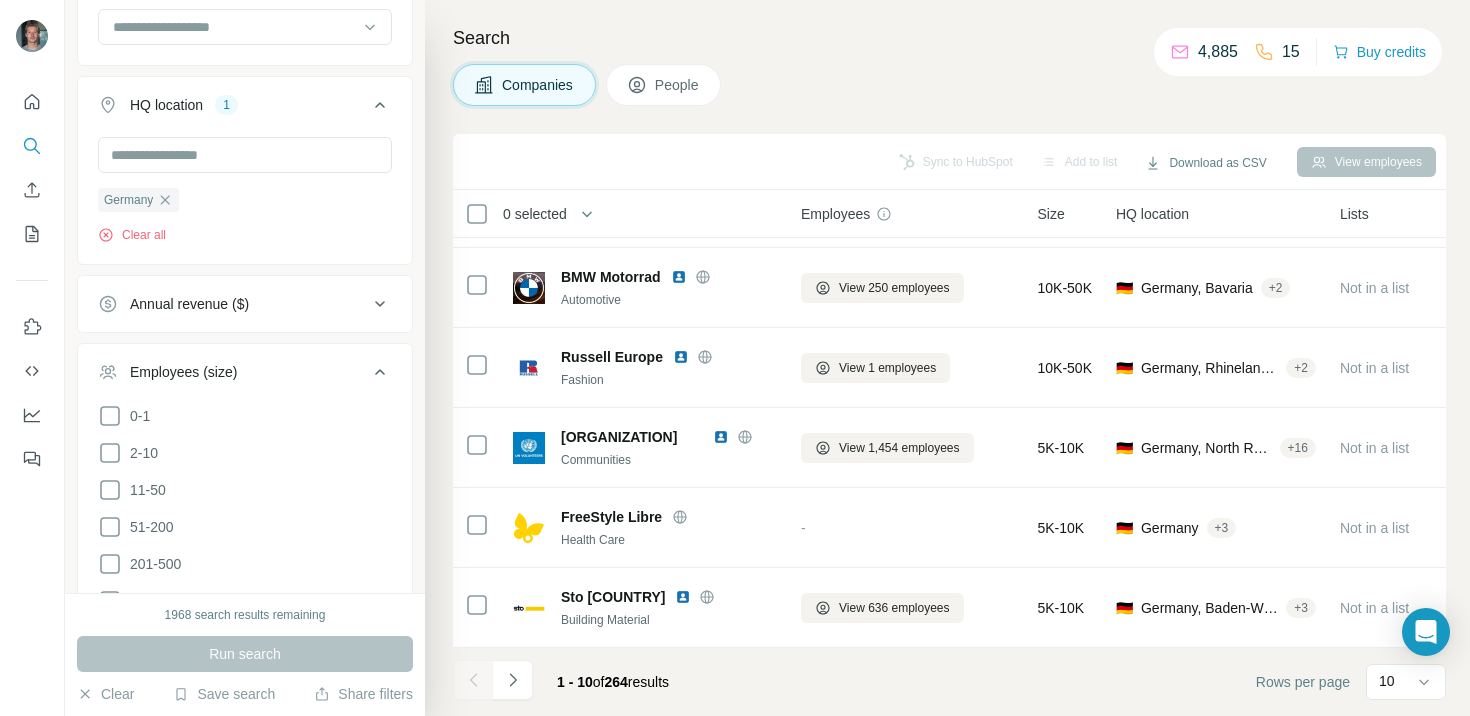 scroll, scrollTop: 319, scrollLeft: 0, axis: vertical 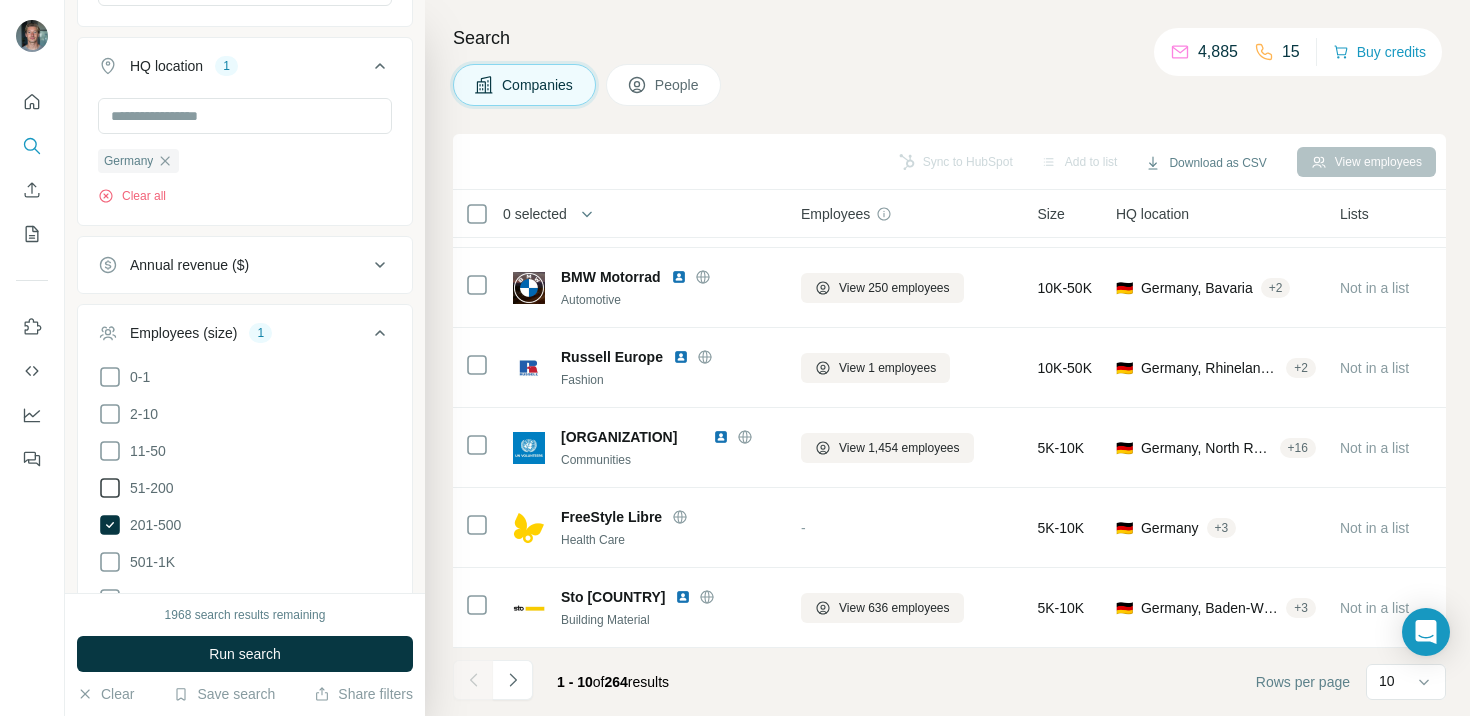 click on "51-200" at bounding box center [148, 488] 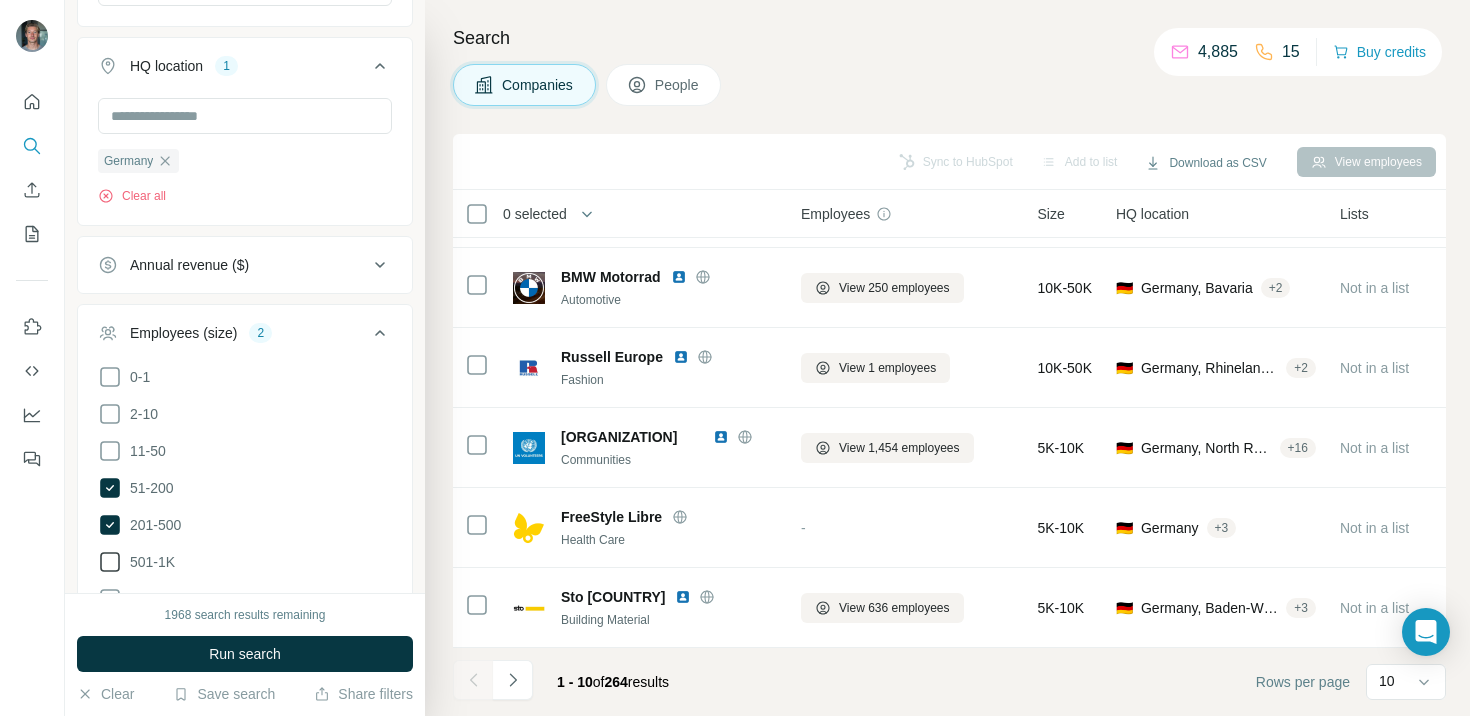click on "501-1K" at bounding box center [148, 562] 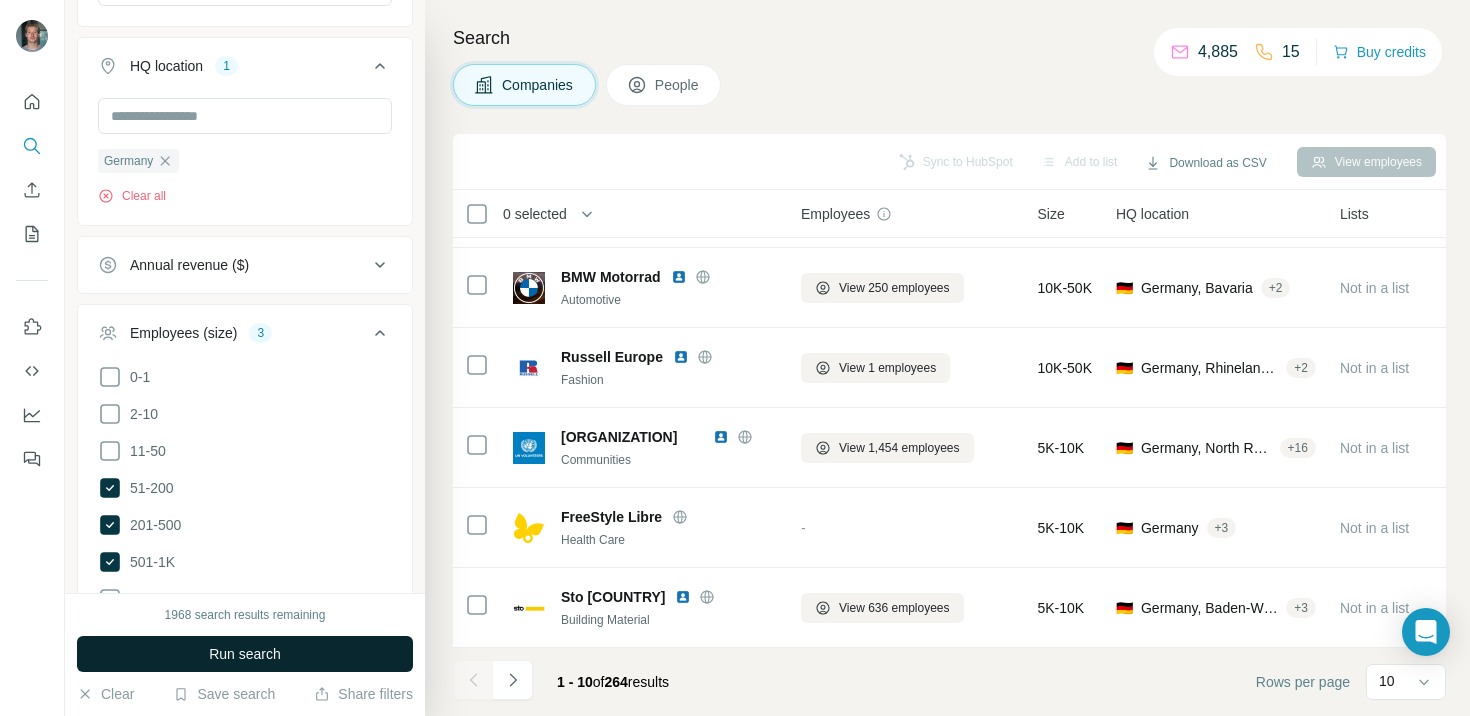 click on "Run search" at bounding box center (245, 654) 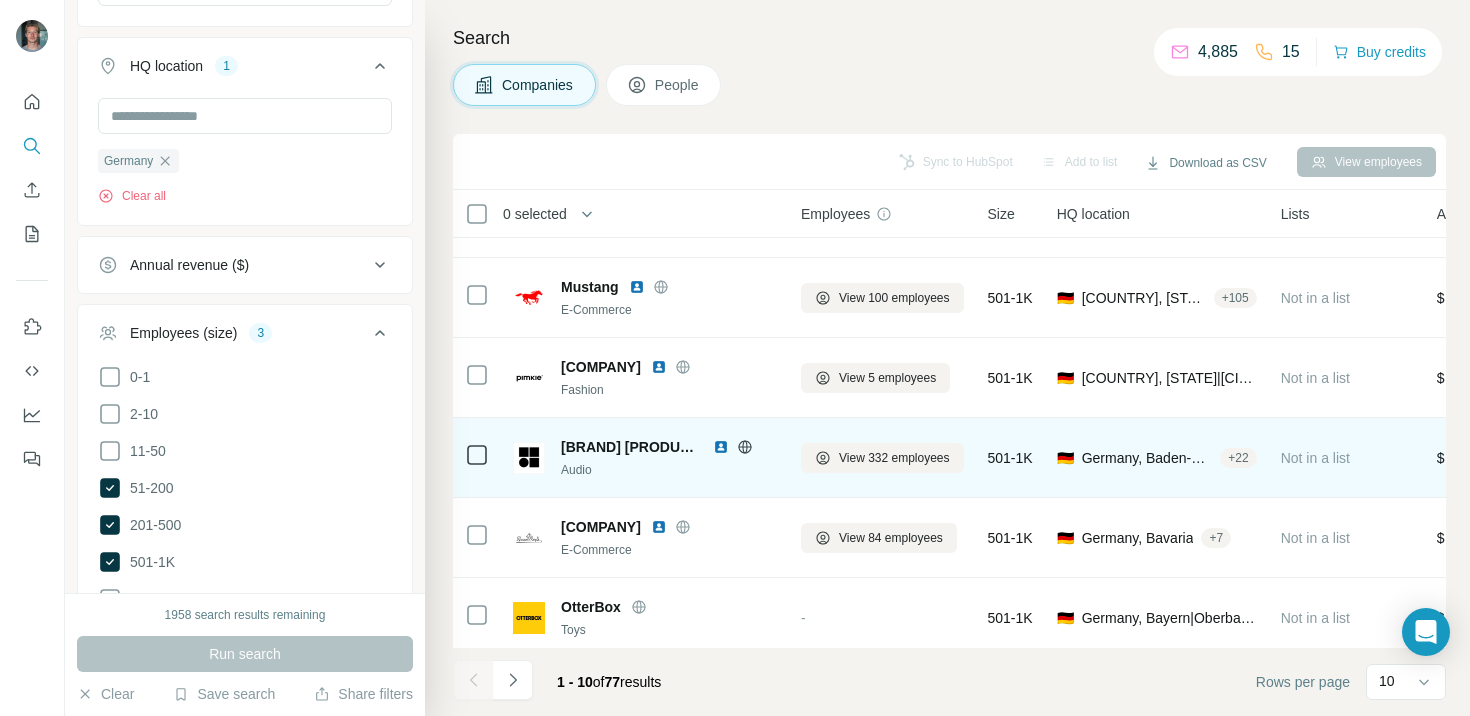 scroll, scrollTop: 390, scrollLeft: 0, axis: vertical 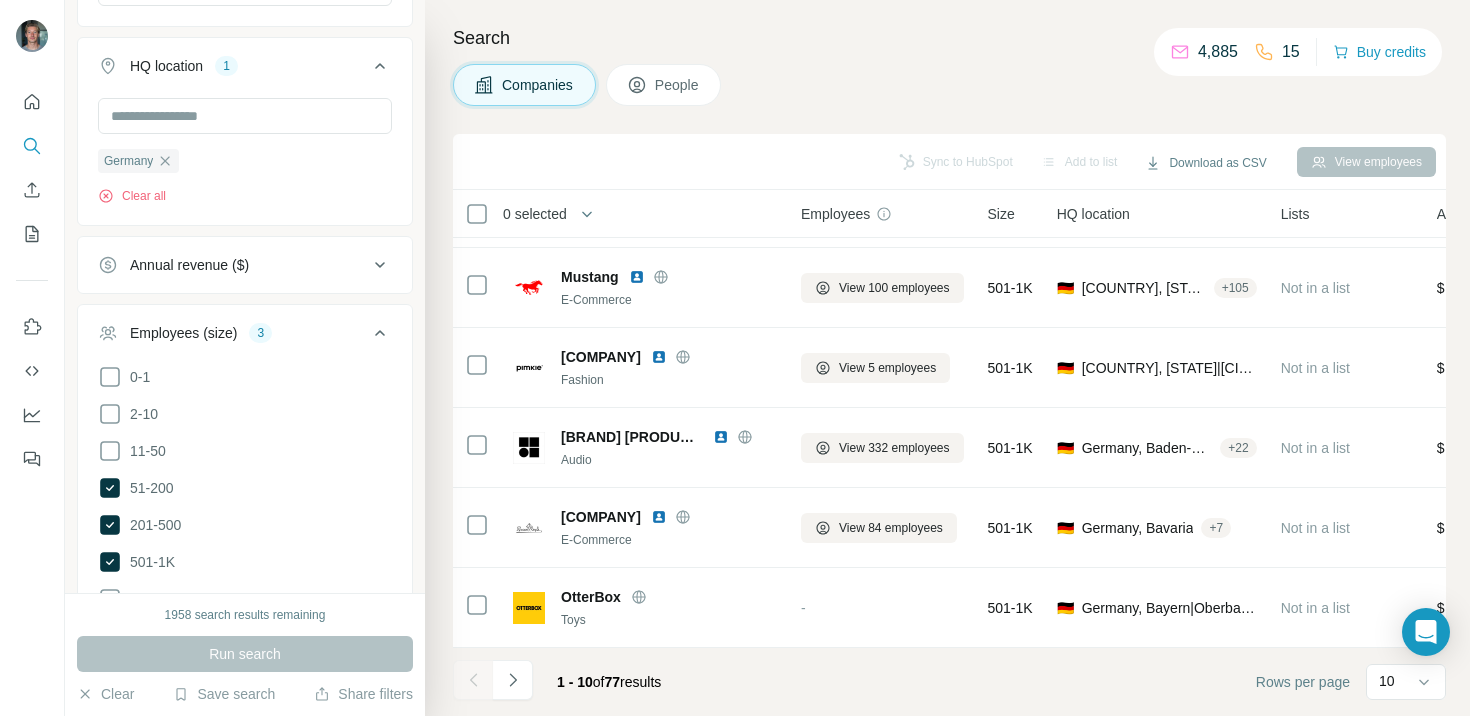 click on "1 - 10  of  77  results" at bounding box center (609, 682) 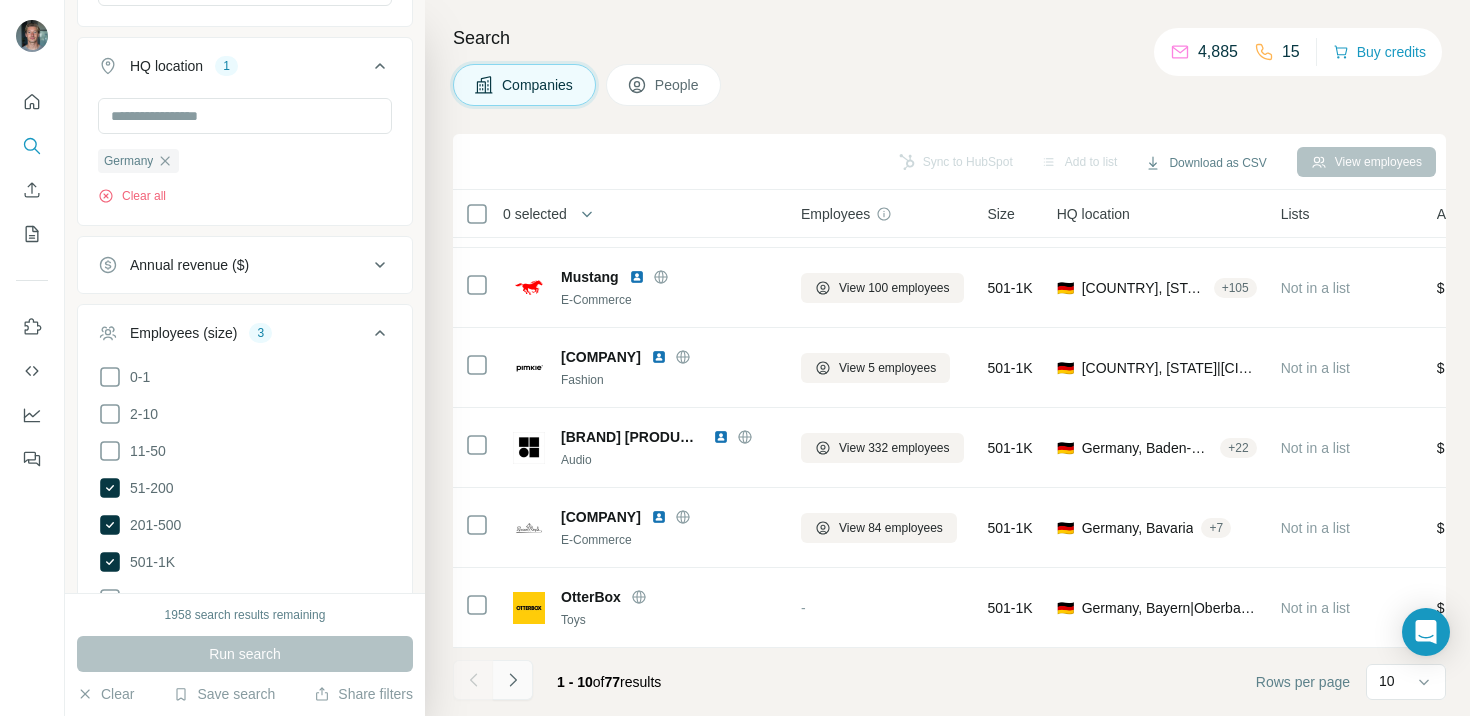 click 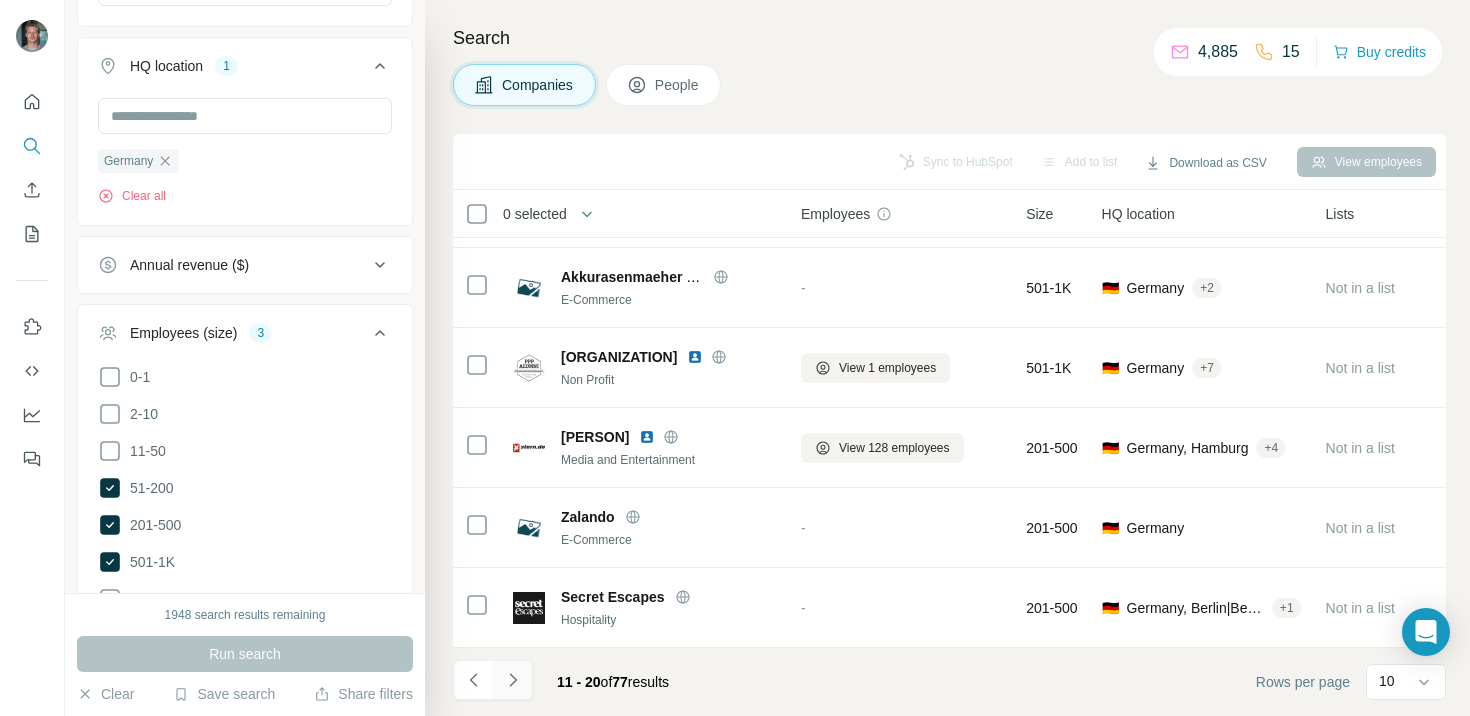 click 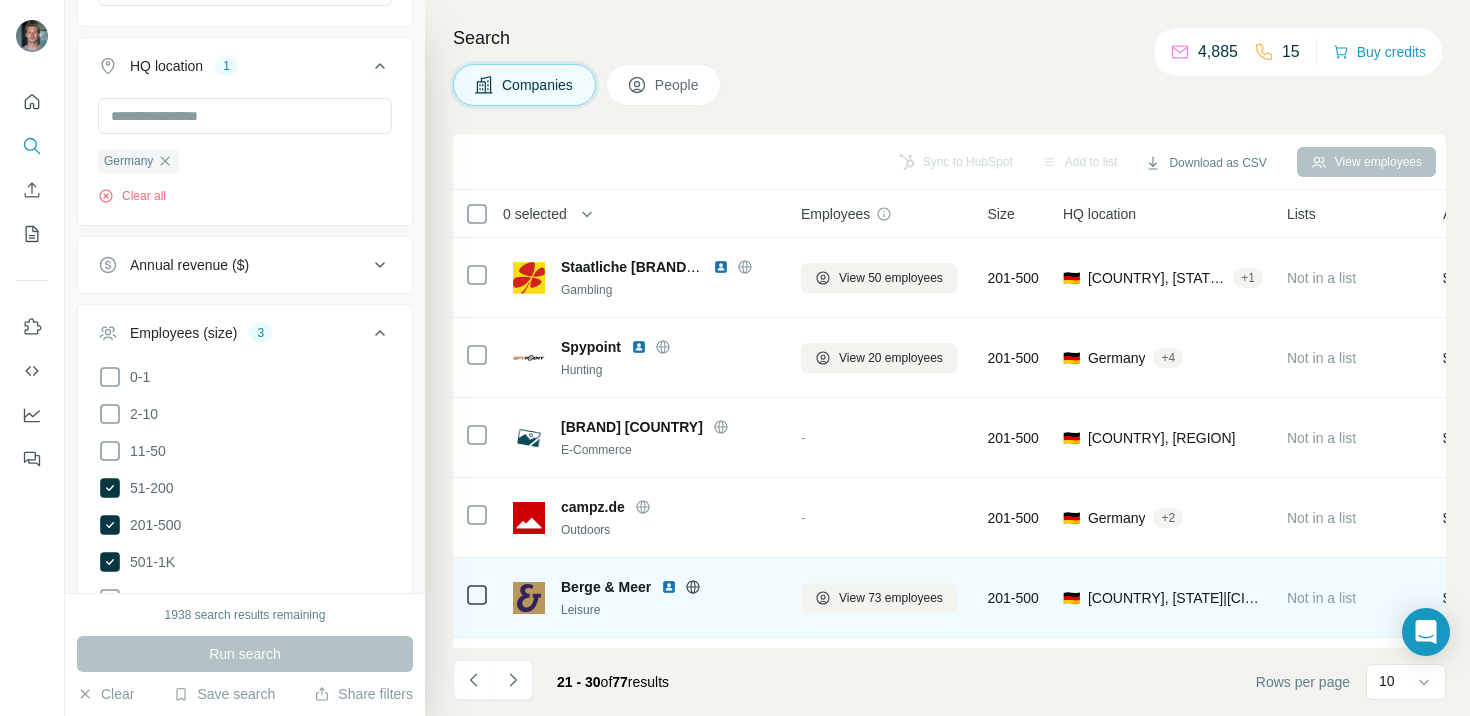scroll, scrollTop: 390, scrollLeft: 0, axis: vertical 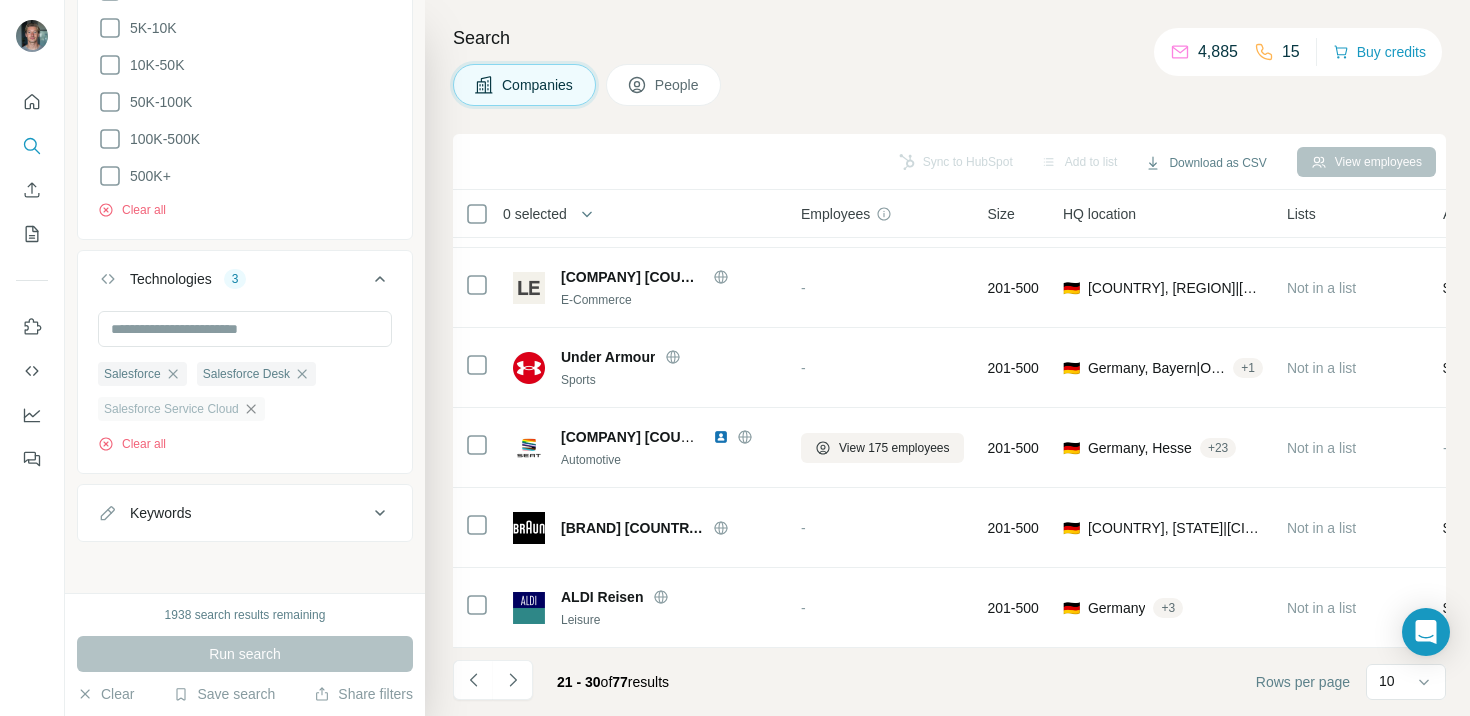 click 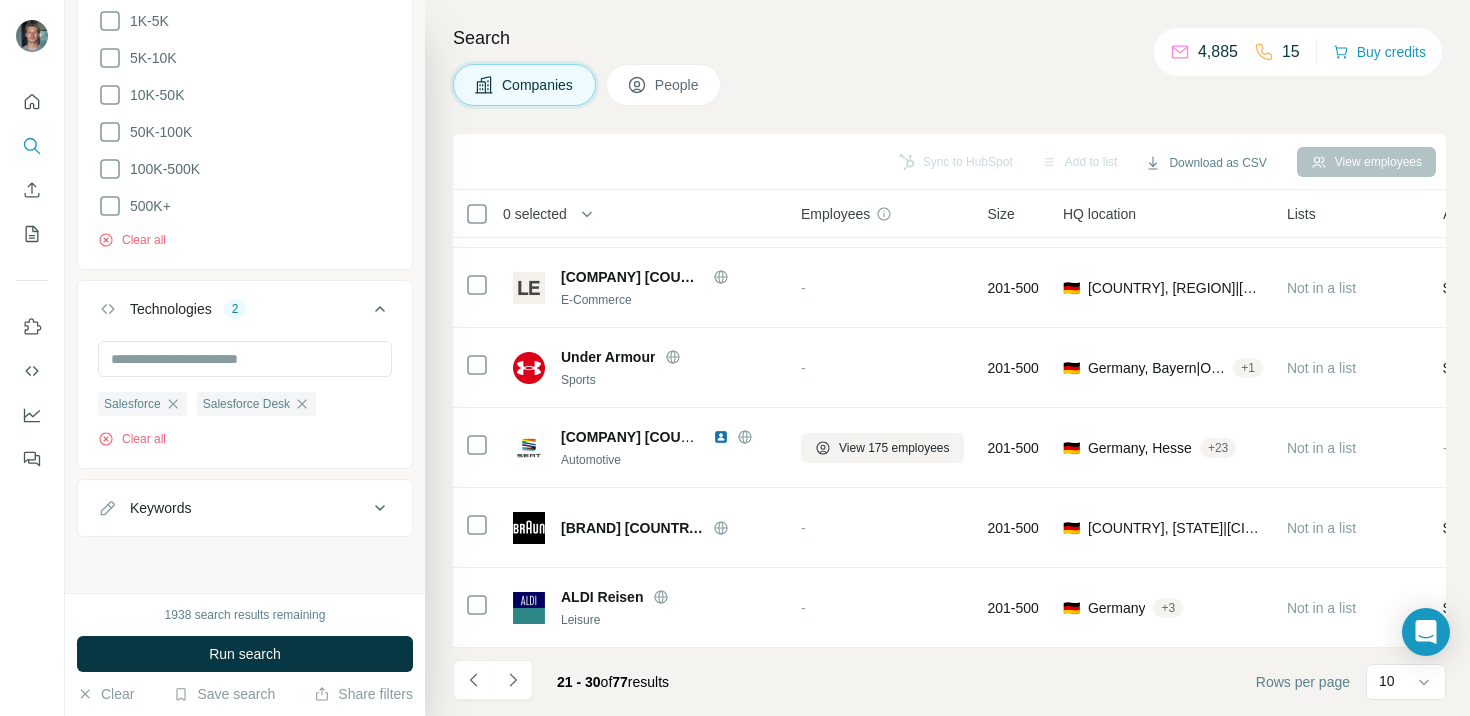 scroll, scrollTop: 892, scrollLeft: 0, axis: vertical 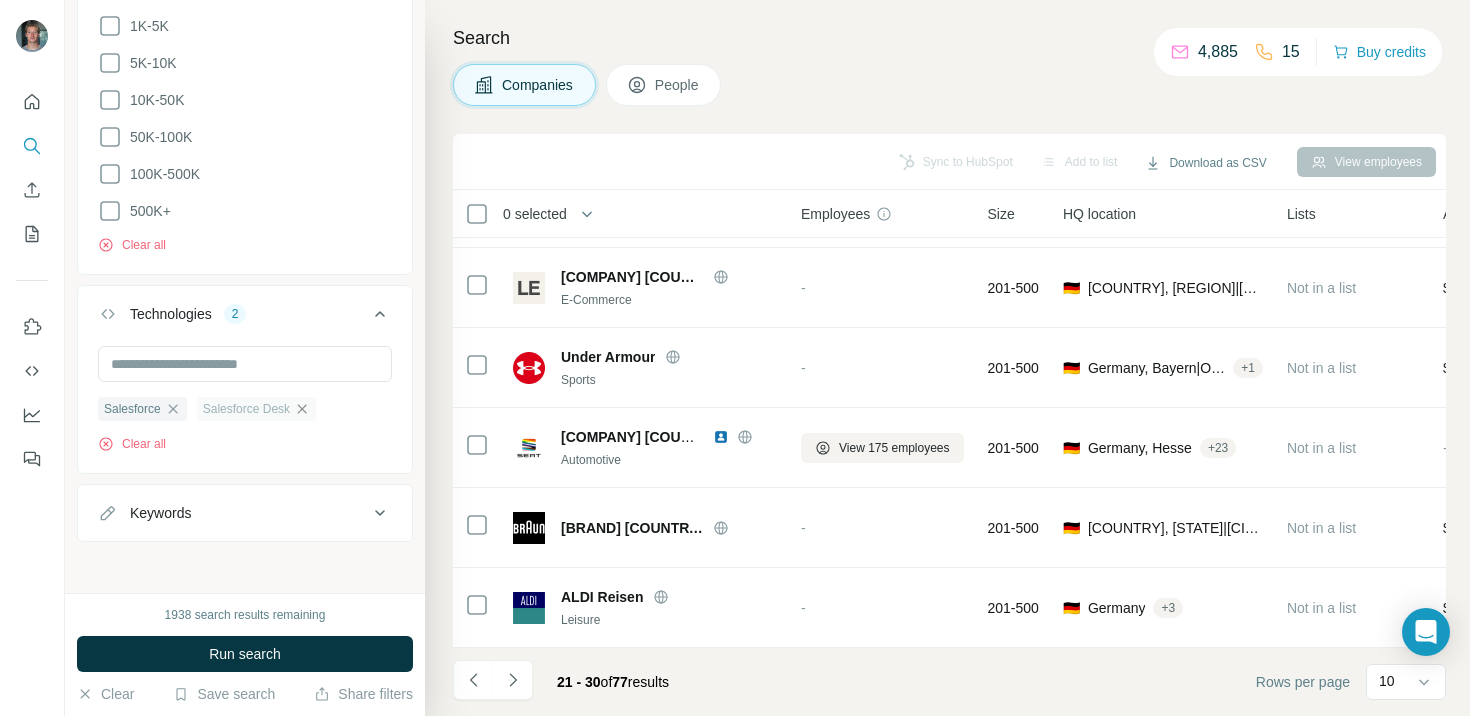 click 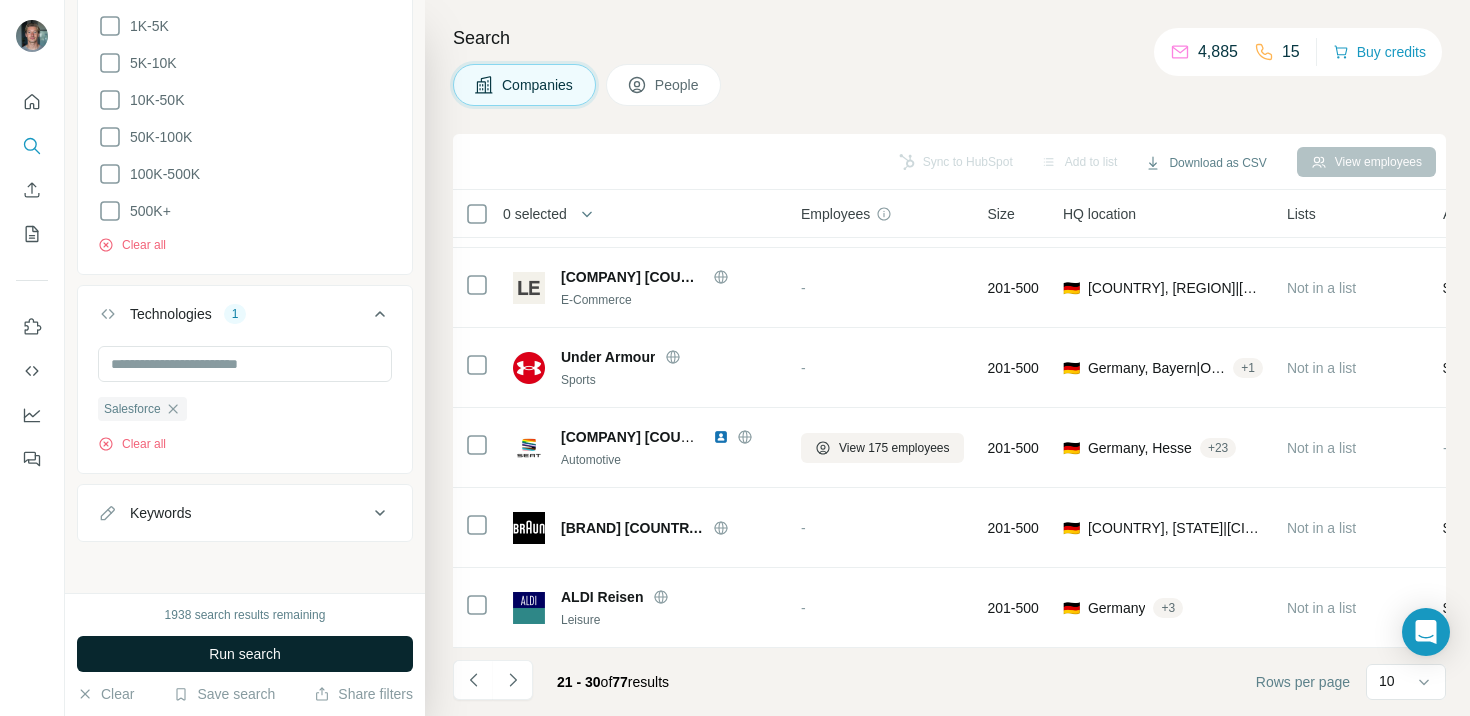 click on "Run search" at bounding box center [245, 654] 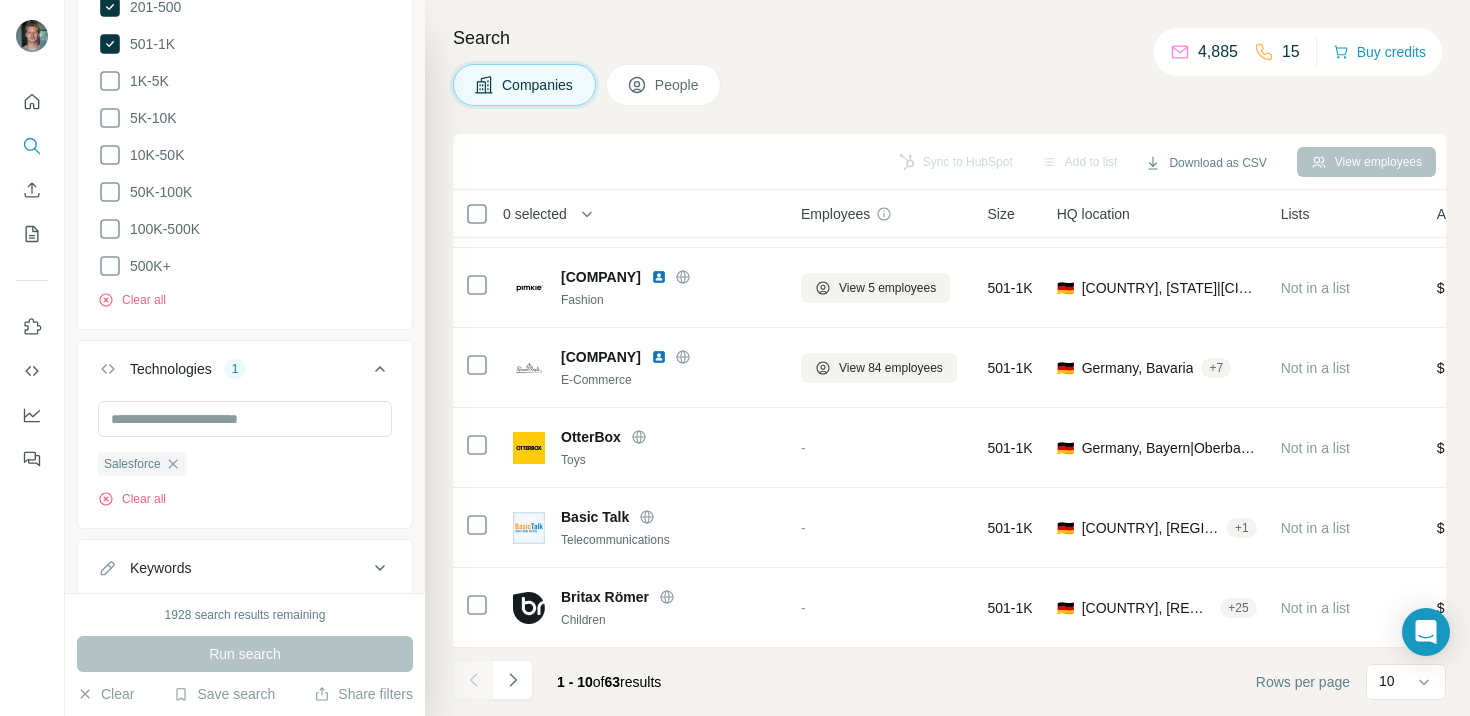scroll, scrollTop: 858, scrollLeft: 0, axis: vertical 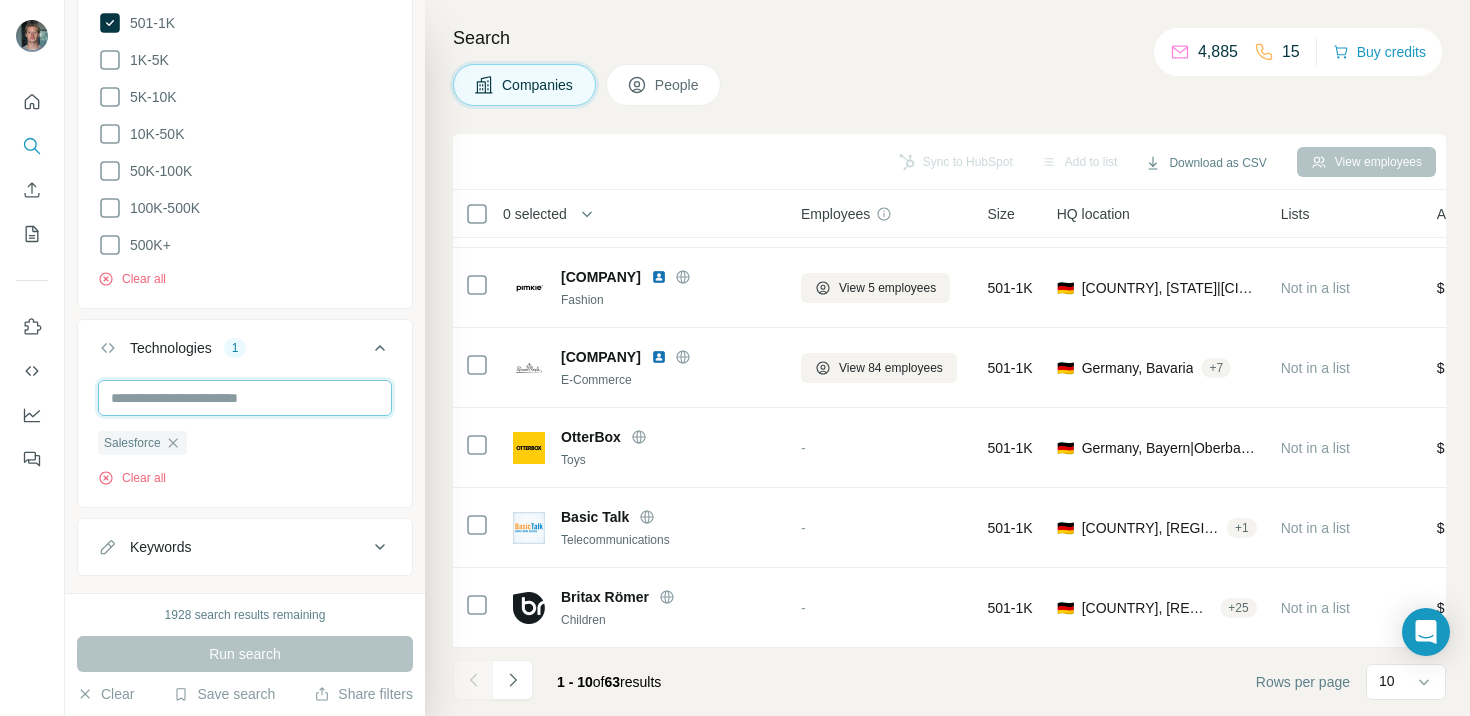 click at bounding box center (245, 398) 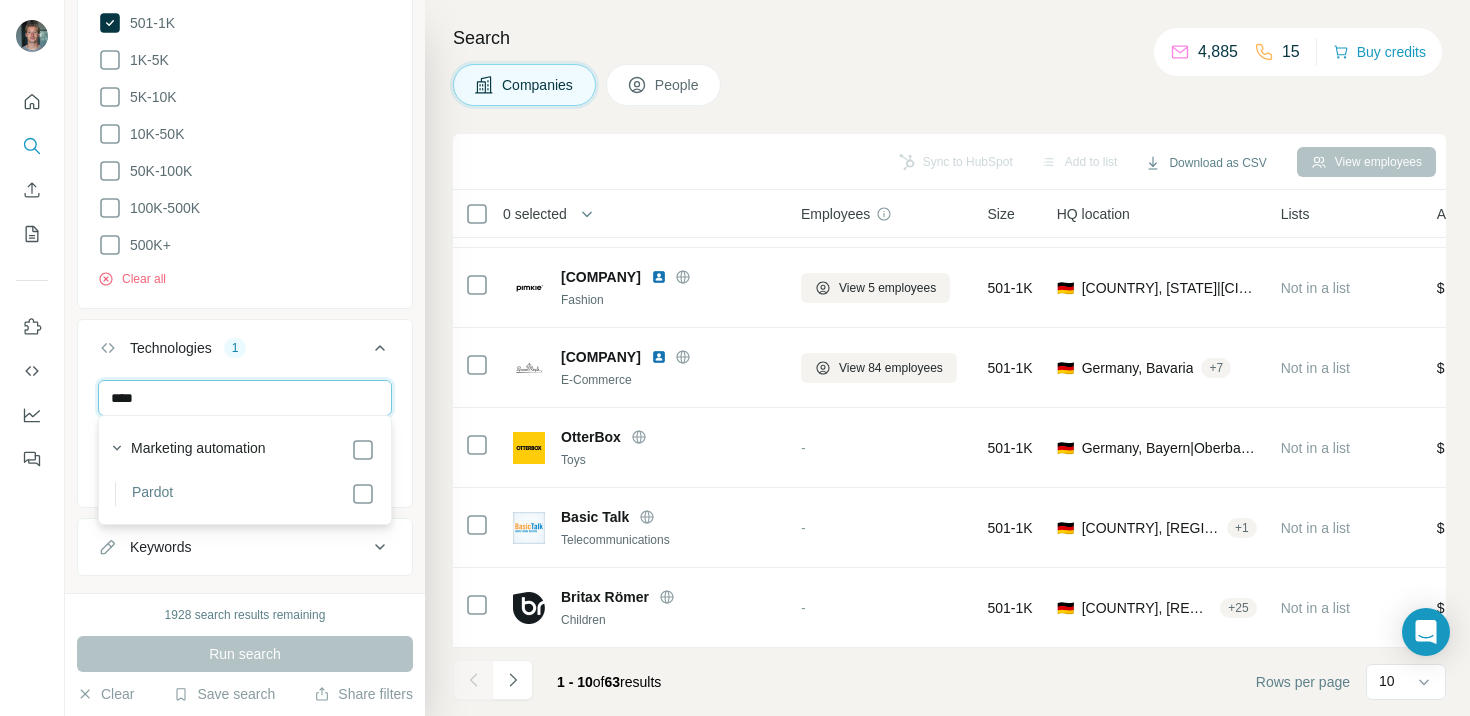 scroll, scrollTop: 0, scrollLeft: 0, axis: both 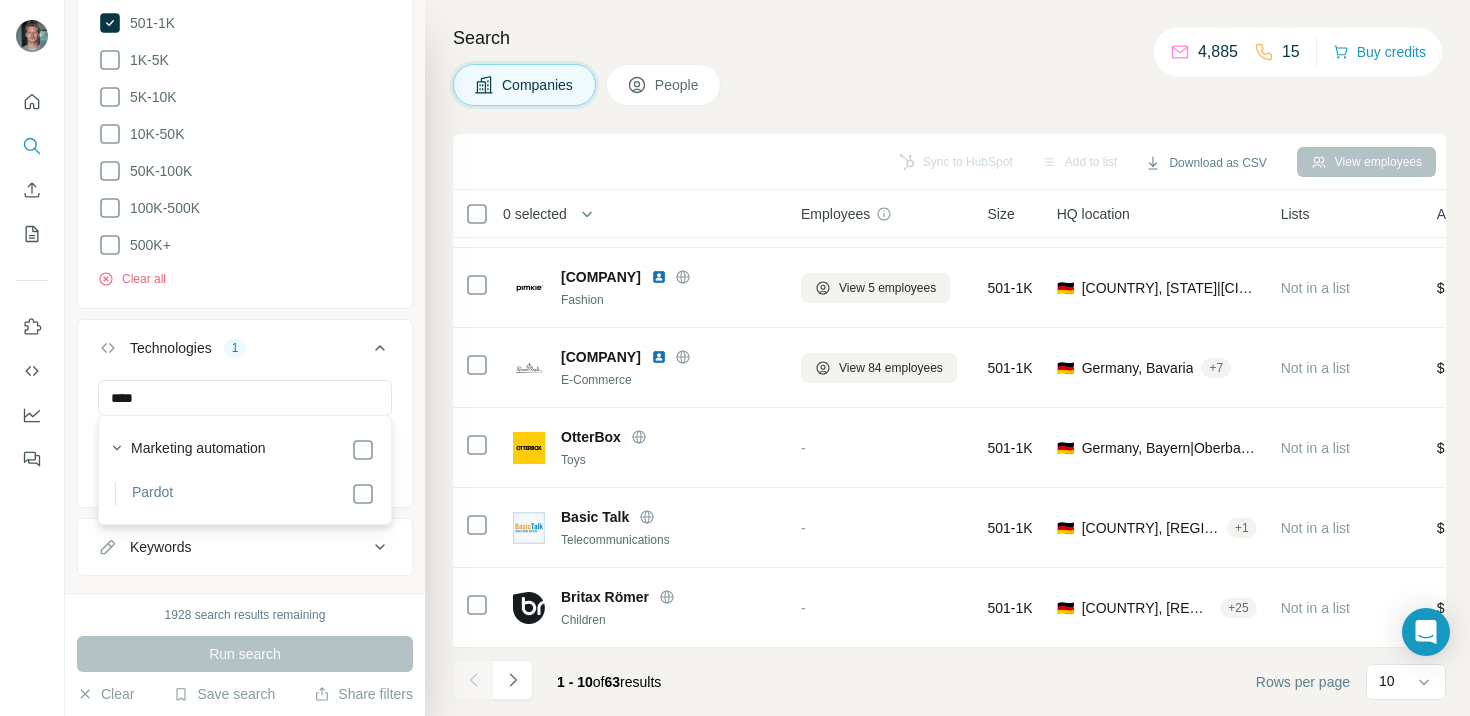 click on "Marketing automation Pardot" at bounding box center [239, 470] 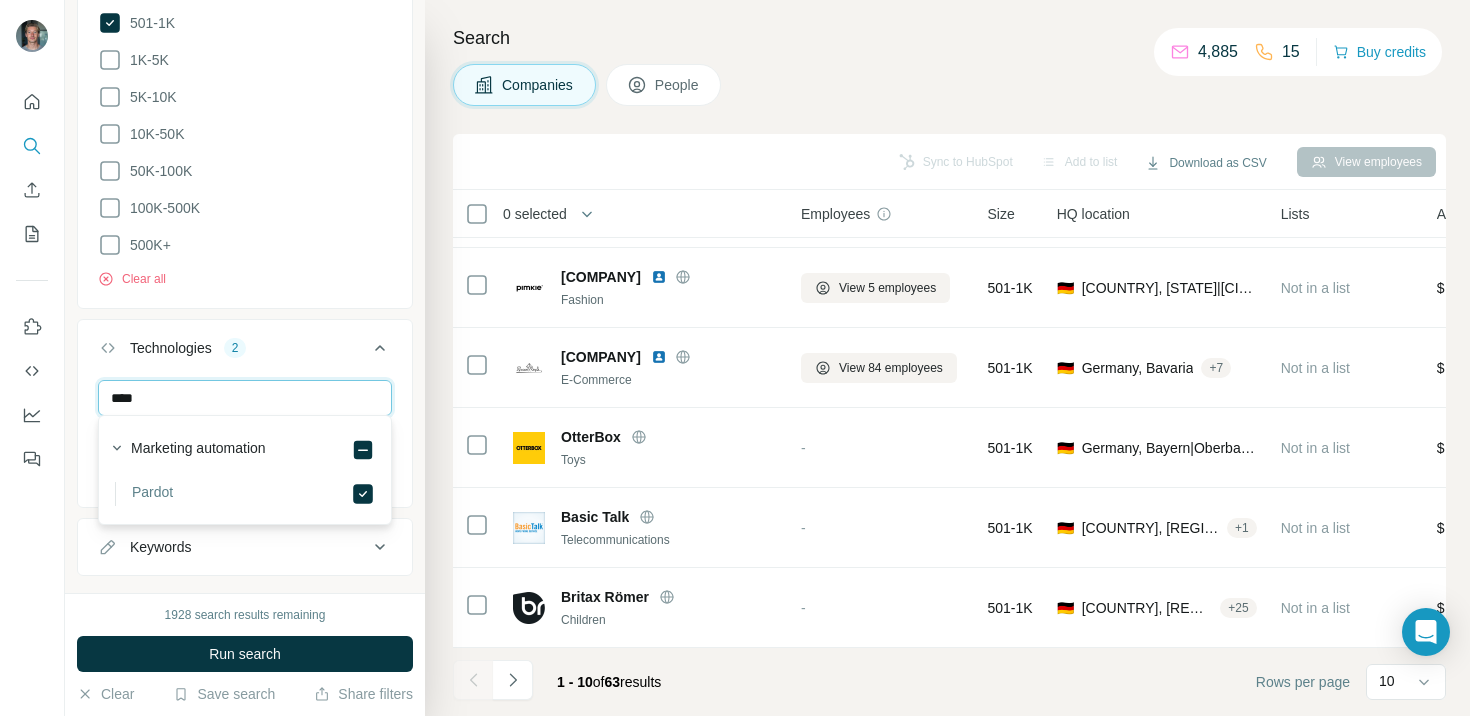 click on "****" at bounding box center [245, 398] 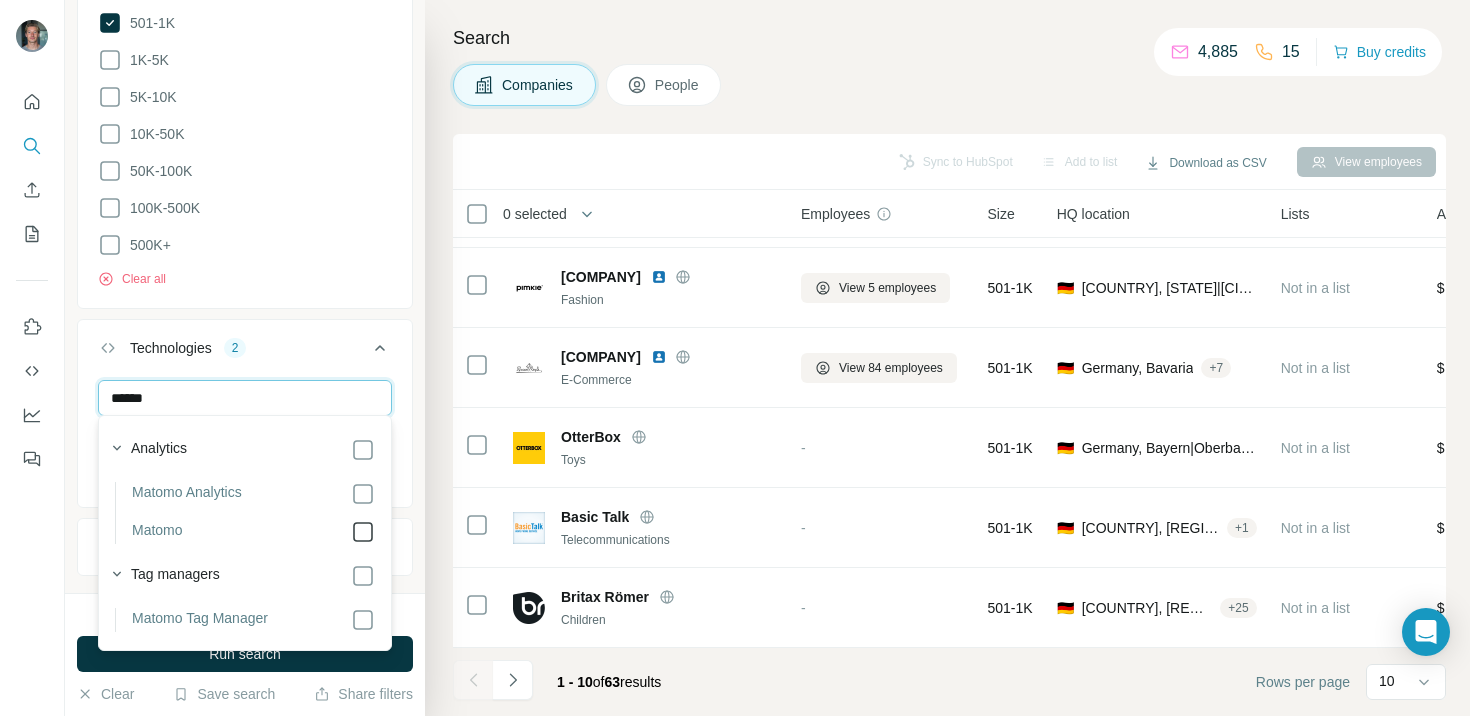 type on "******" 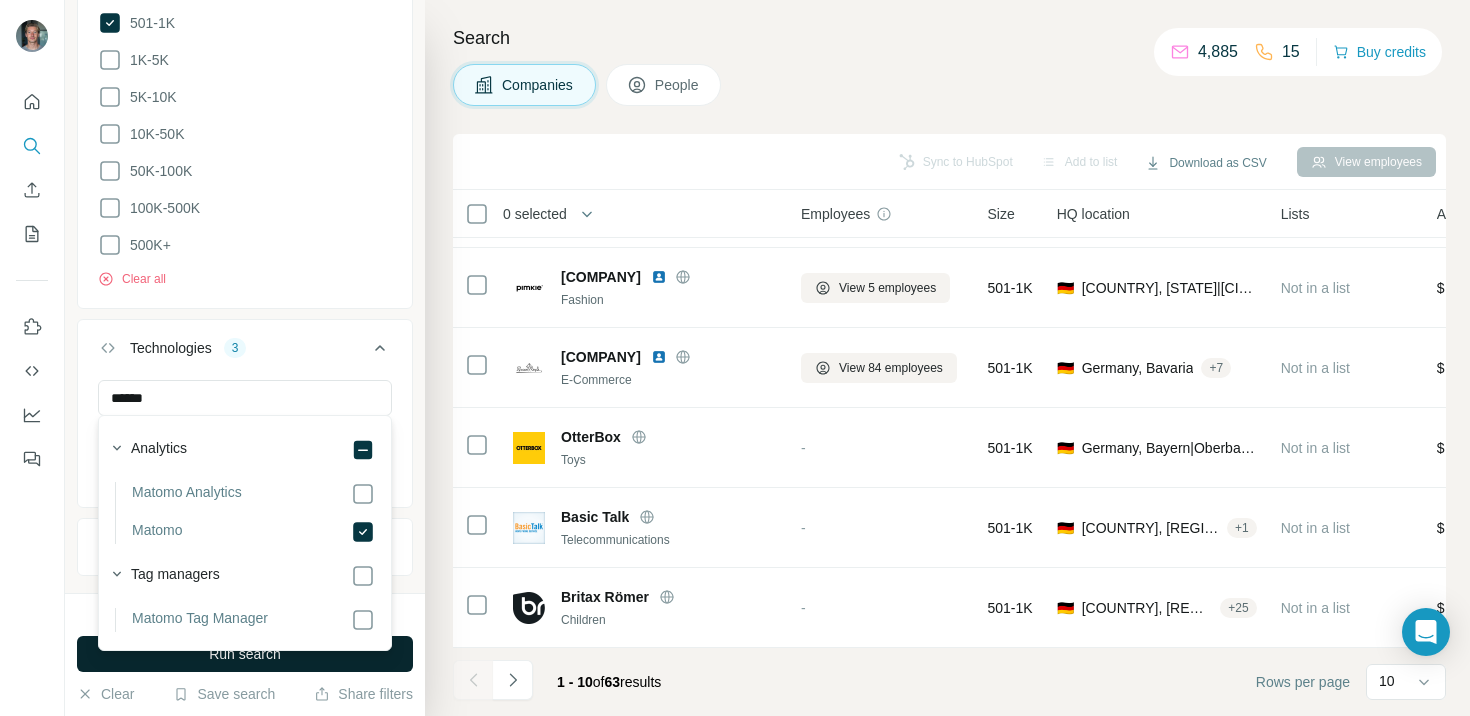 click on "Run search" at bounding box center [245, 654] 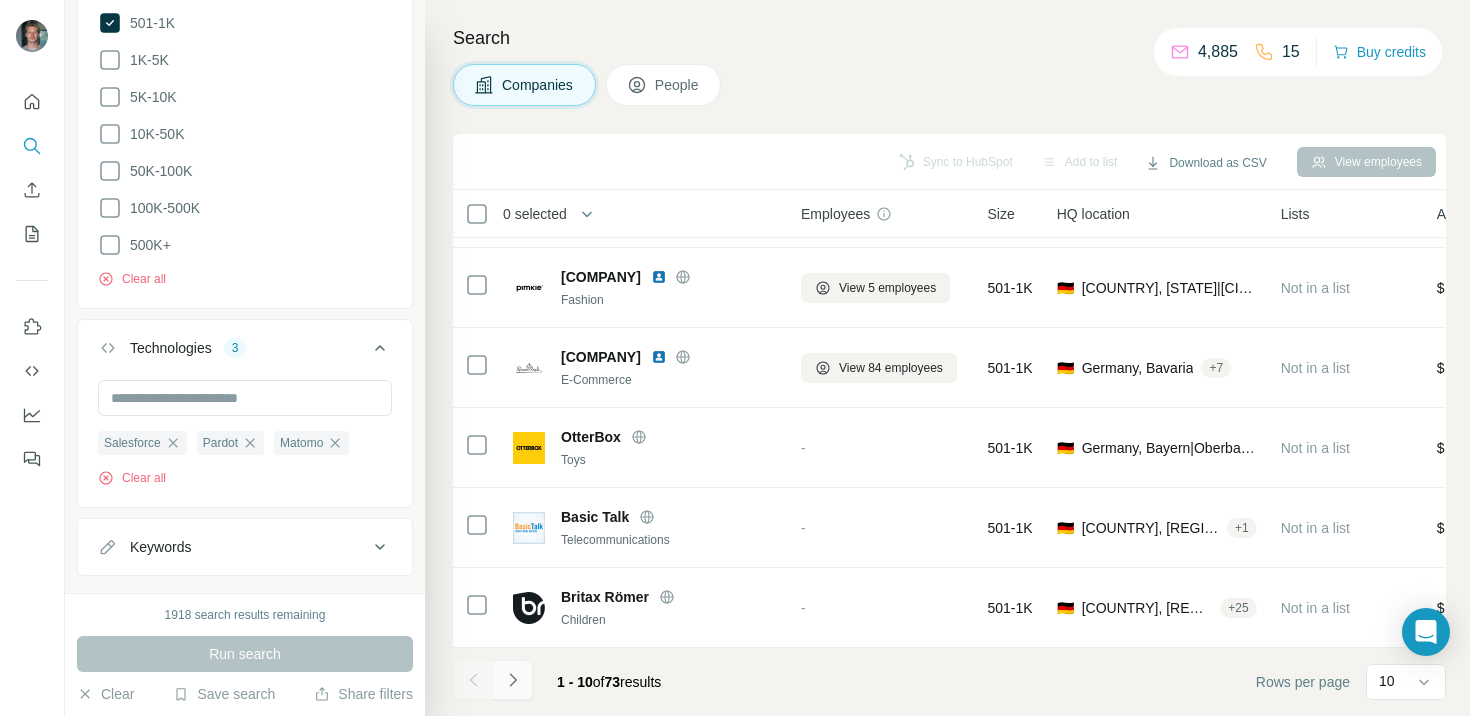 click 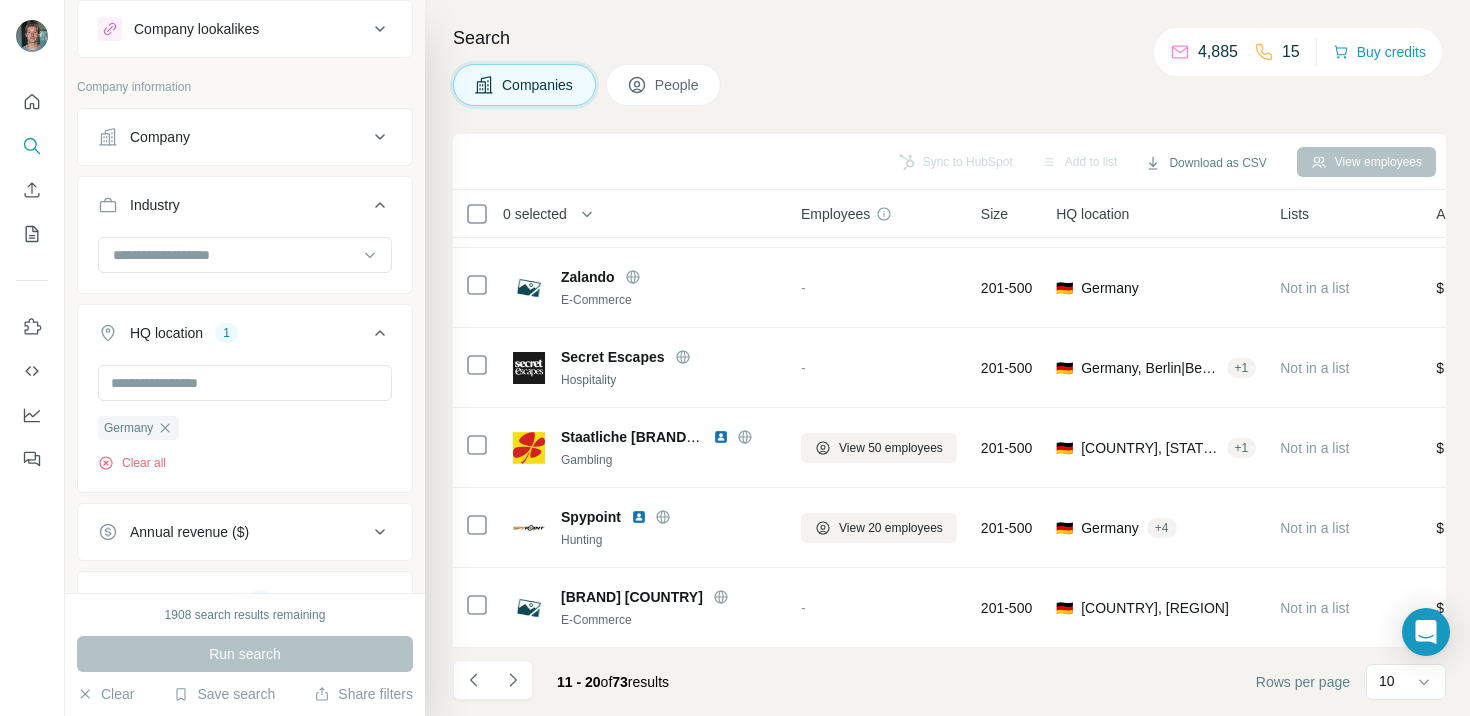 scroll, scrollTop: 0, scrollLeft: 0, axis: both 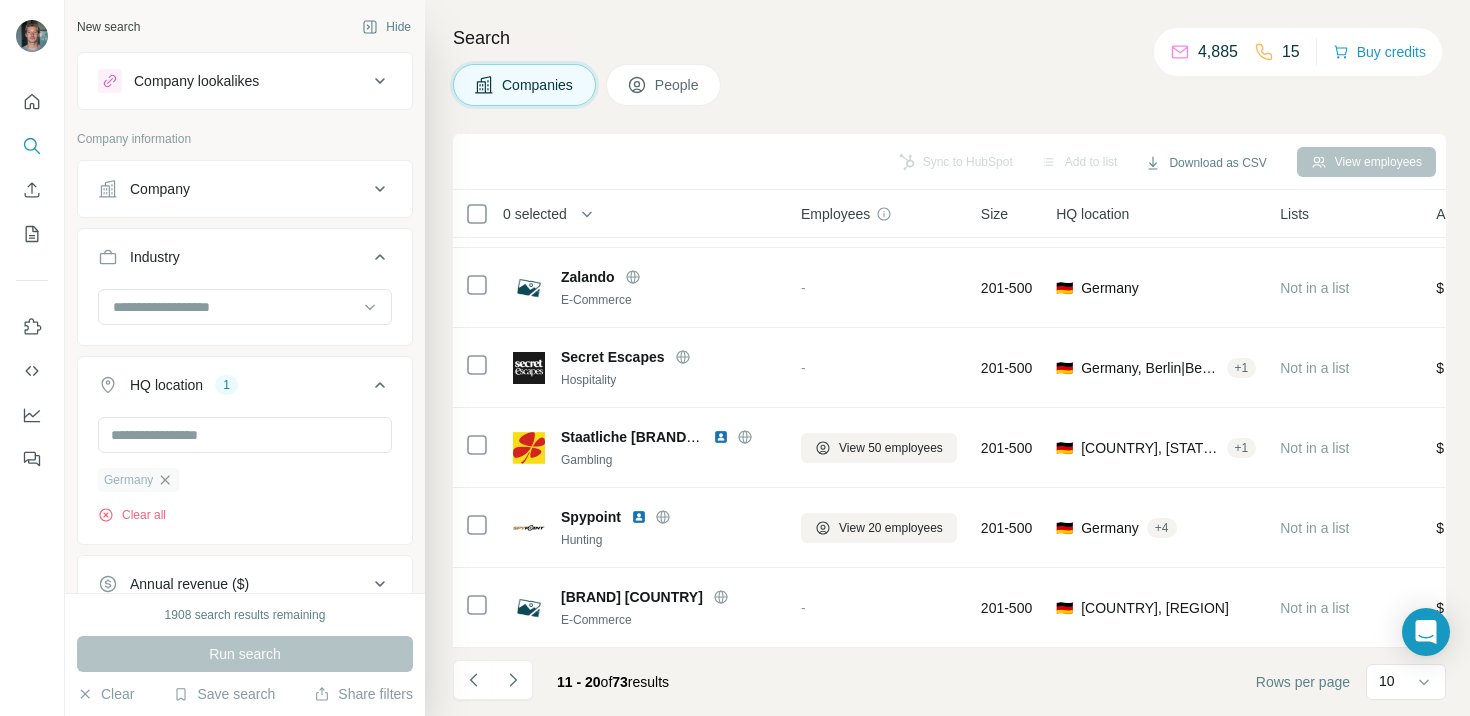 click 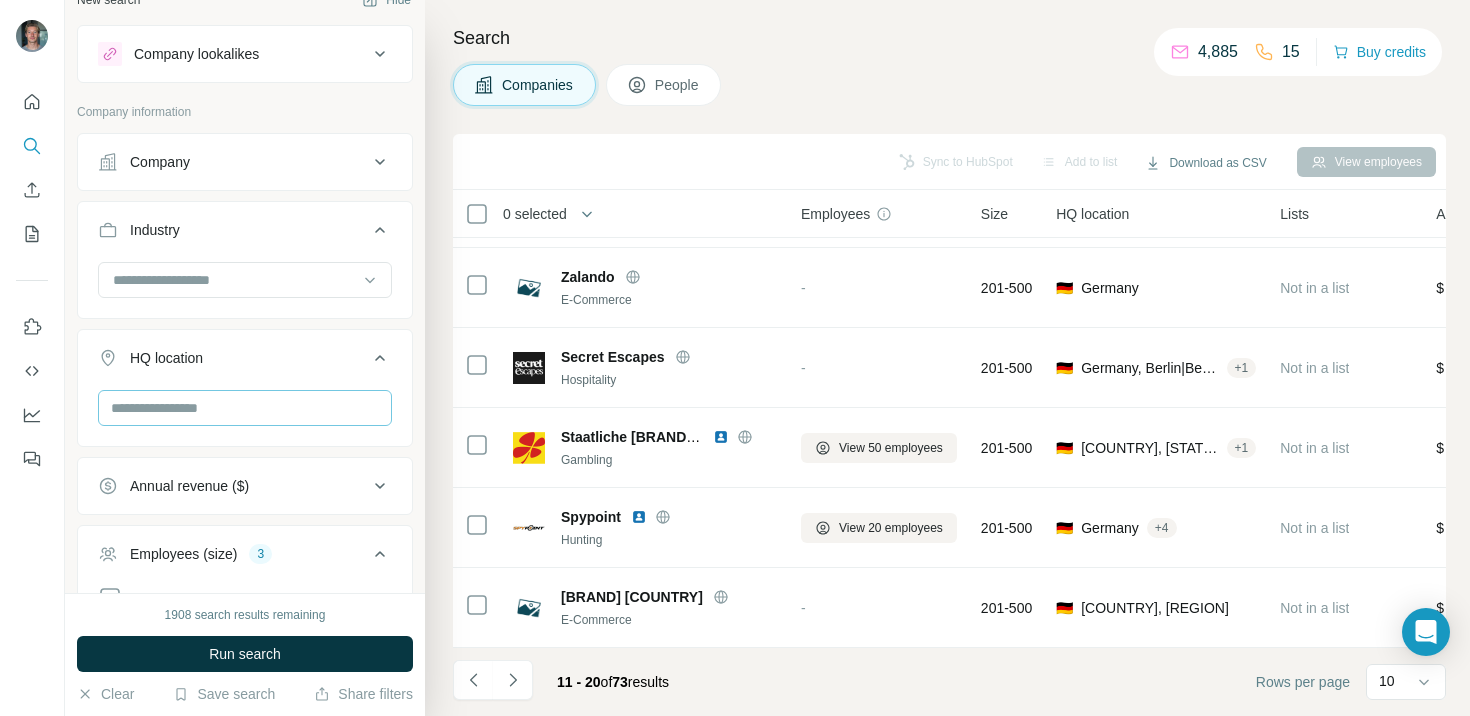 scroll, scrollTop: 31, scrollLeft: 0, axis: vertical 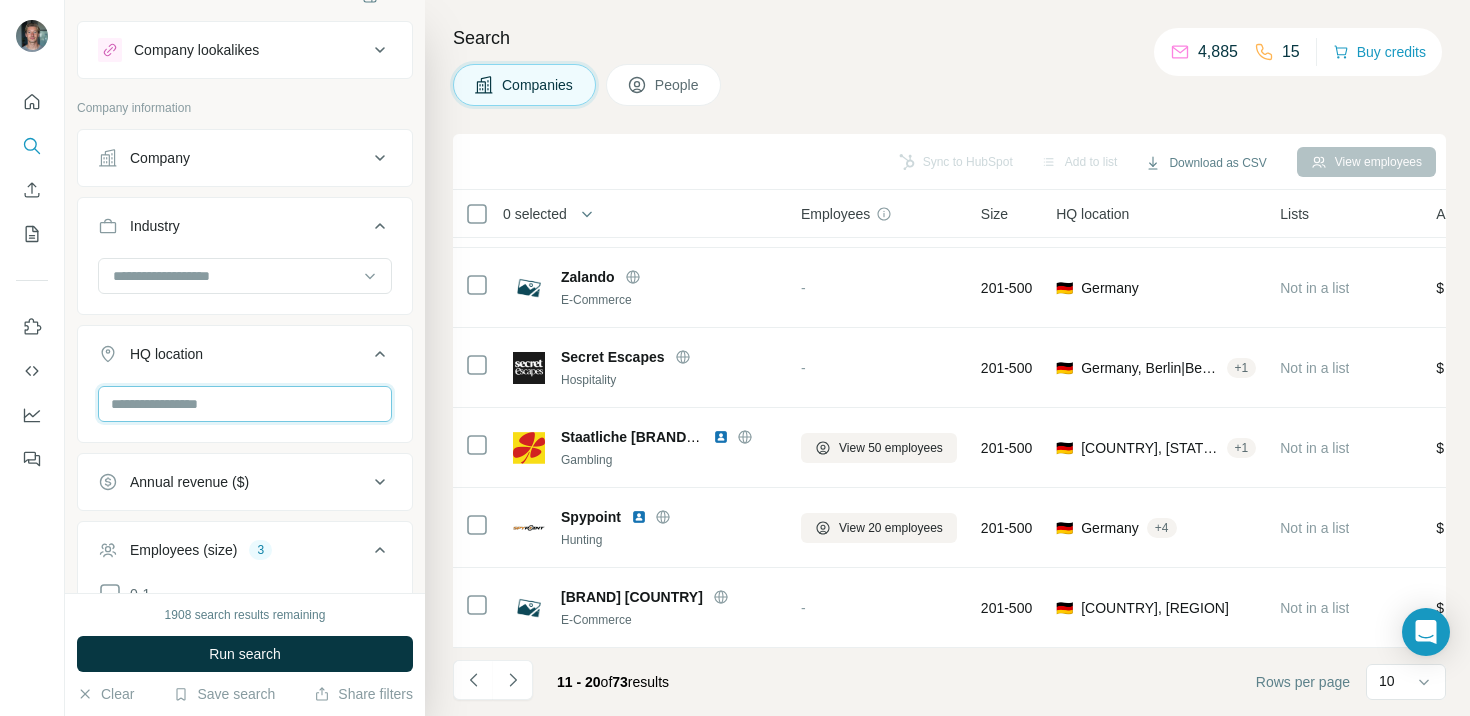 click at bounding box center (245, 404) 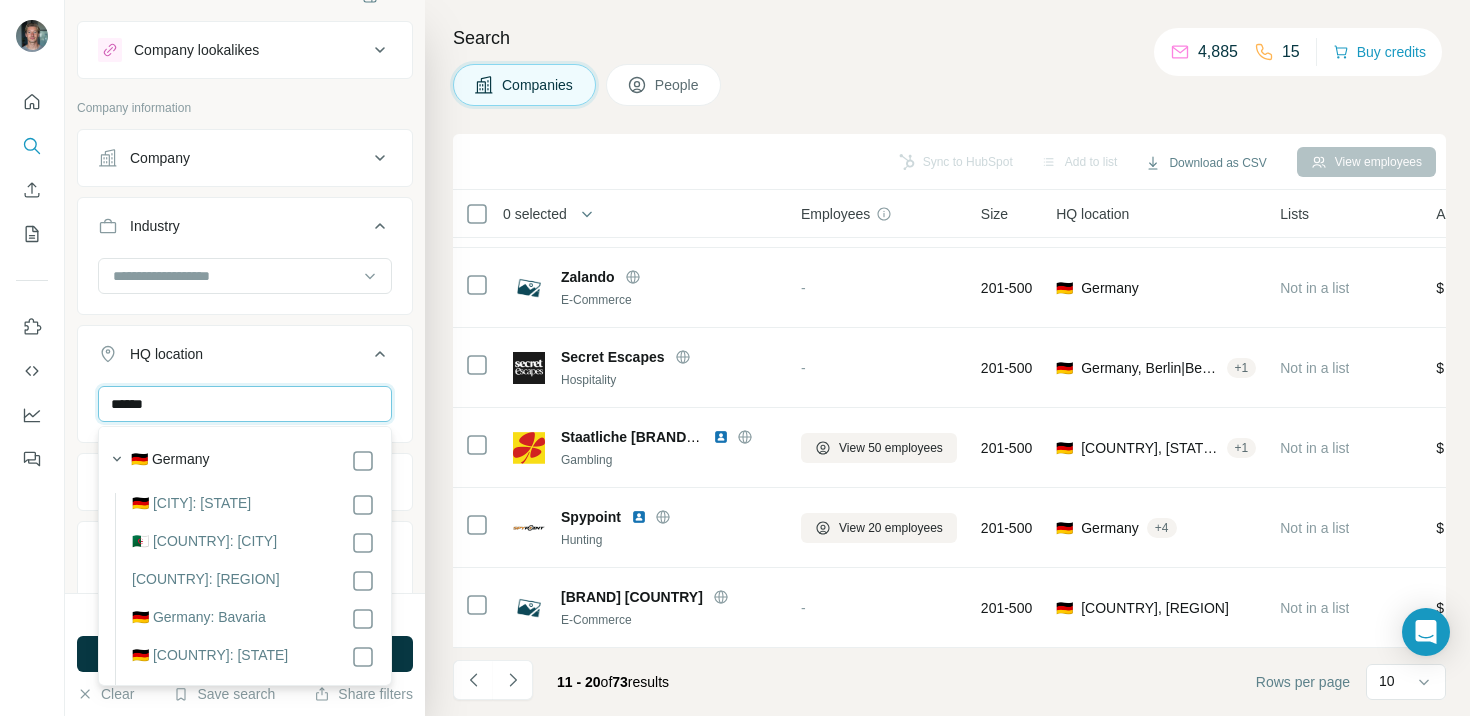 type on "******" 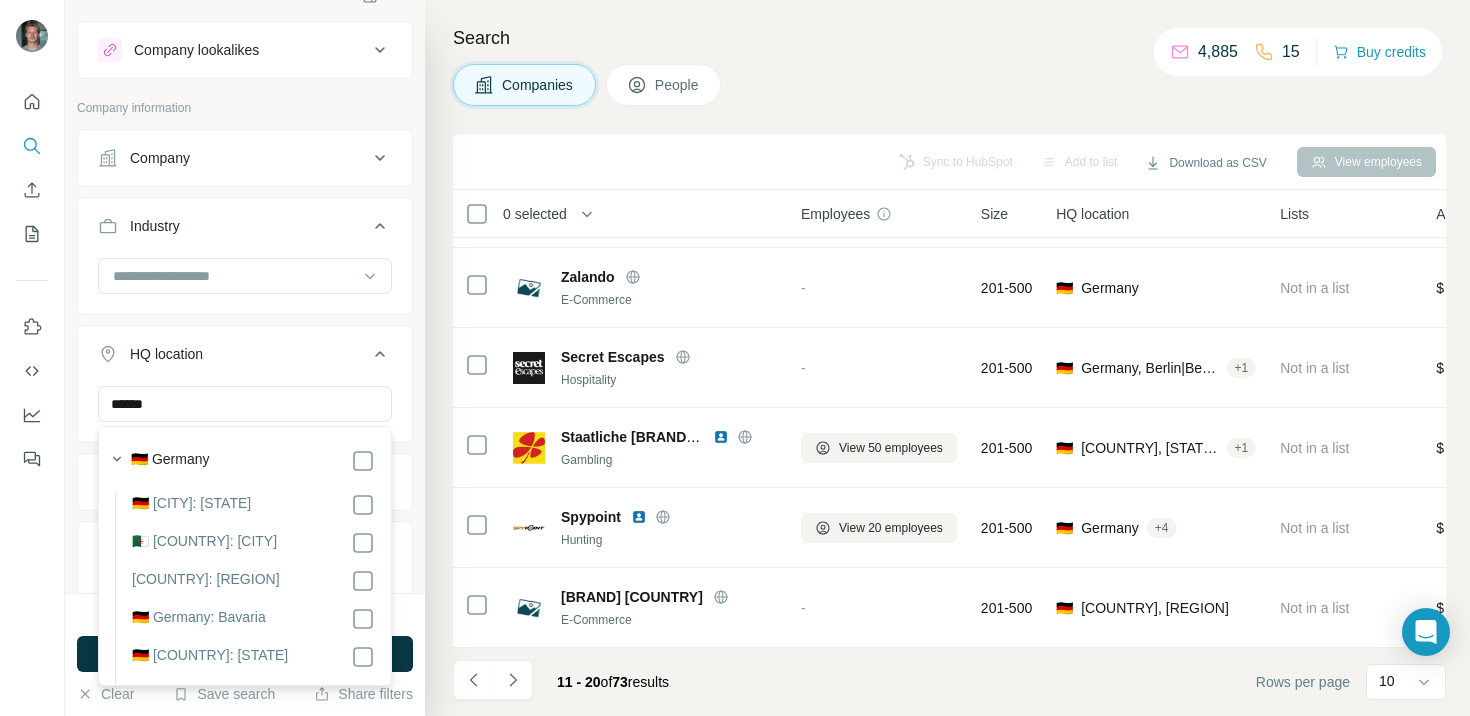click on "🇩🇪 Germany" at bounding box center (253, 461) 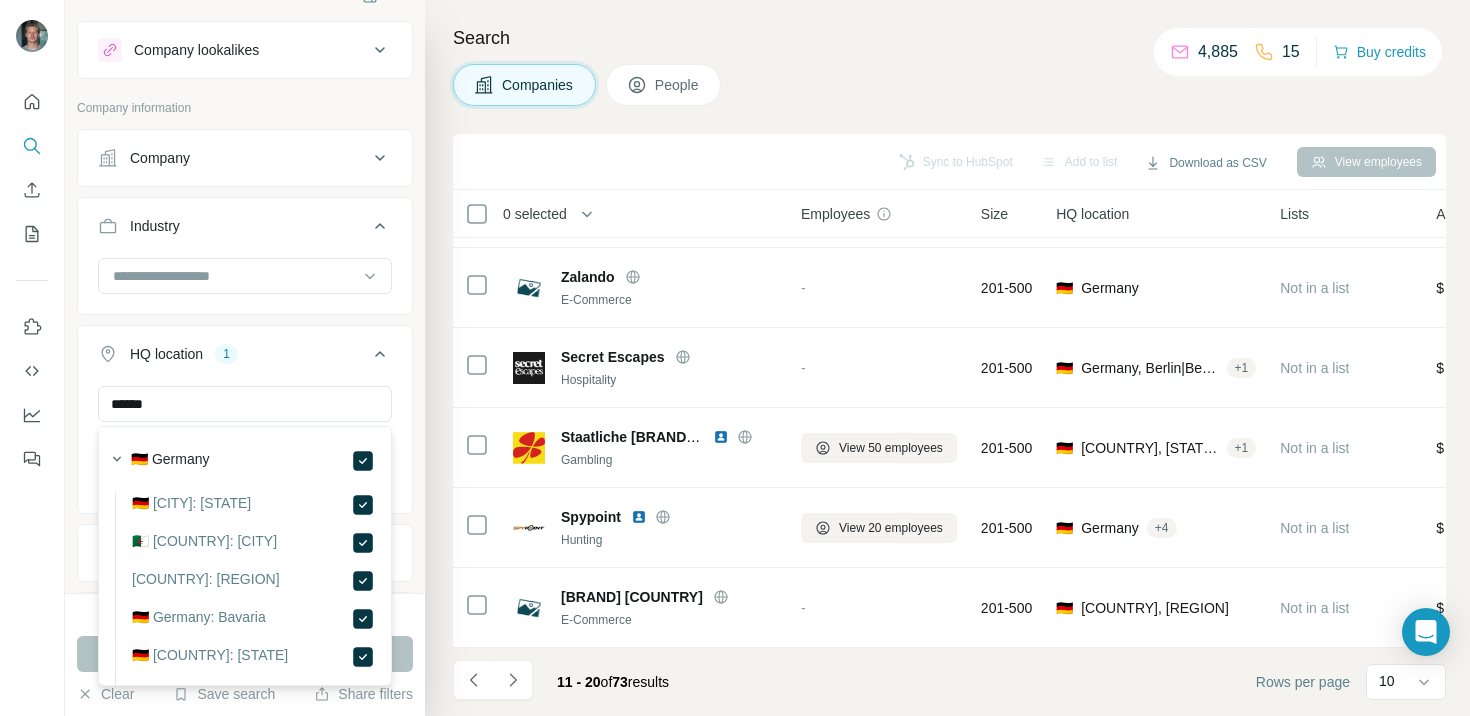 click on "11 - 20  of  73  results Rows per page 10" at bounding box center (949, 682) 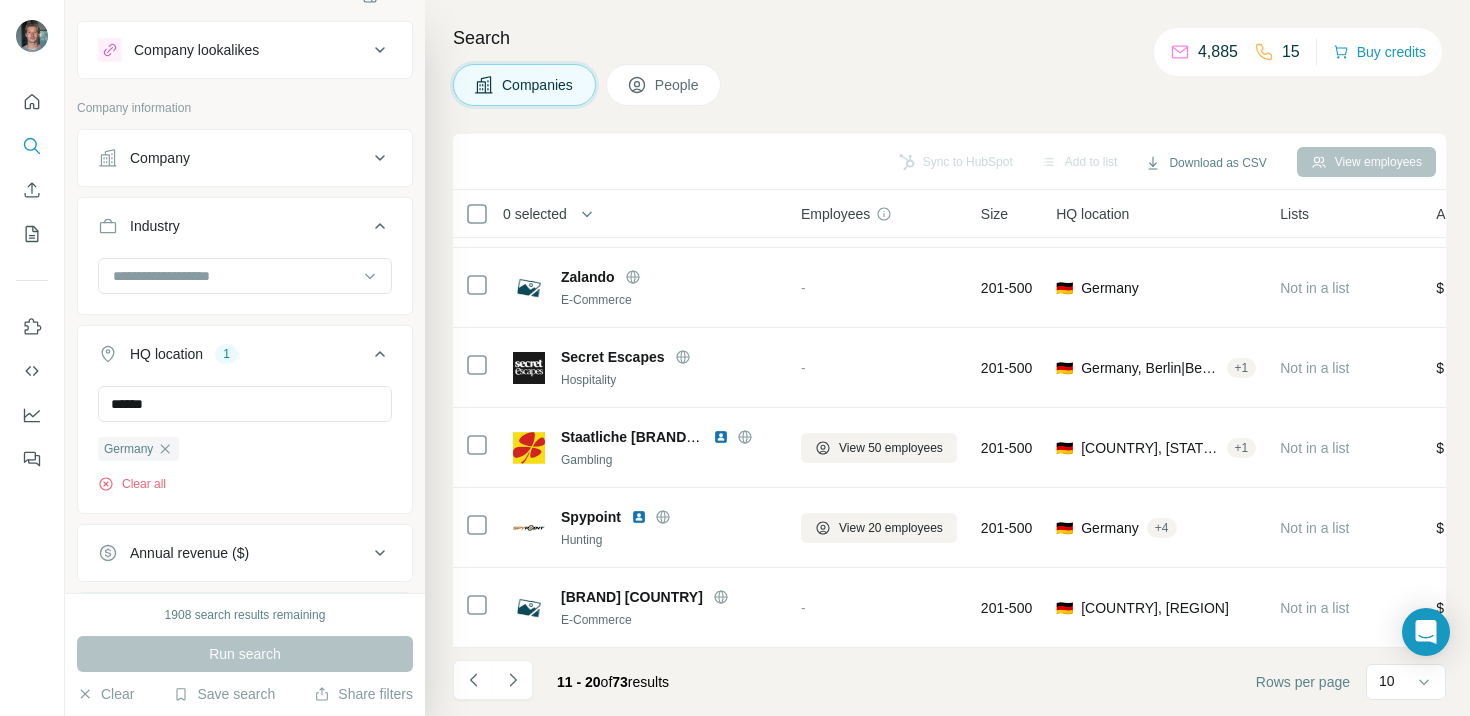 type 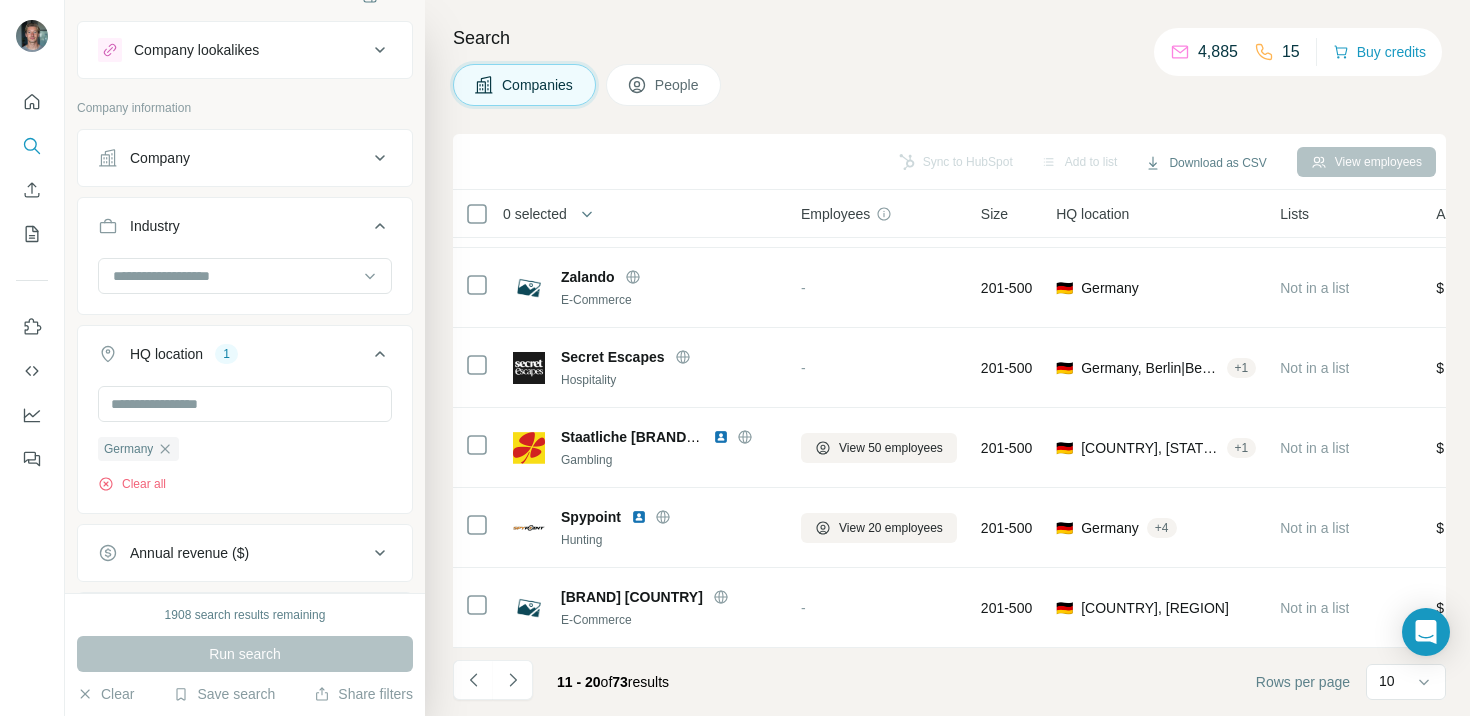 click on "Run search" at bounding box center [245, 654] 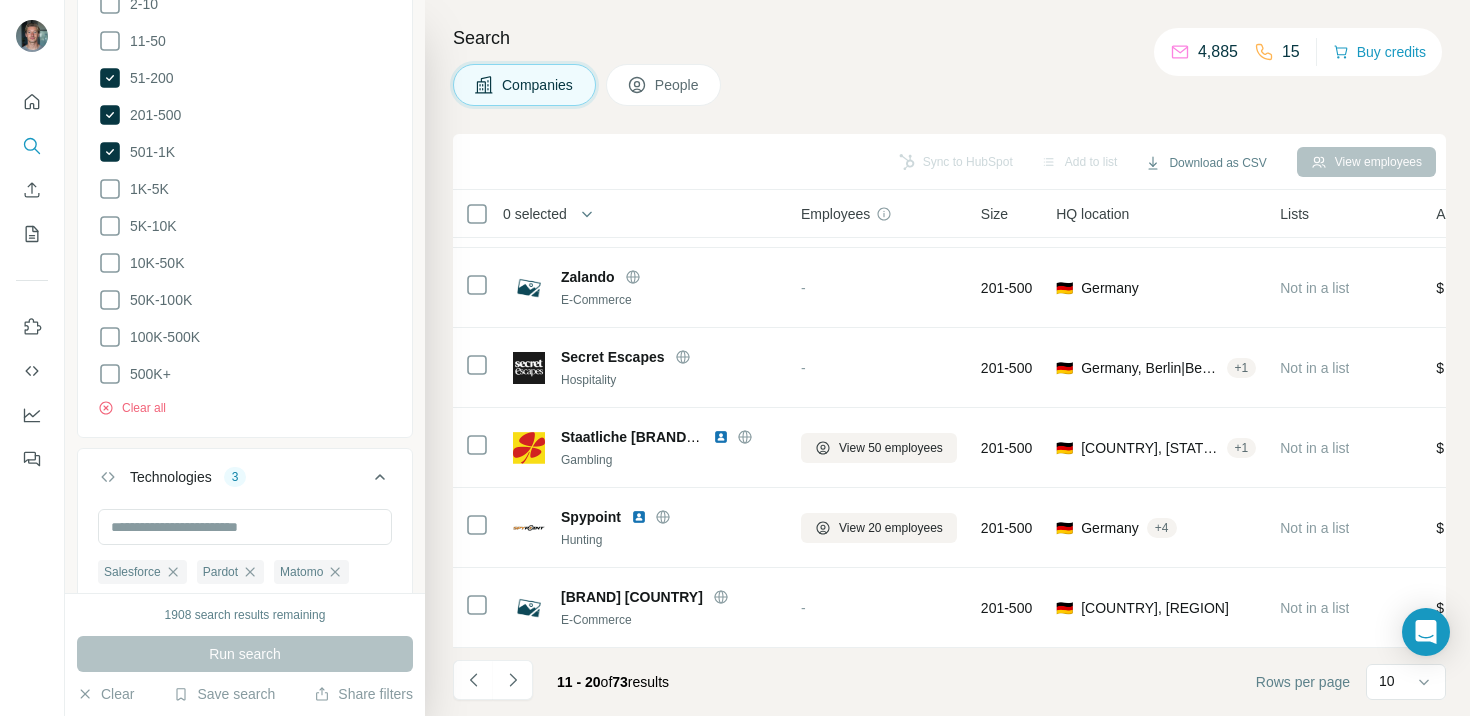 scroll, scrollTop: 892, scrollLeft: 0, axis: vertical 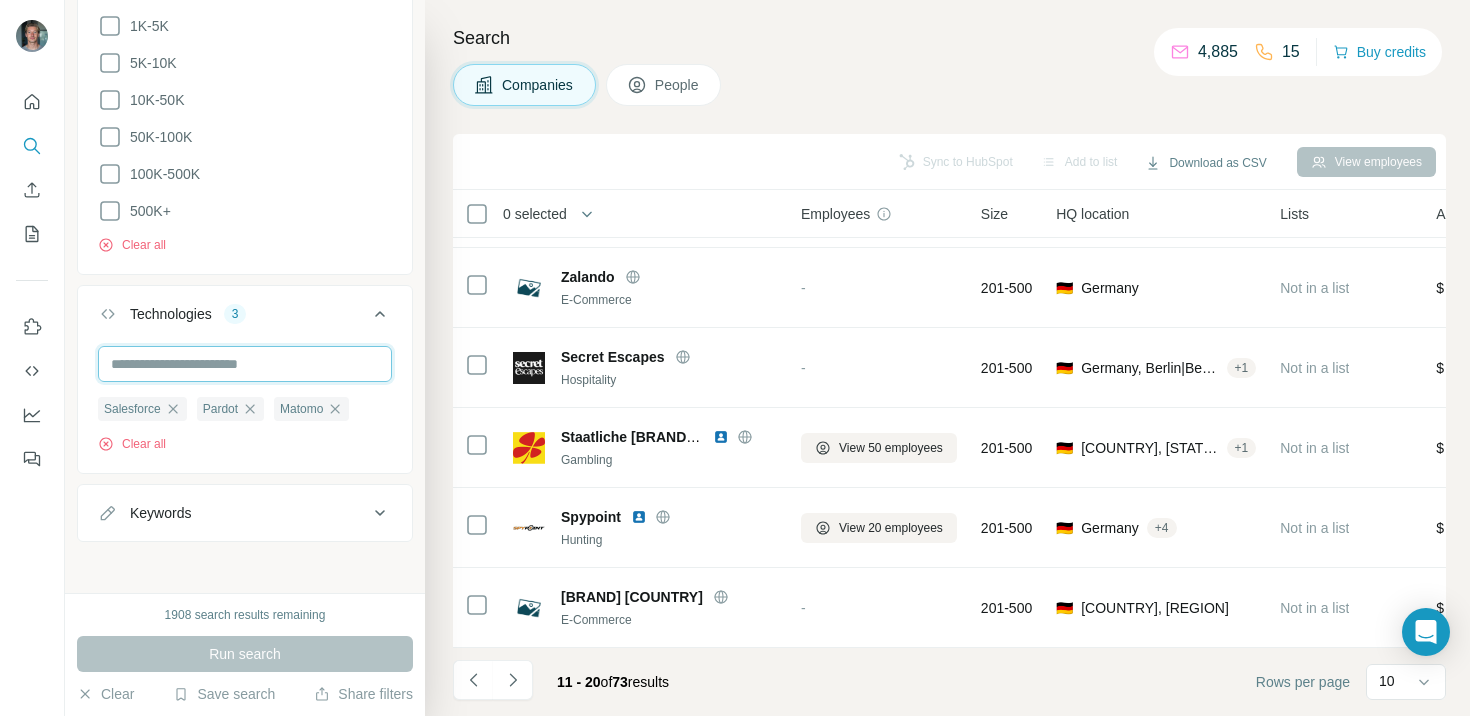 click at bounding box center (245, 364) 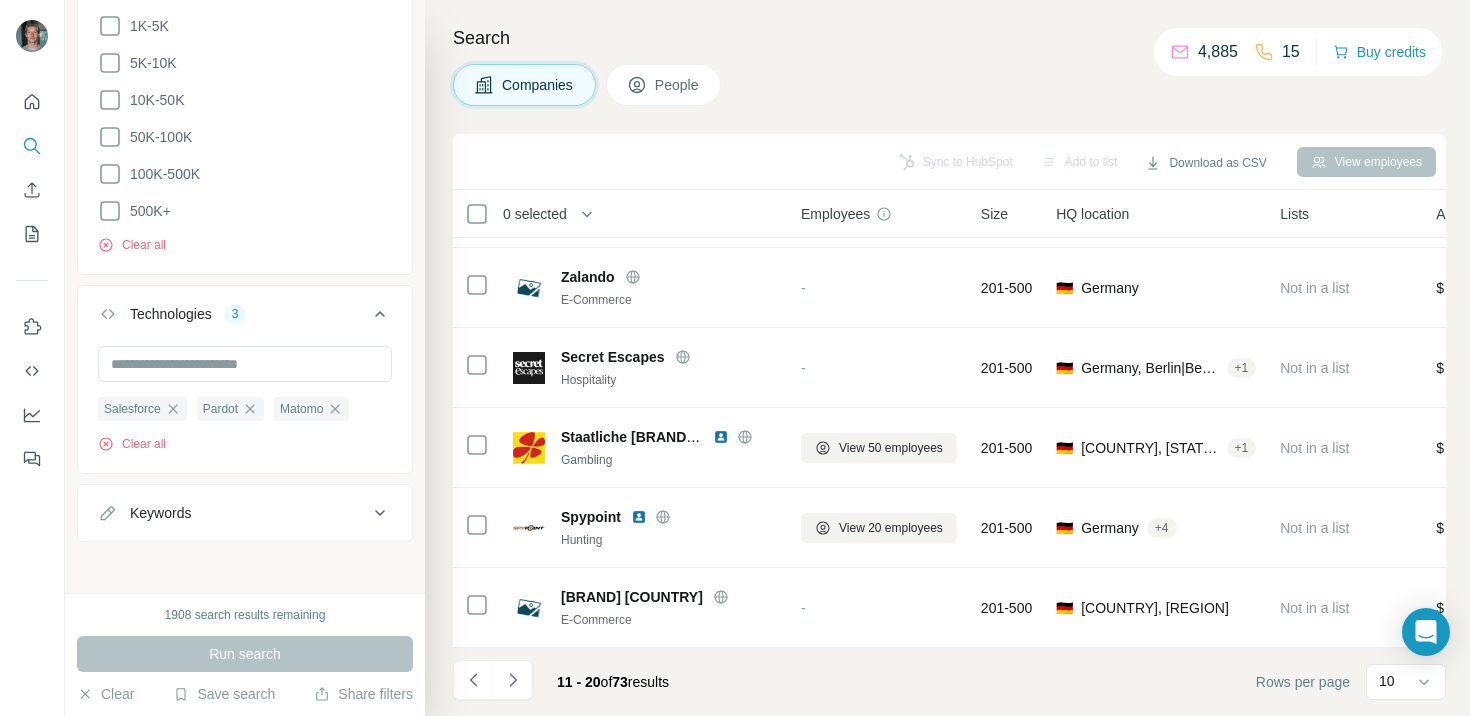 click on "[NAME]" at bounding box center (947, 358) 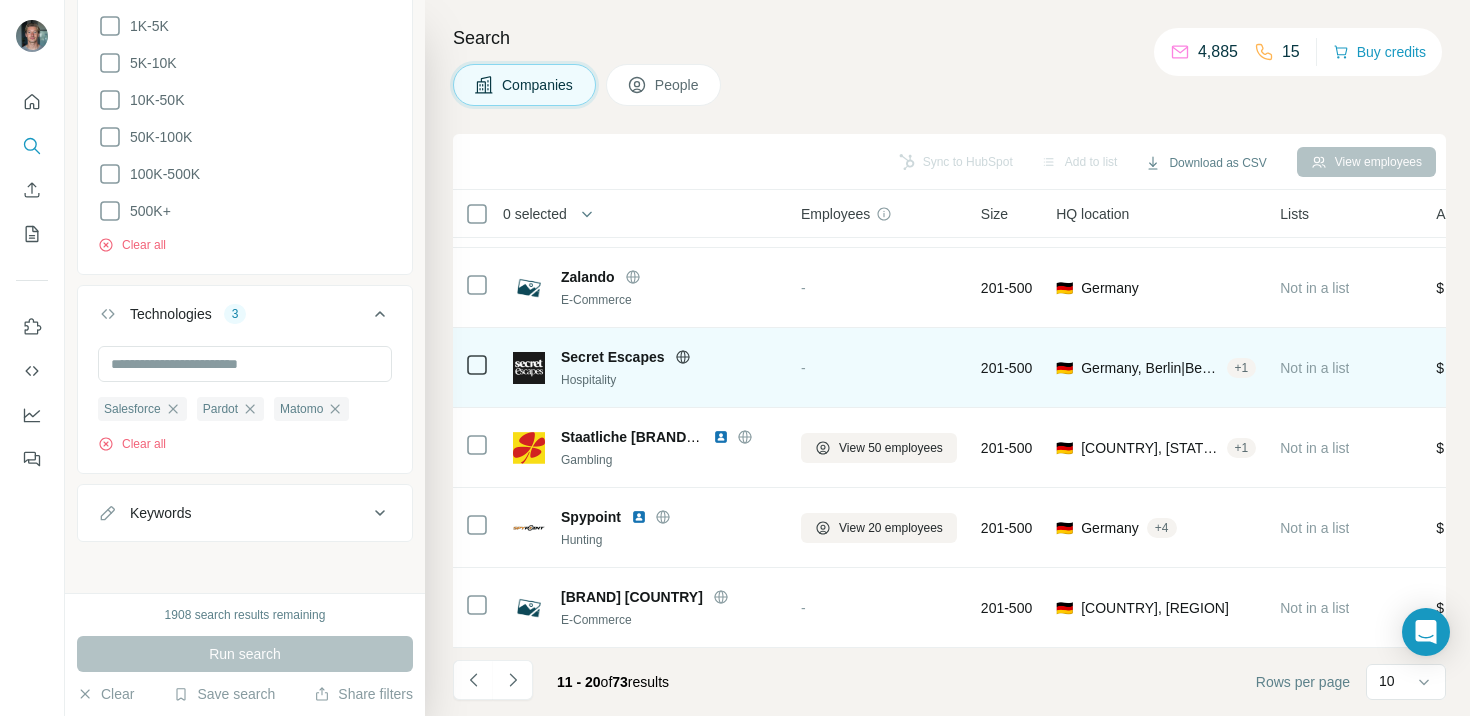 click 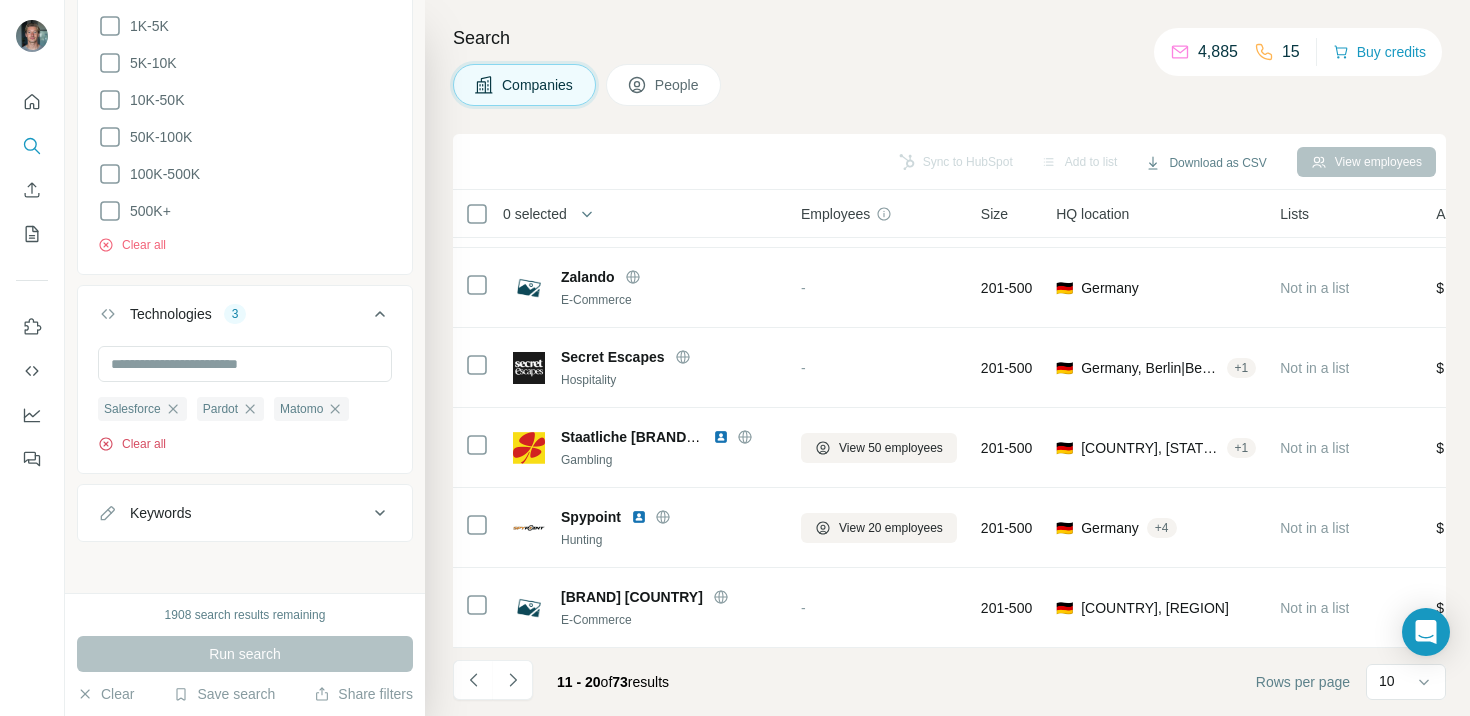 click on "Clear all" at bounding box center (132, 444) 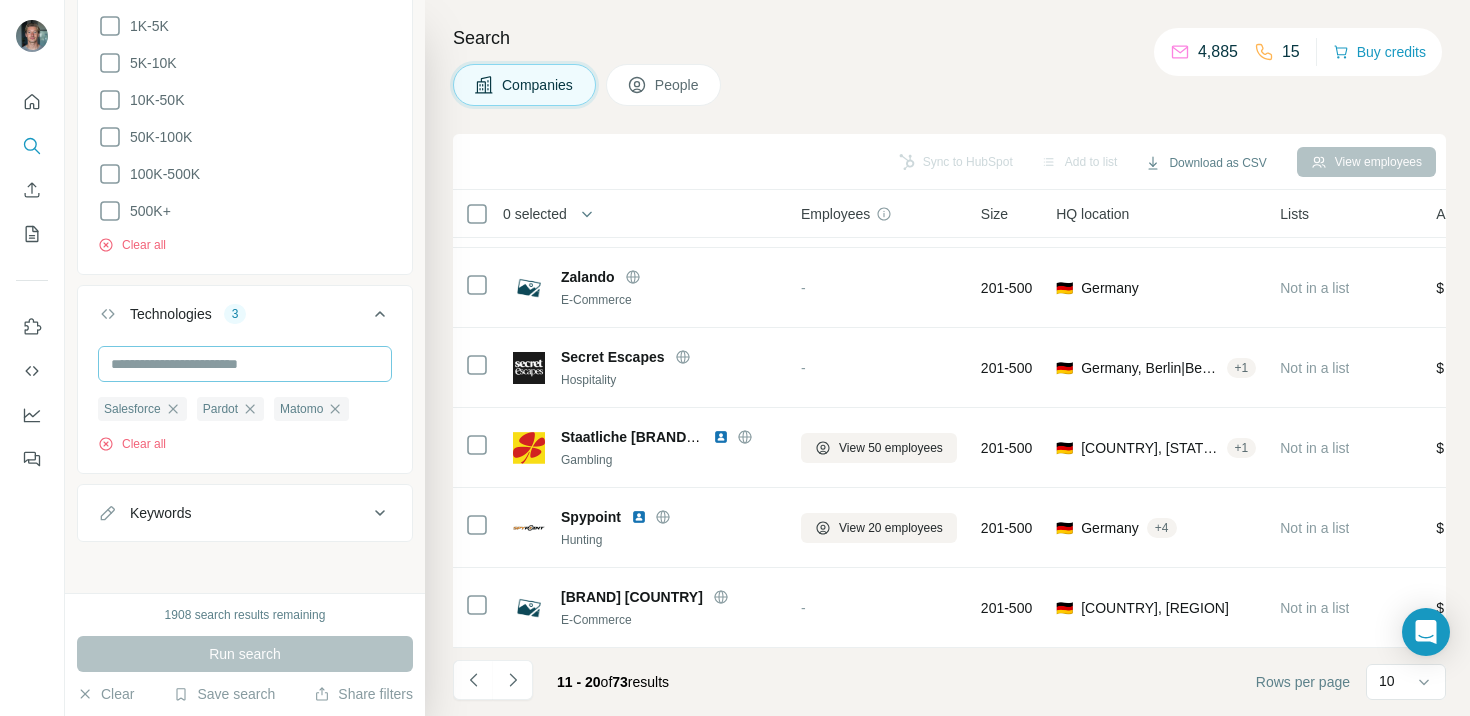 scroll, scrollTop: 820, scrollLeft: 0, axis: vertical 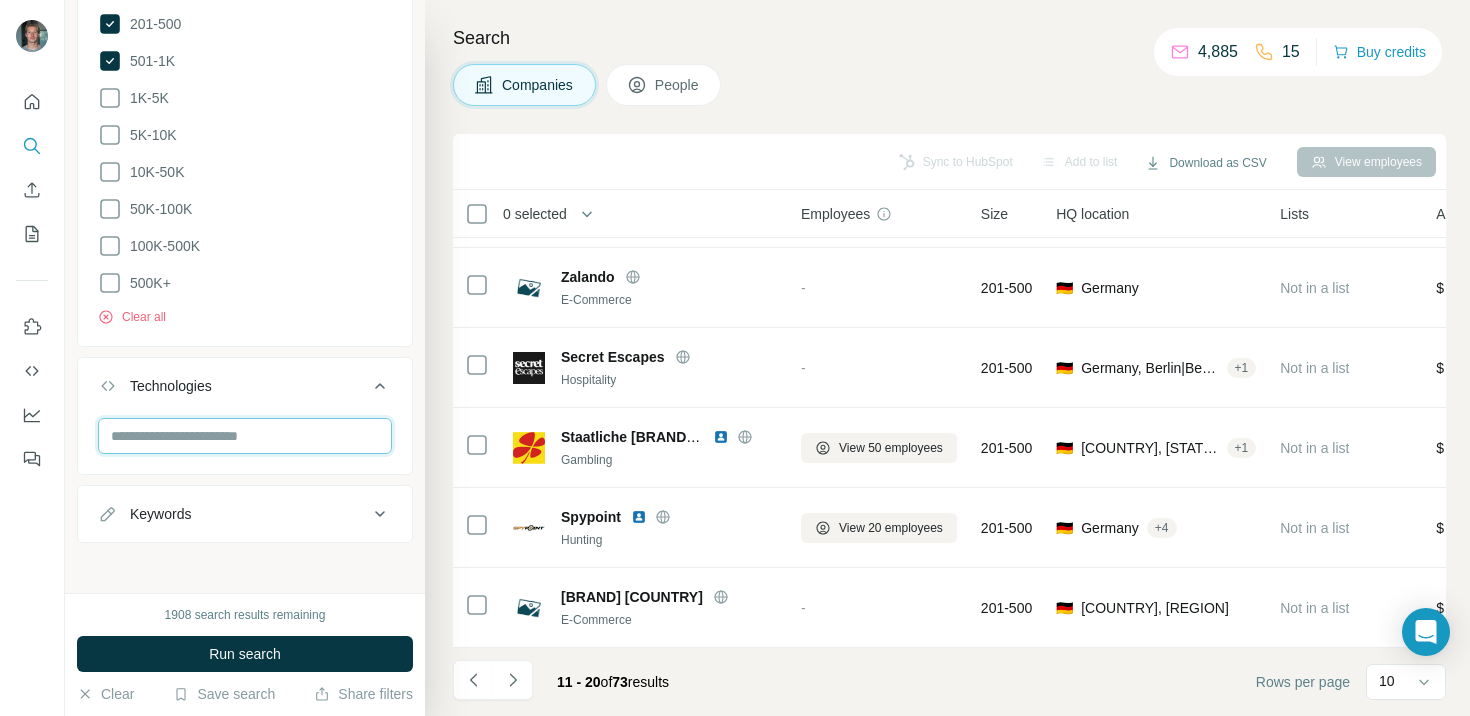 click at bounding box center (245, 436) 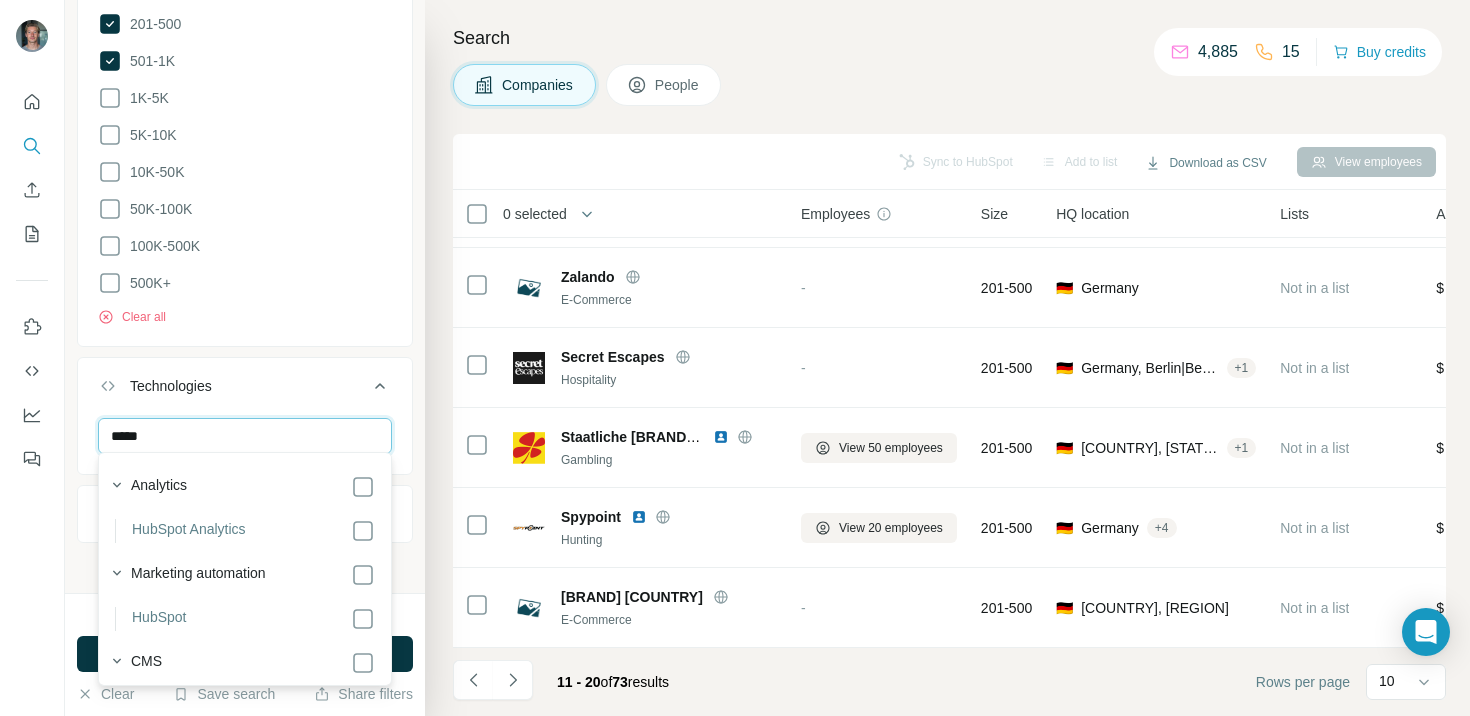 type on "*****" 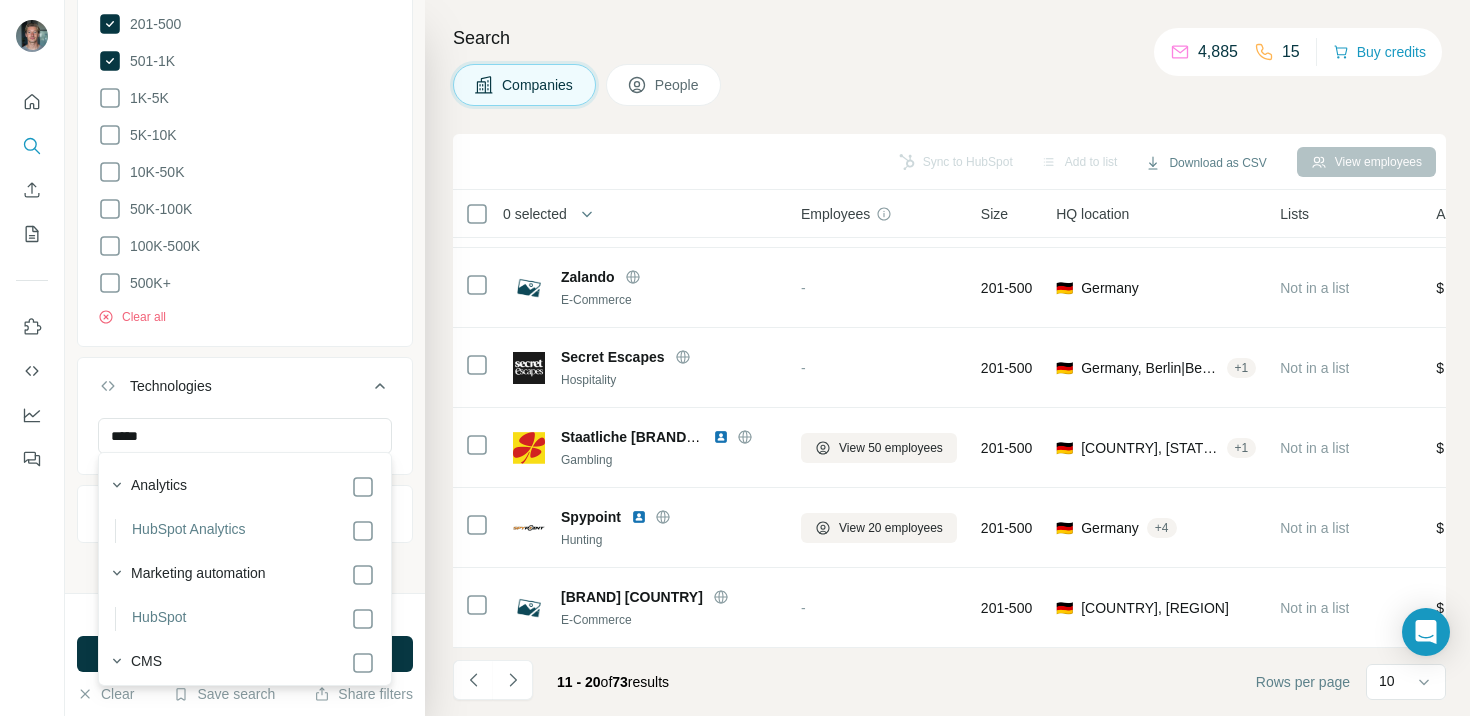 click on "HubSpot" at bounding box center [245, 619] 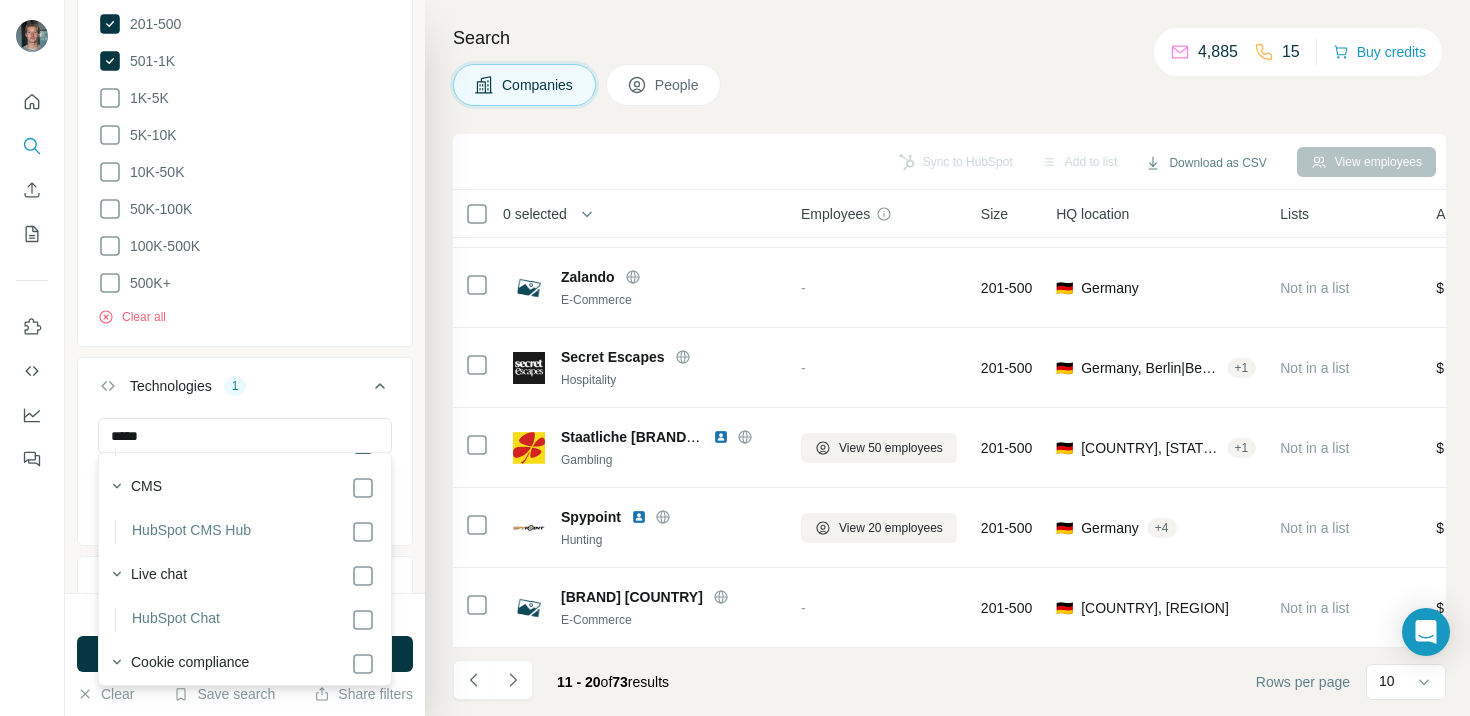 scroll, scrollTop: 224, scrollLeft: 0, axis: vertical 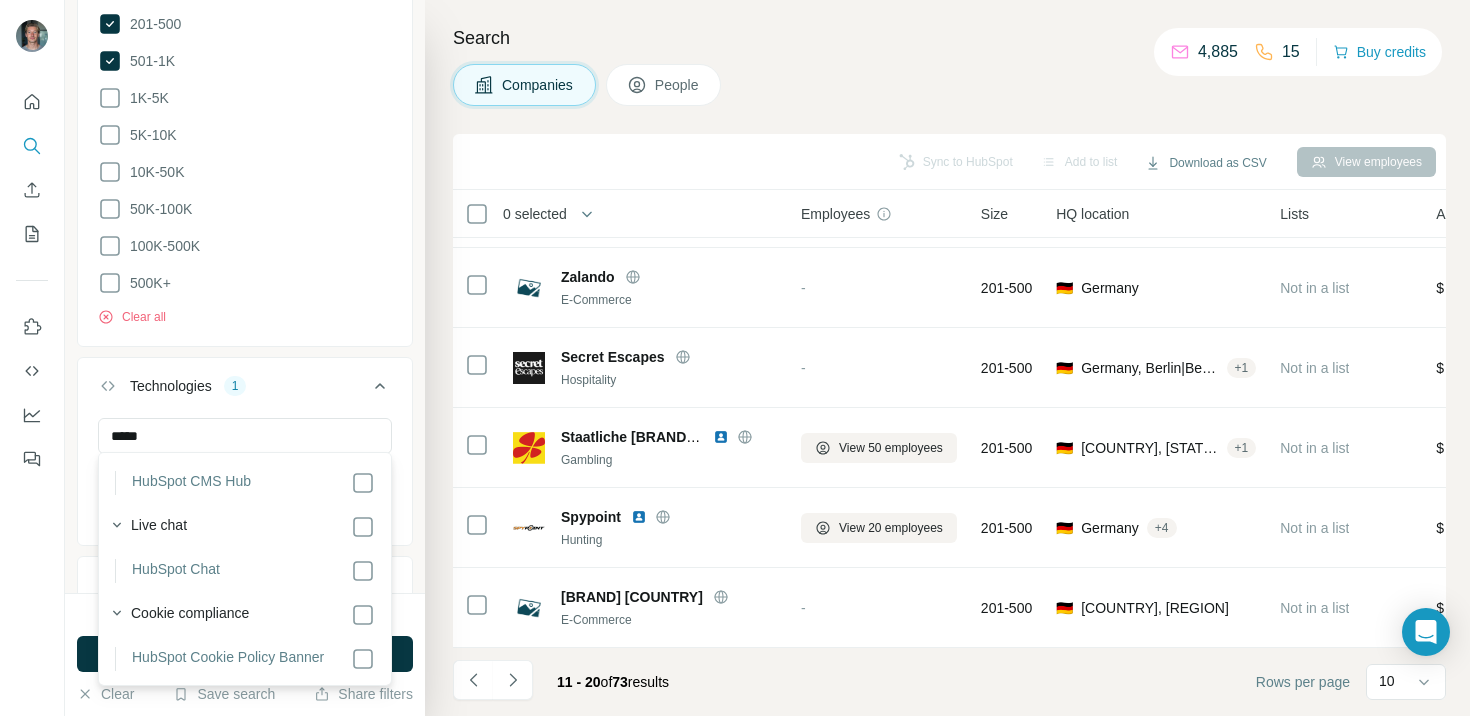 click at bounding box center (32, 358) 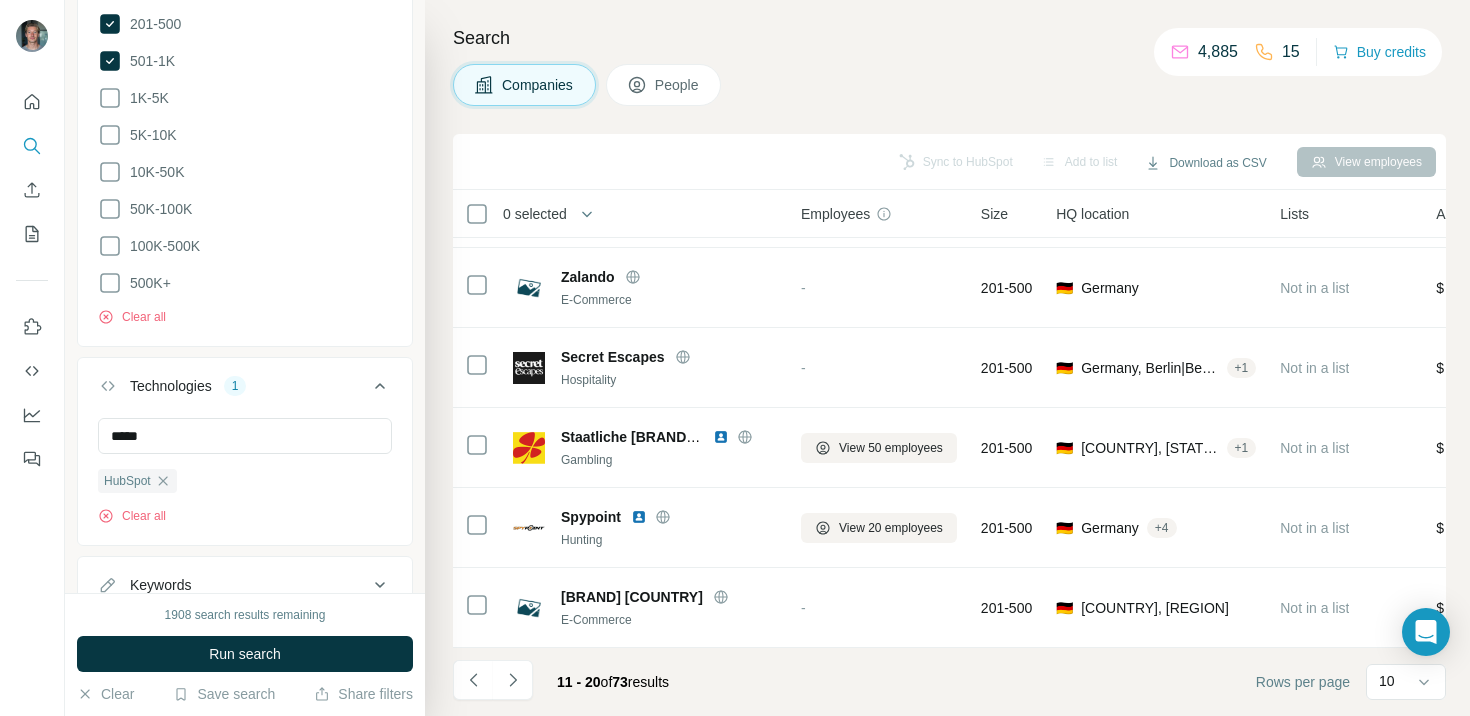 type 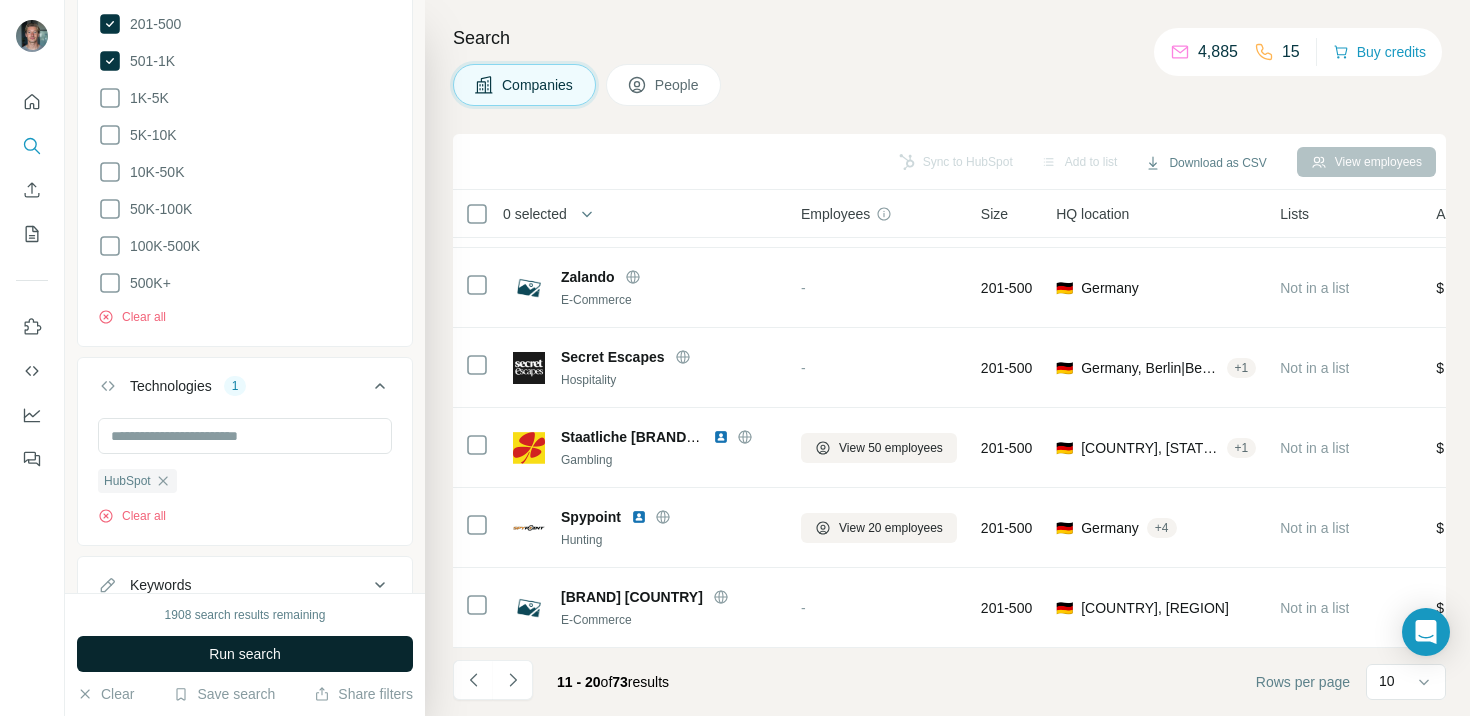 click on "Run search" at bounding box center (245, 654) 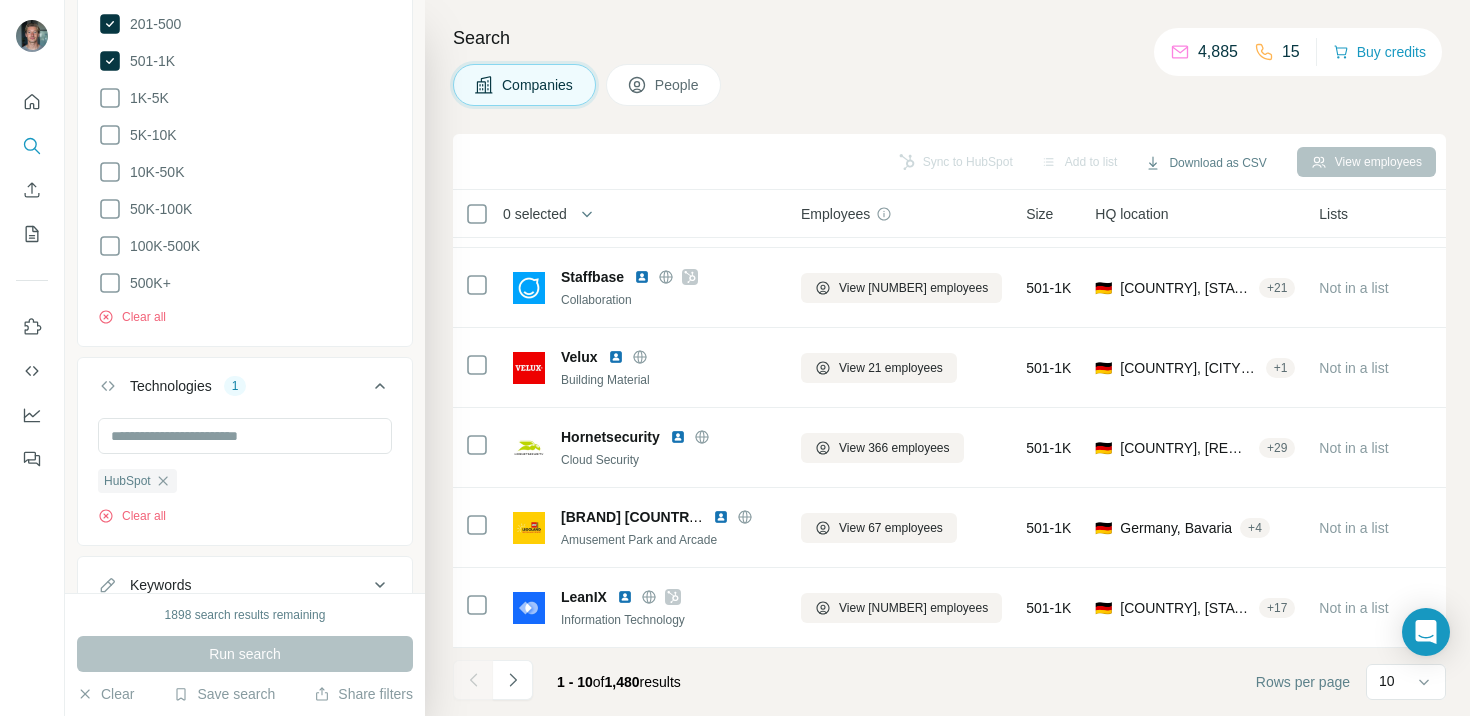 scroll, scrollTop: 390, scrollLeft: 0, axis: vertical 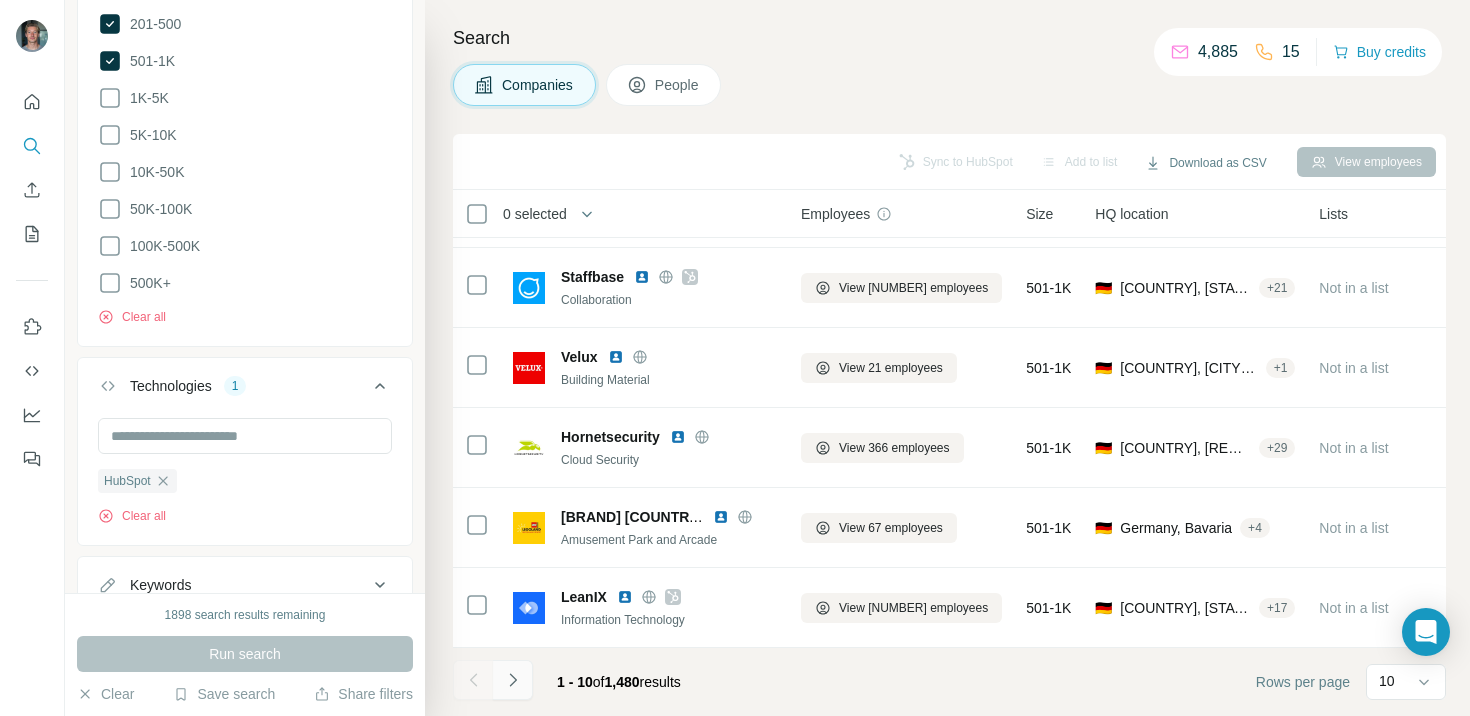 click at bounding box center [513, 680] 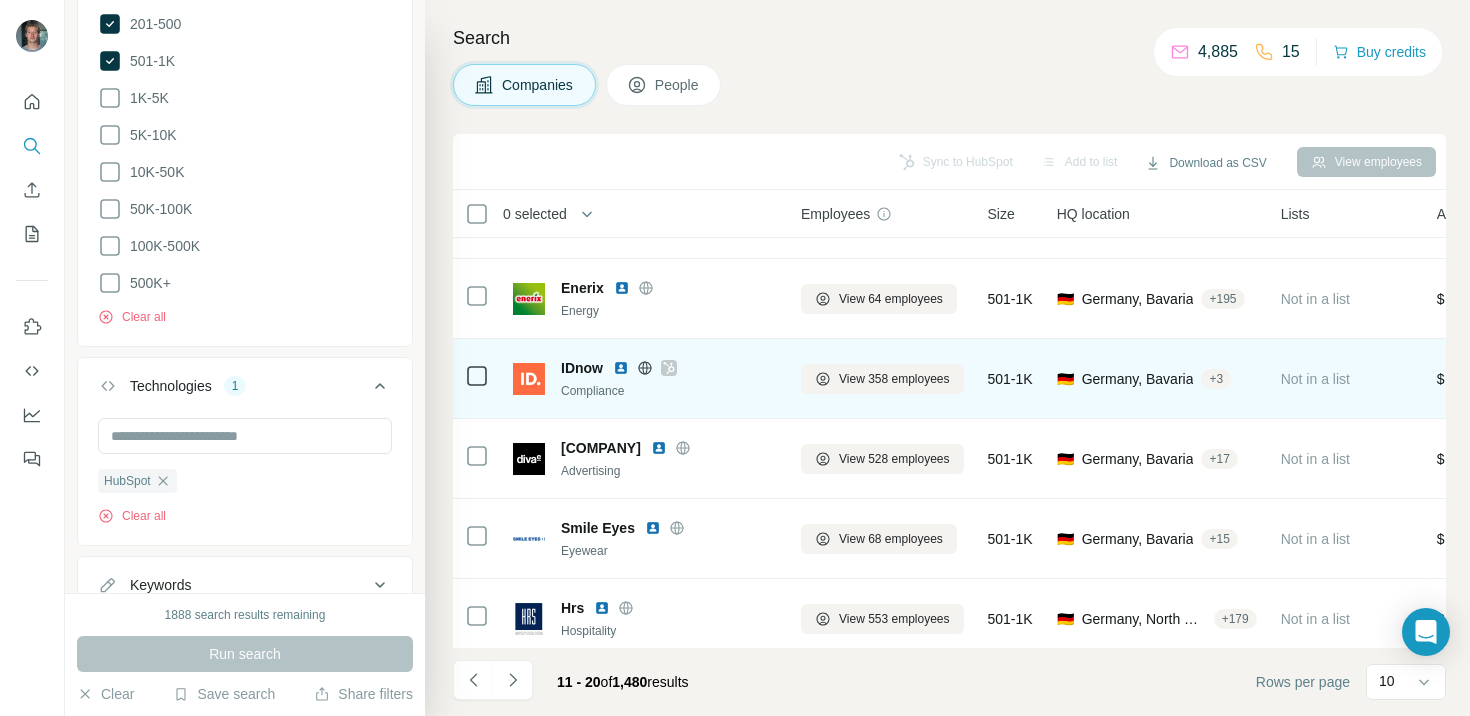 scroll, scrollTop: 390, scrollLeft: 0, axis: vertical 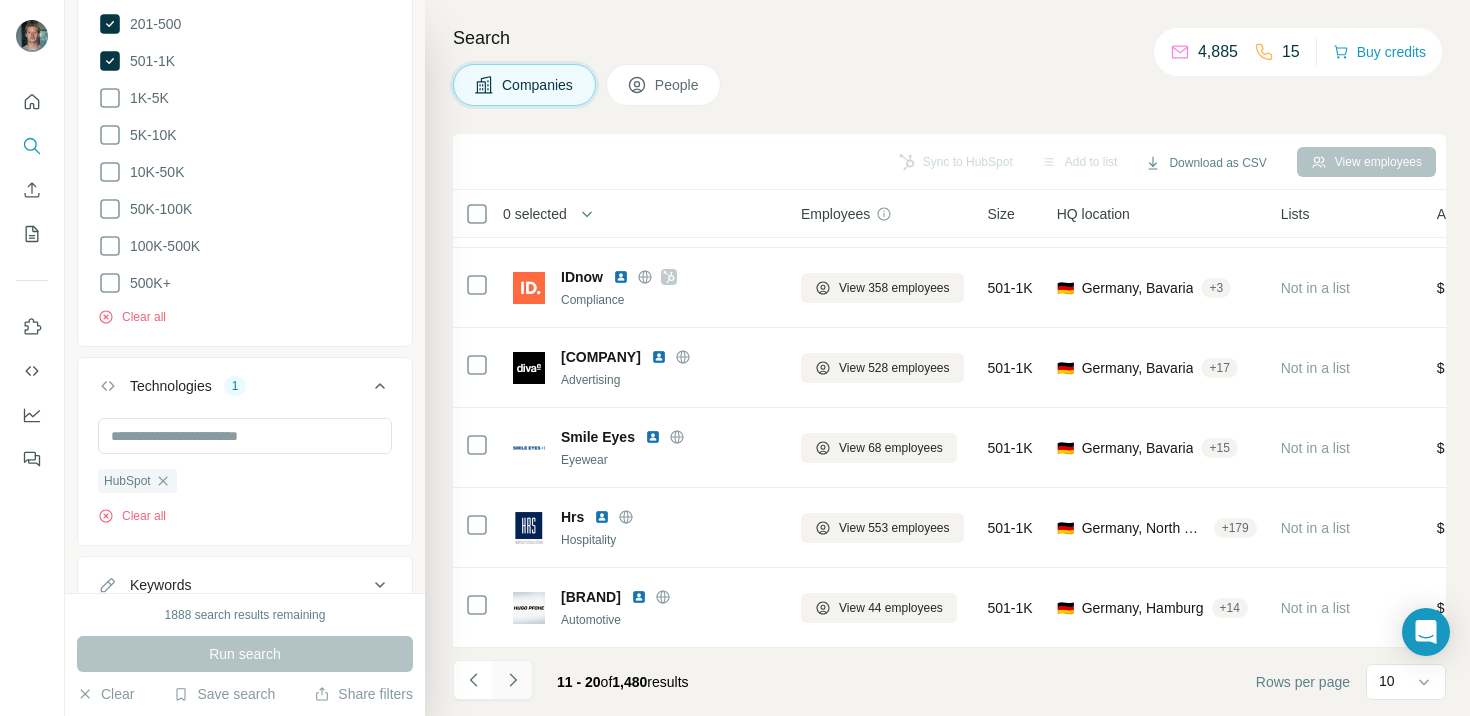 click at bounding box center [513, 680] 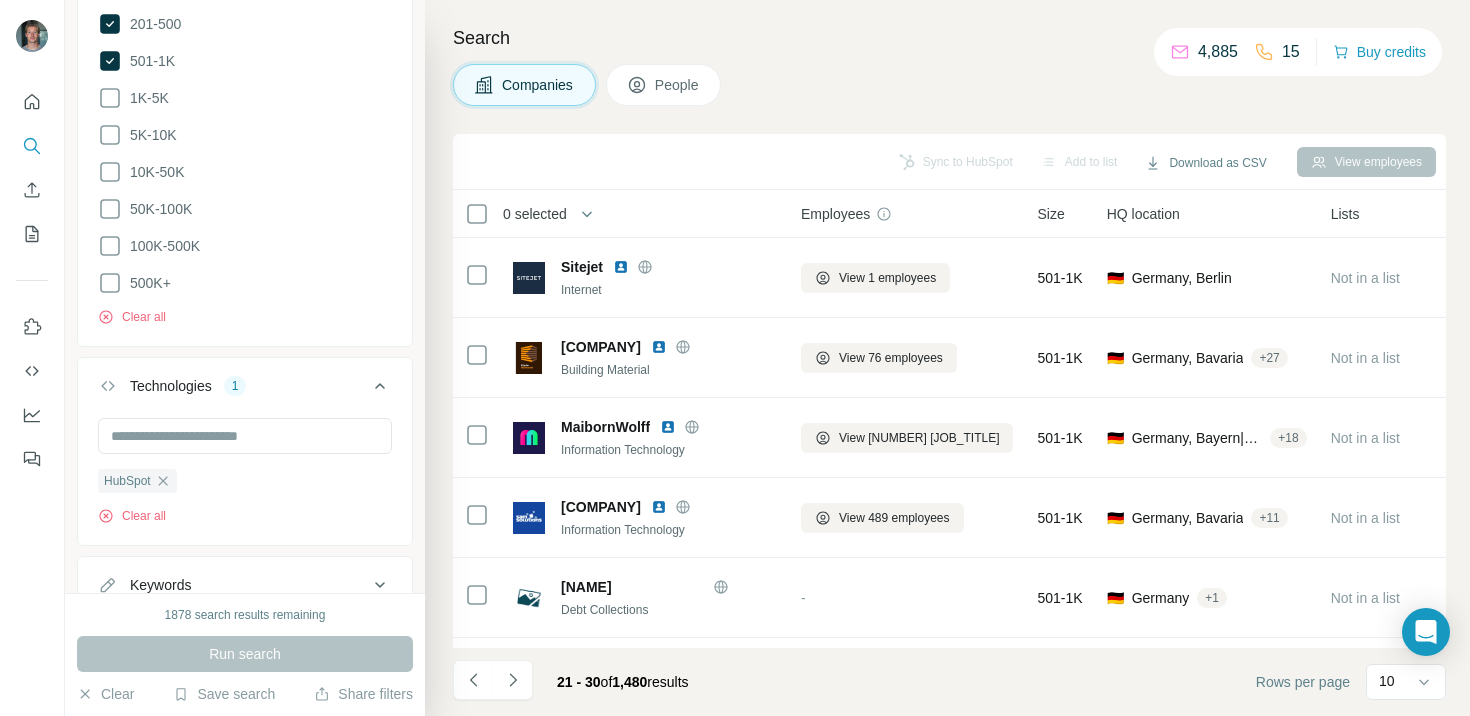 scroll, scrollTop: 390, scrollLeft: 0, axis: vertical 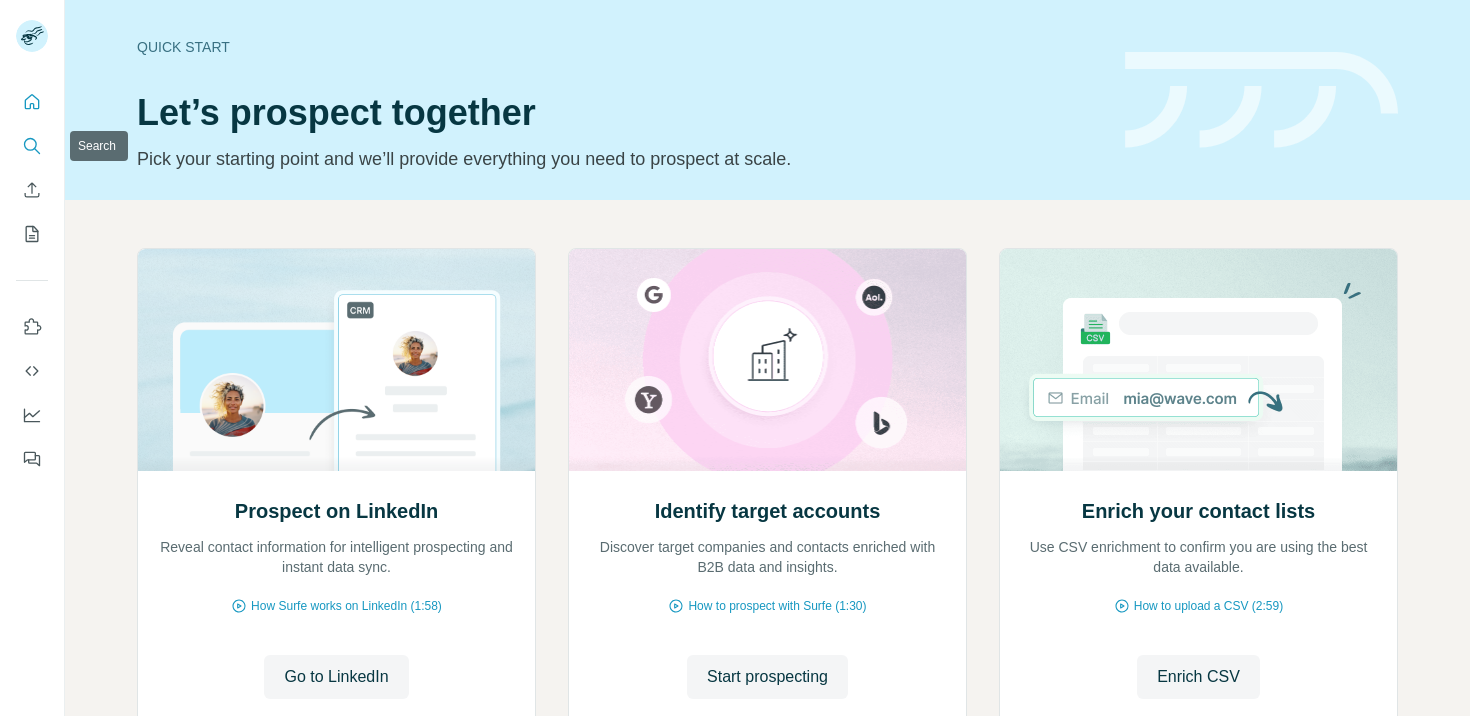 click 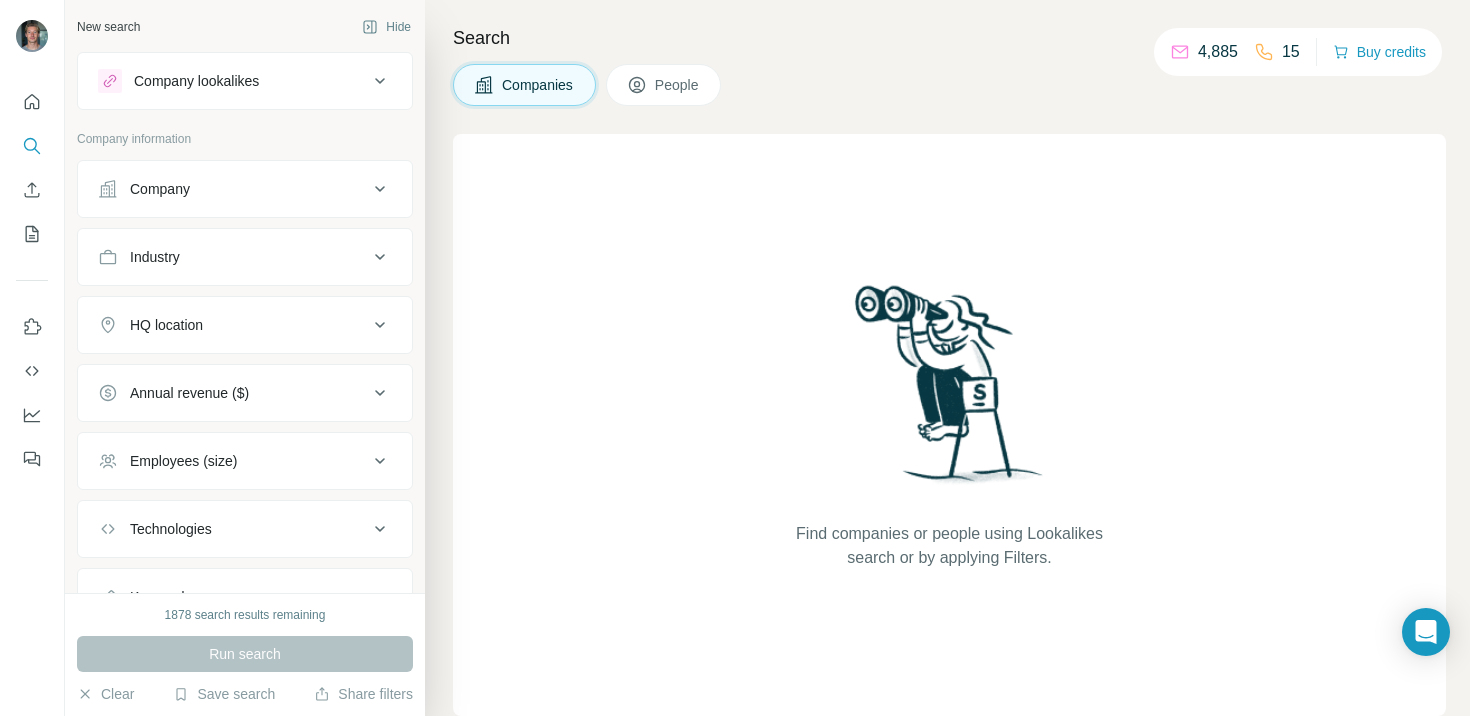 click on "HQ location" at bounding box center (245, 325) 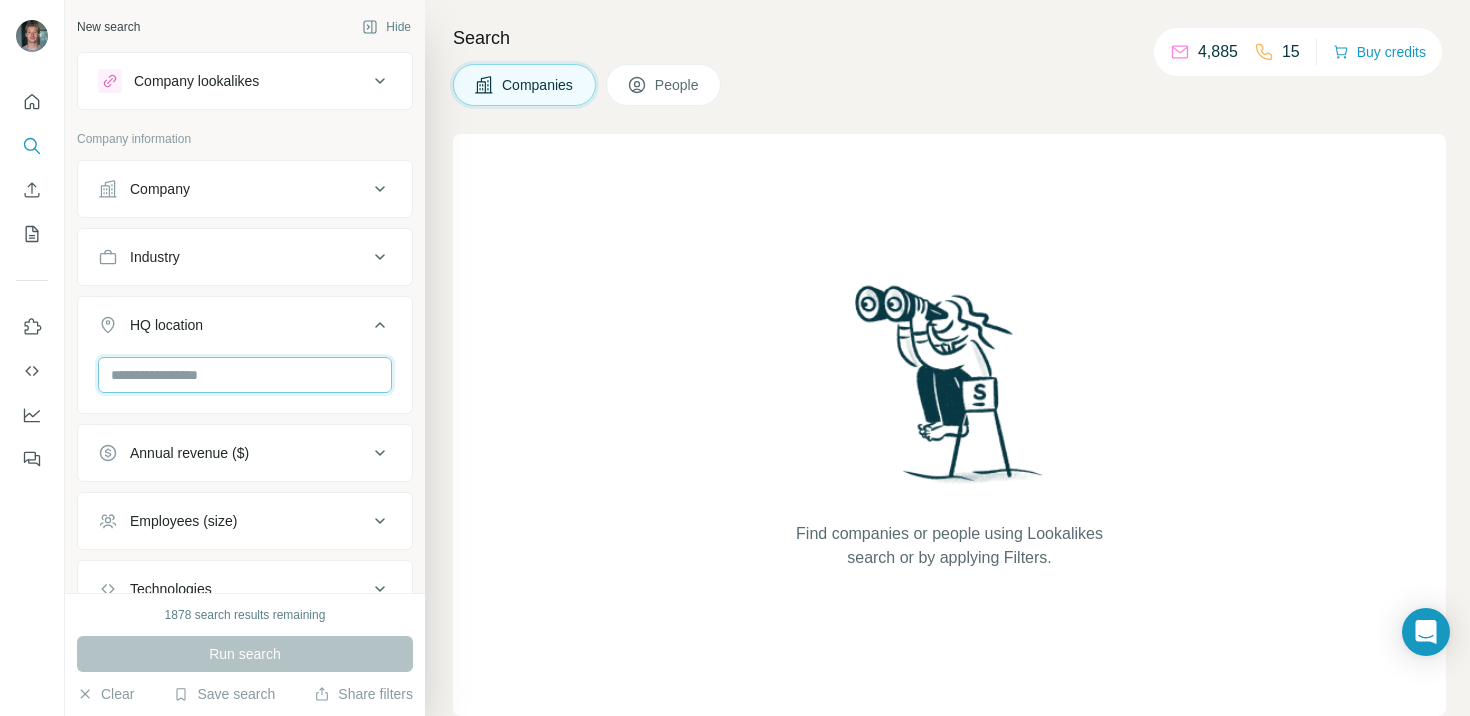 click at bounding box center [245, 375] 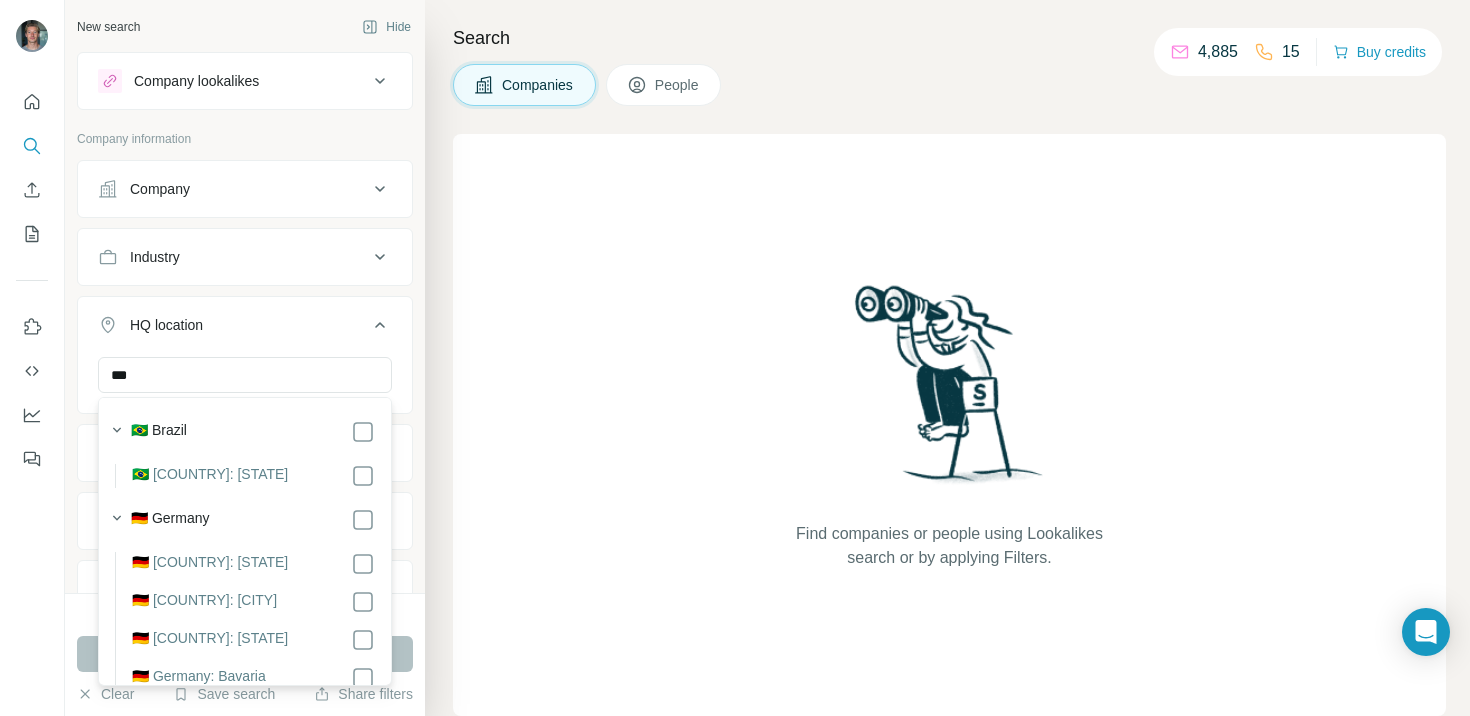 click on "🇩🇪 Germany" at bounding box center [239, 518] 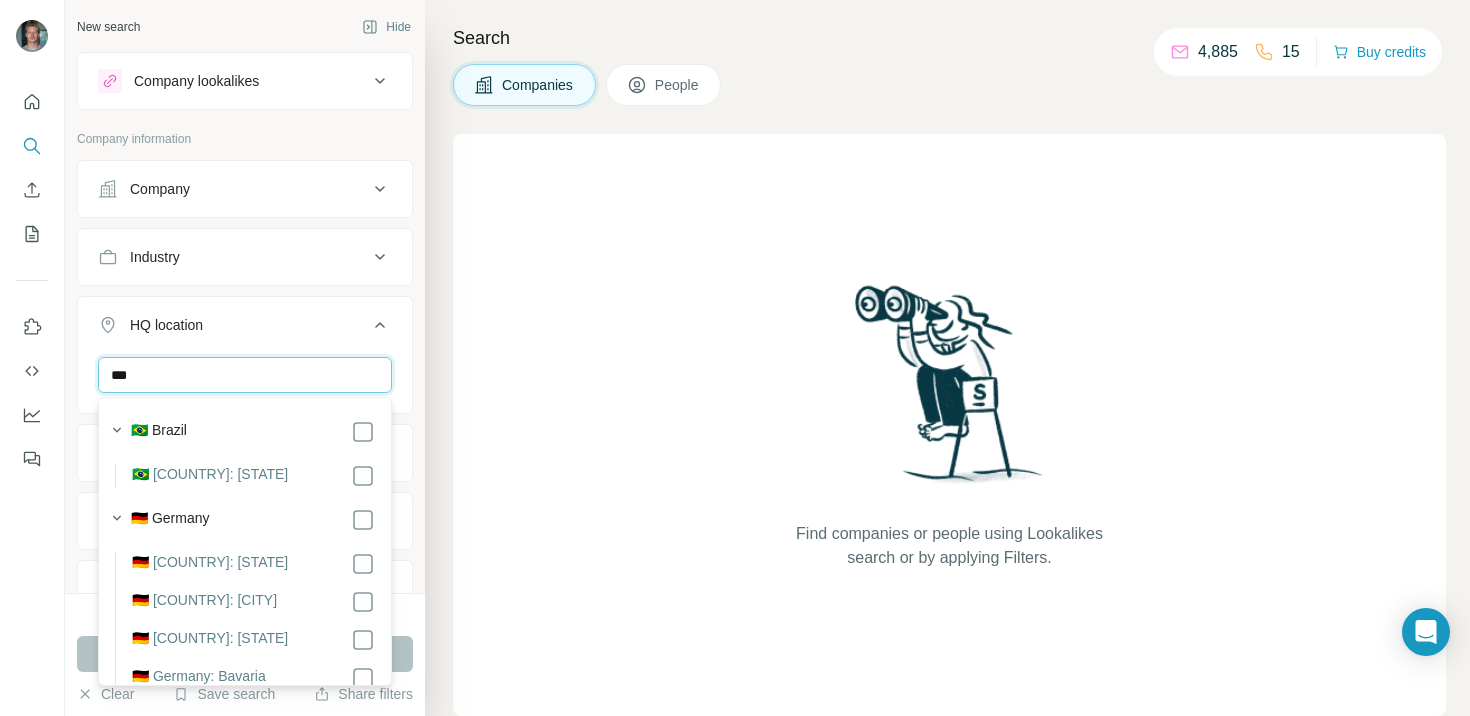 click on "***" at bounding box center [245, 375] 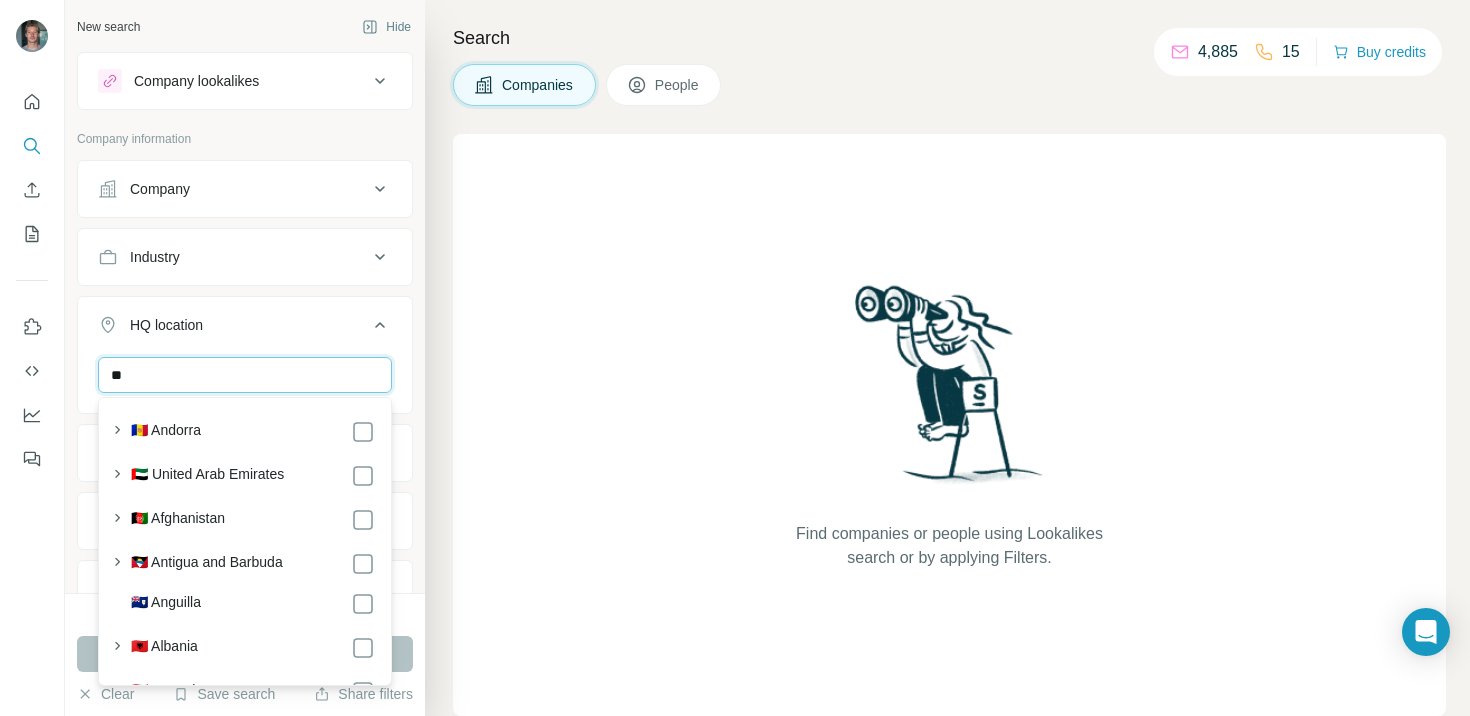 type on "*" 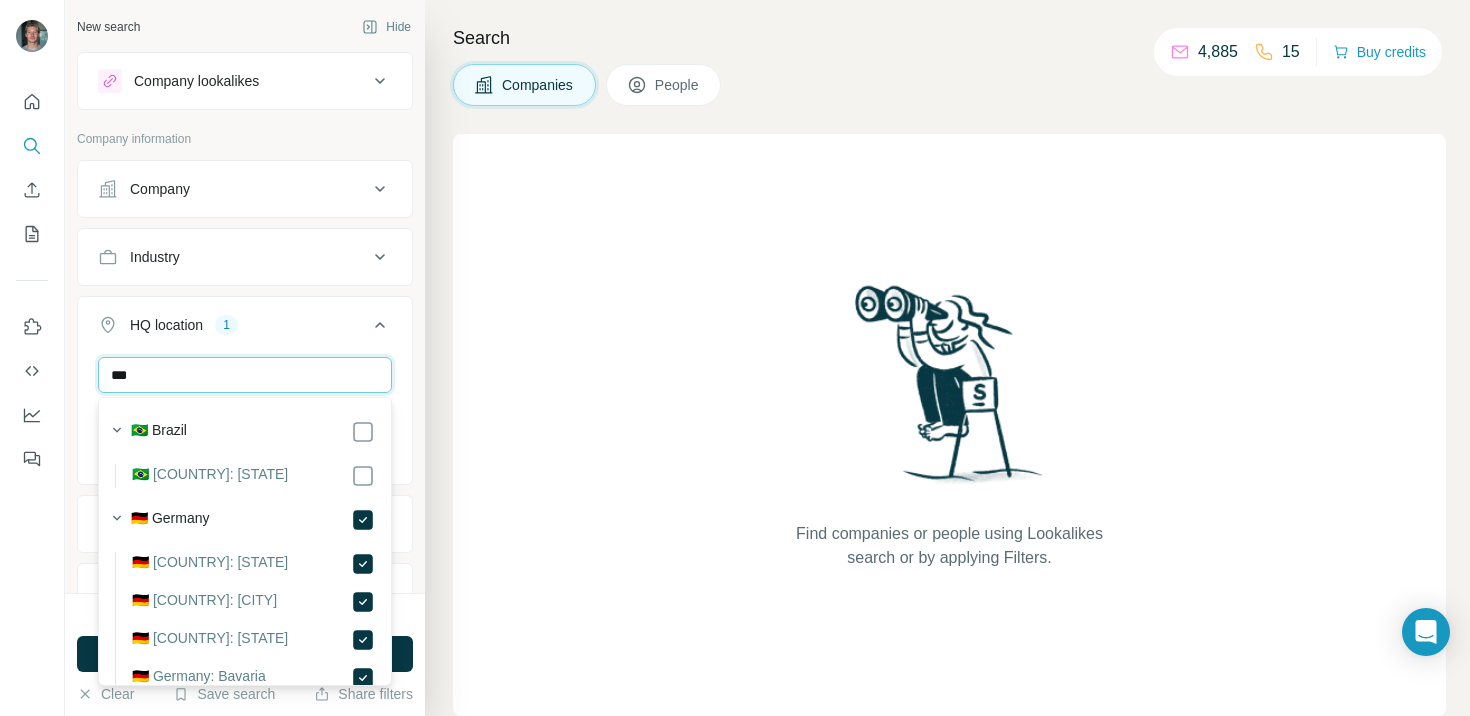 click on "***" at bounding box center (245, 375) 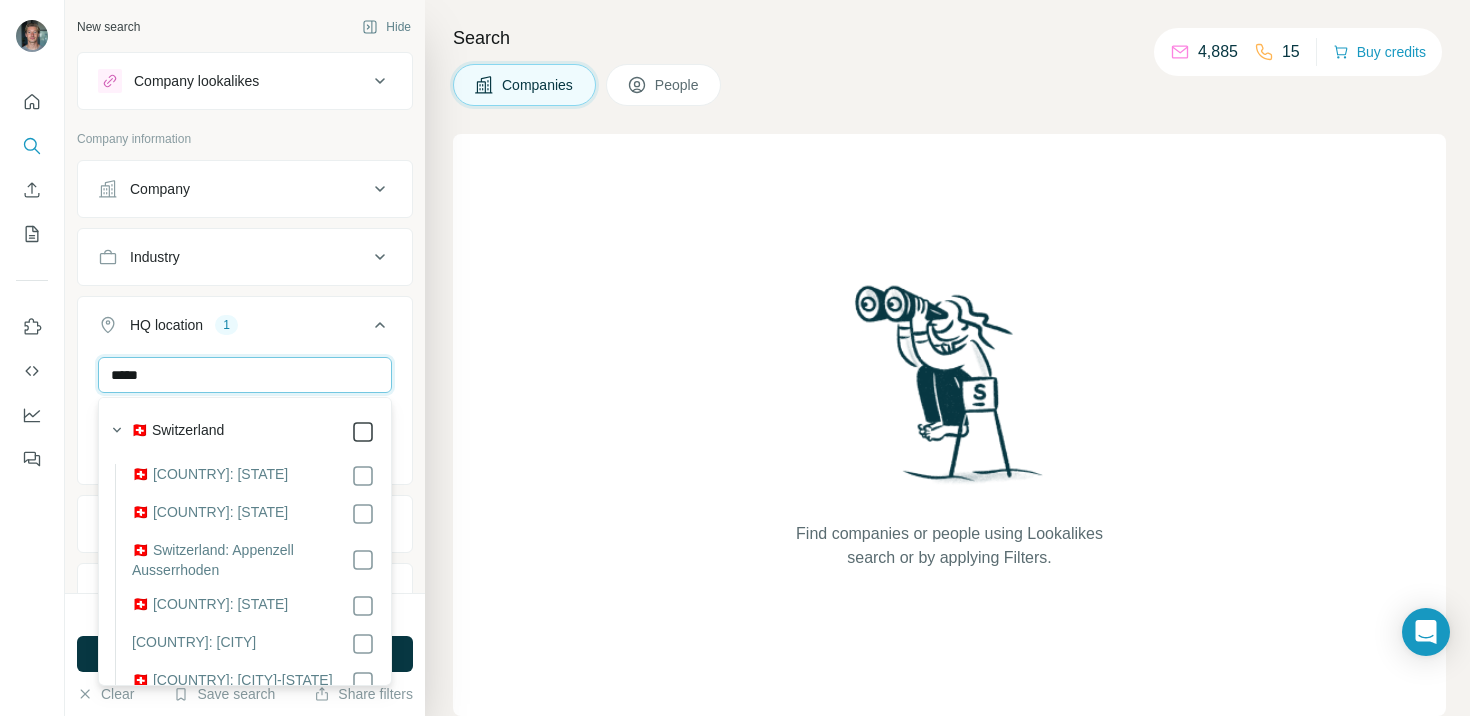 type on "*****" 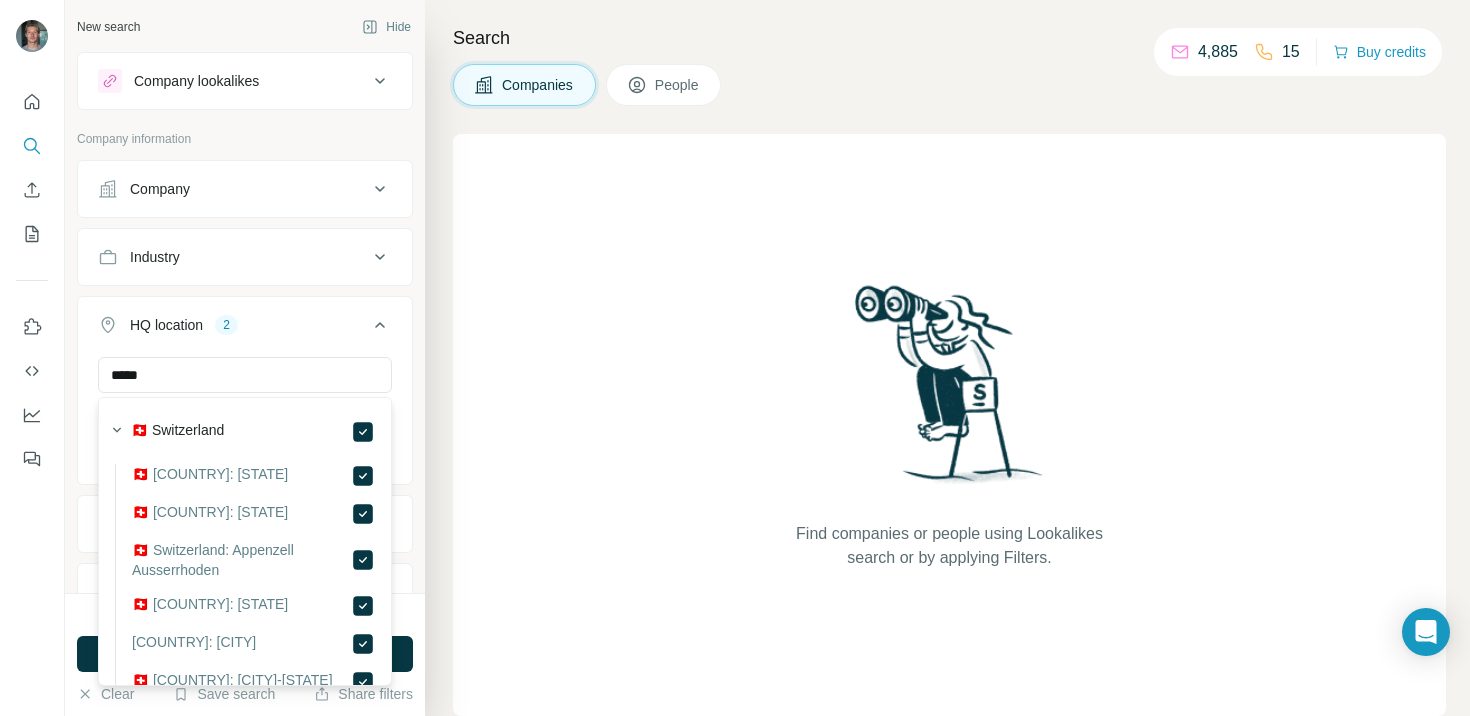 click on "Find companies or people using Lookalikes search or by applying Filters." at bounding box center [949, 425] 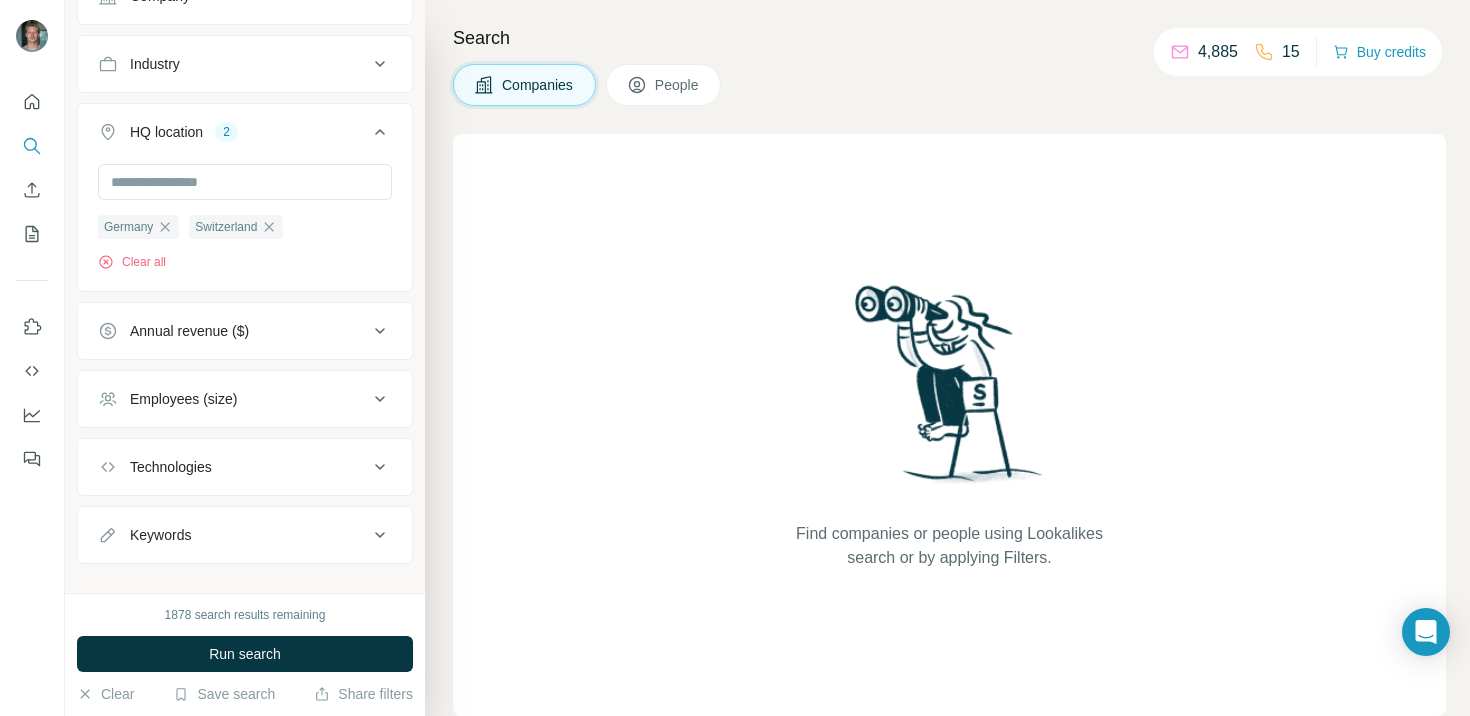 scroll, scrollTop: 220, scrollLeft: 0, axis: vertical 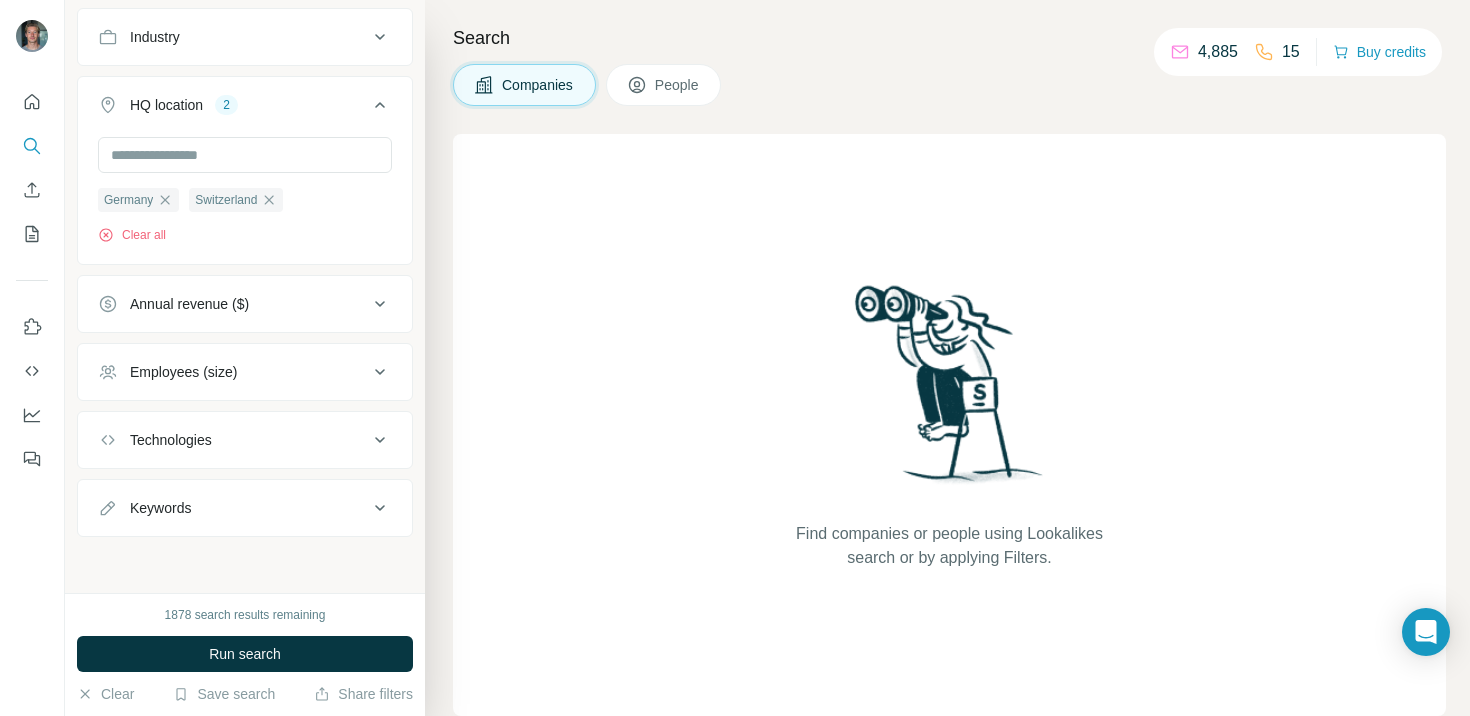 click on "Technologies" at bounding box center [233, 440] 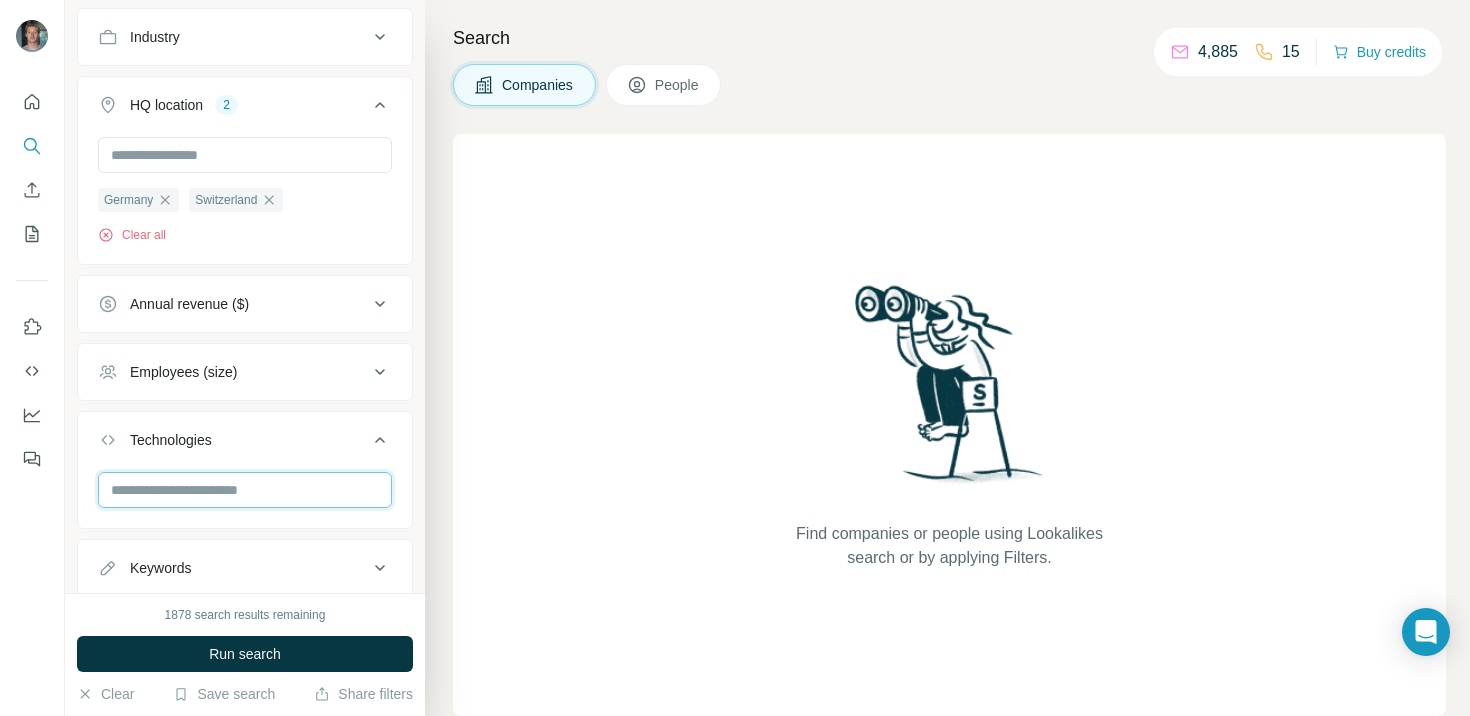 click at bounding box center (245, 490) 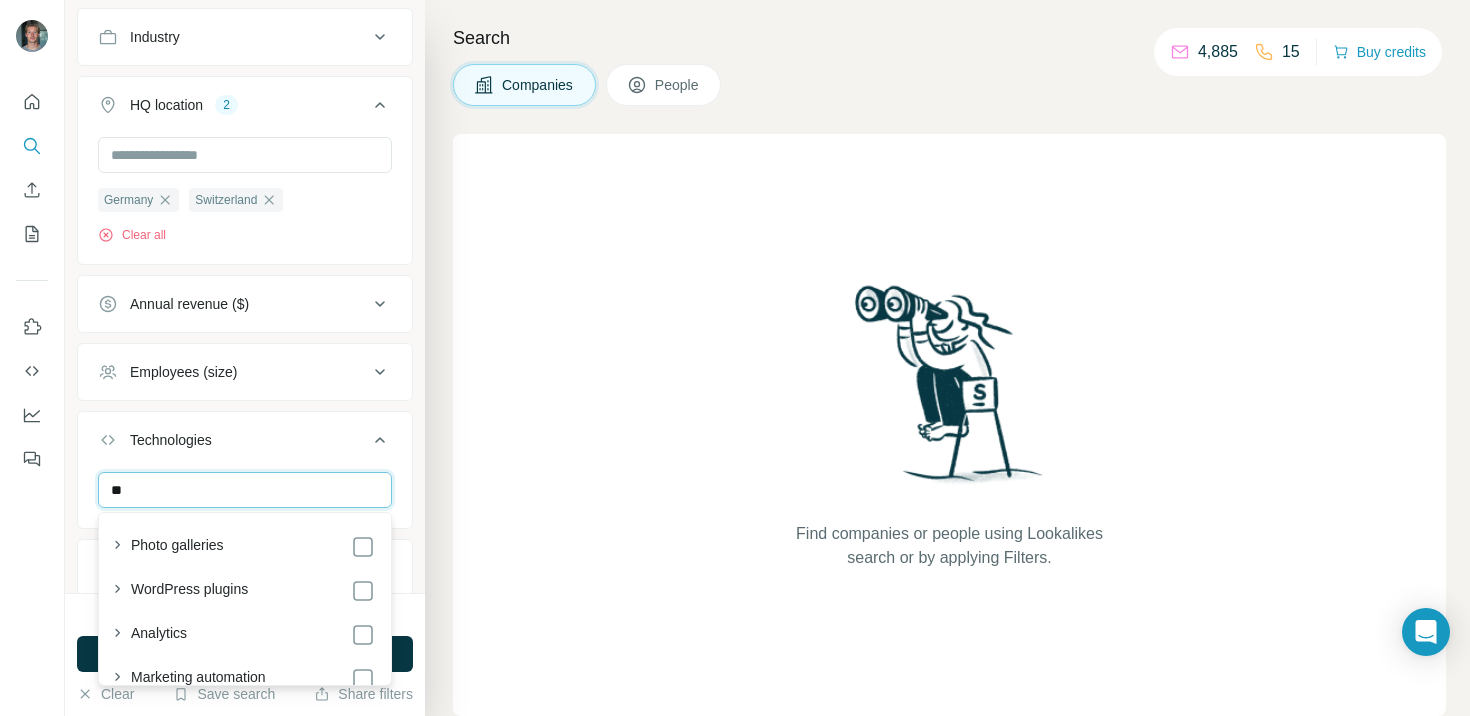 type on "*" 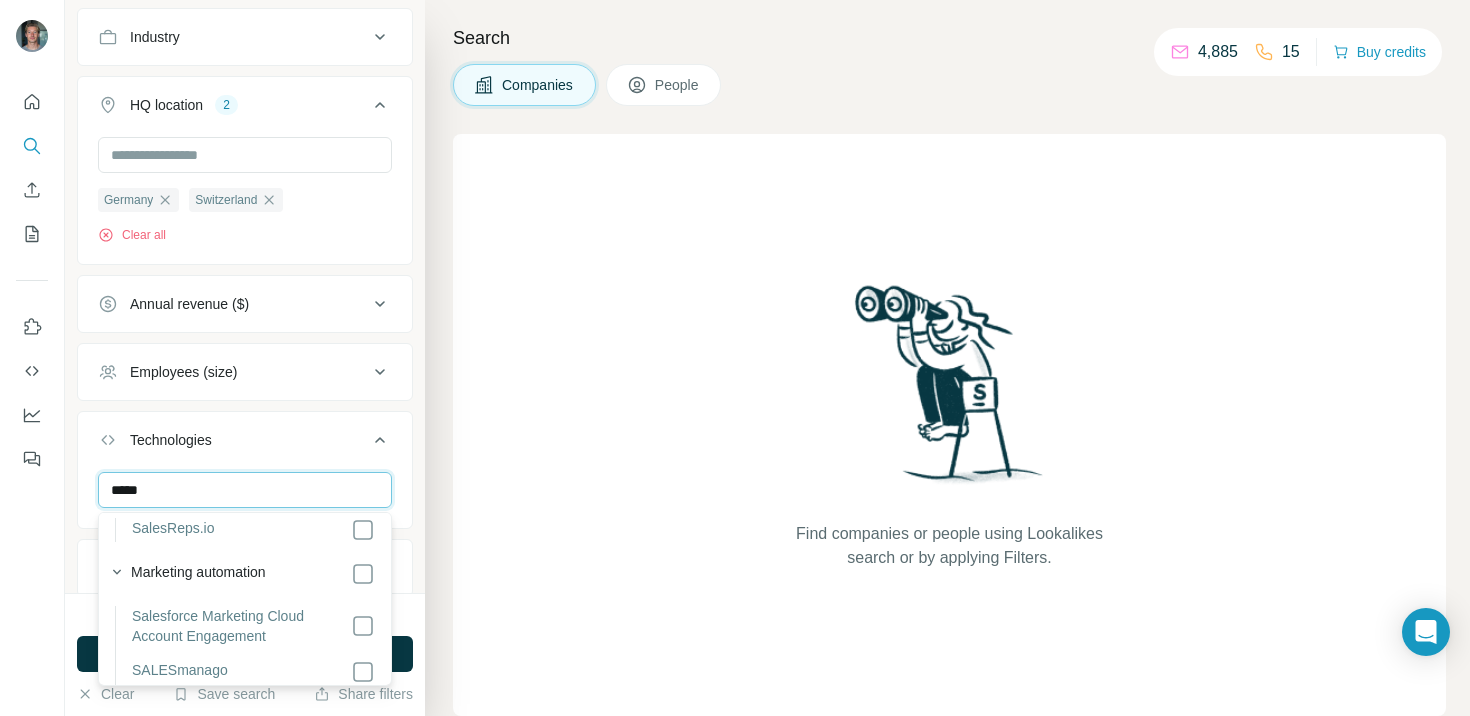 scroll, scrollTop: 94, scrollLeft: 0, axis: vertical 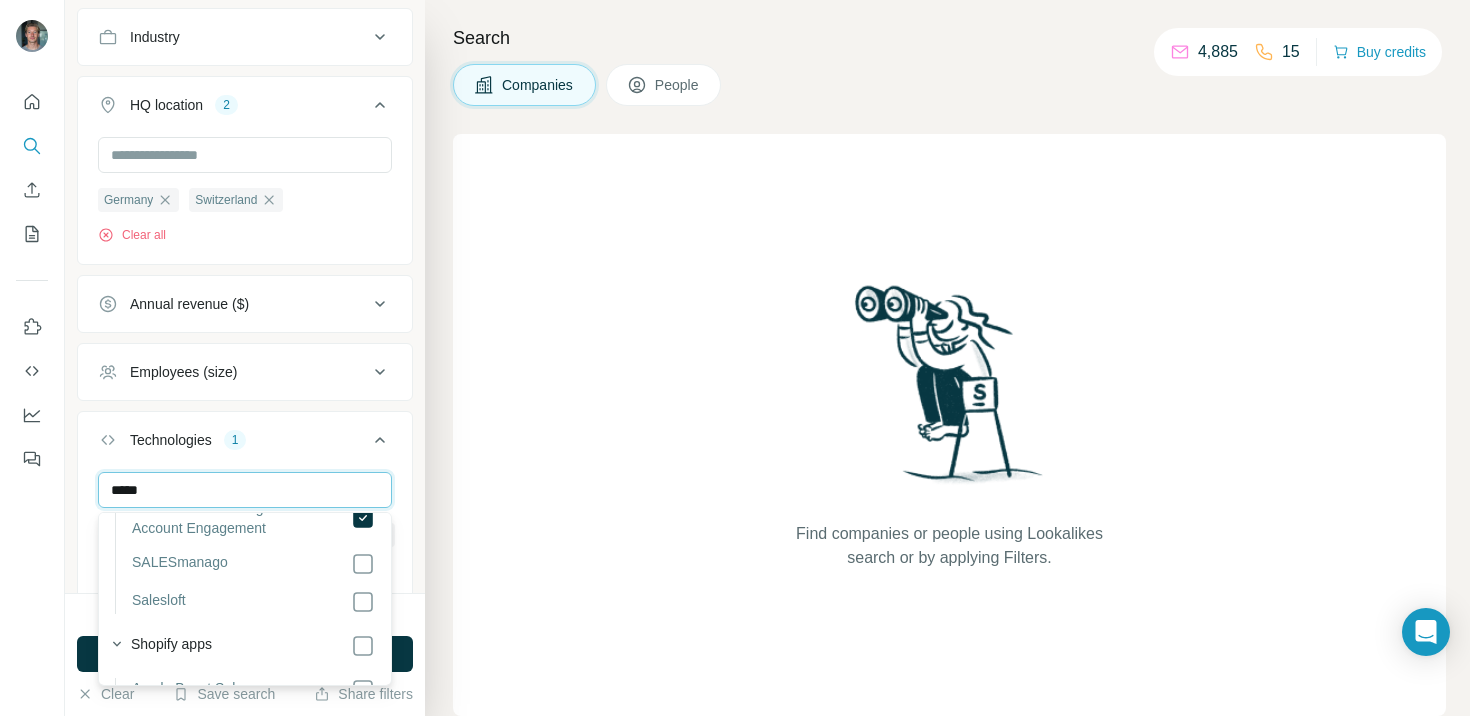 click on "*****" at bounding box center [245, 490] 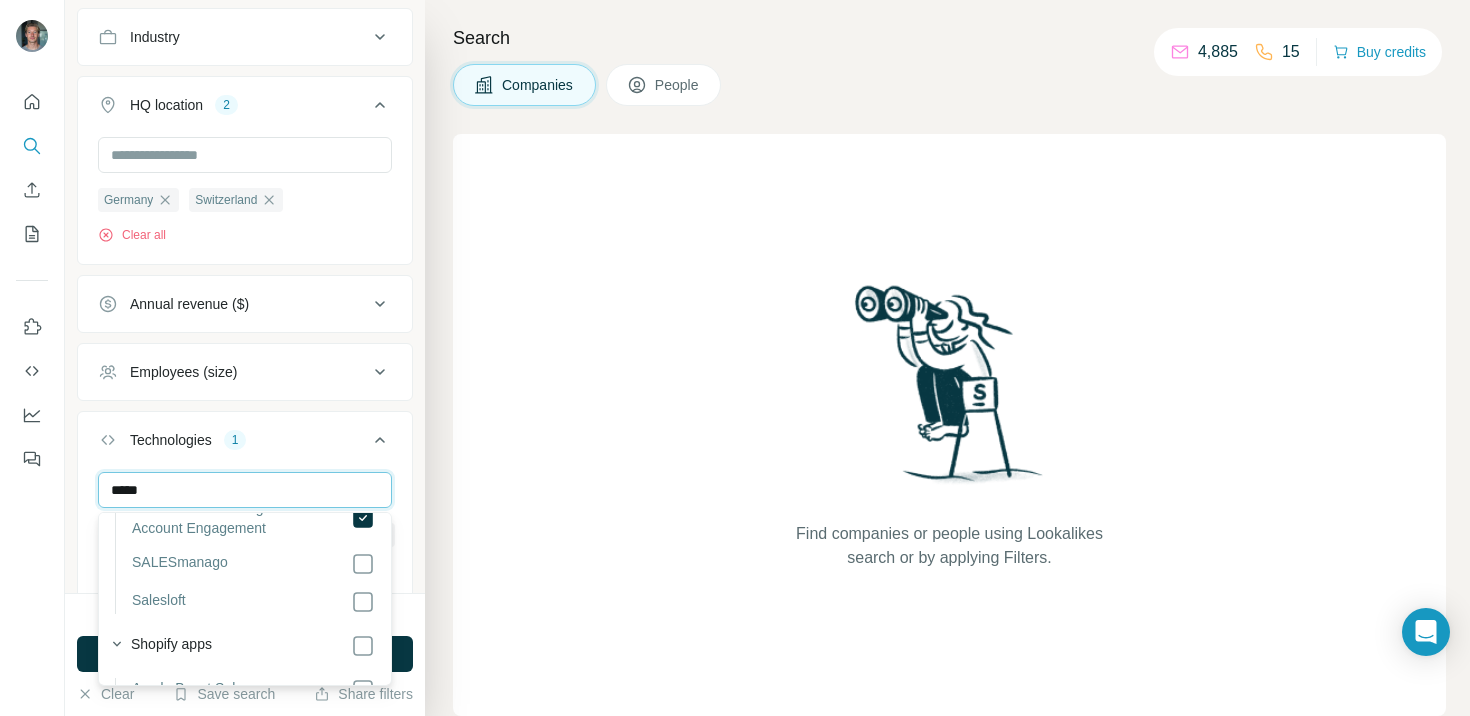 click on "*****" at bounding box center [245, 490] 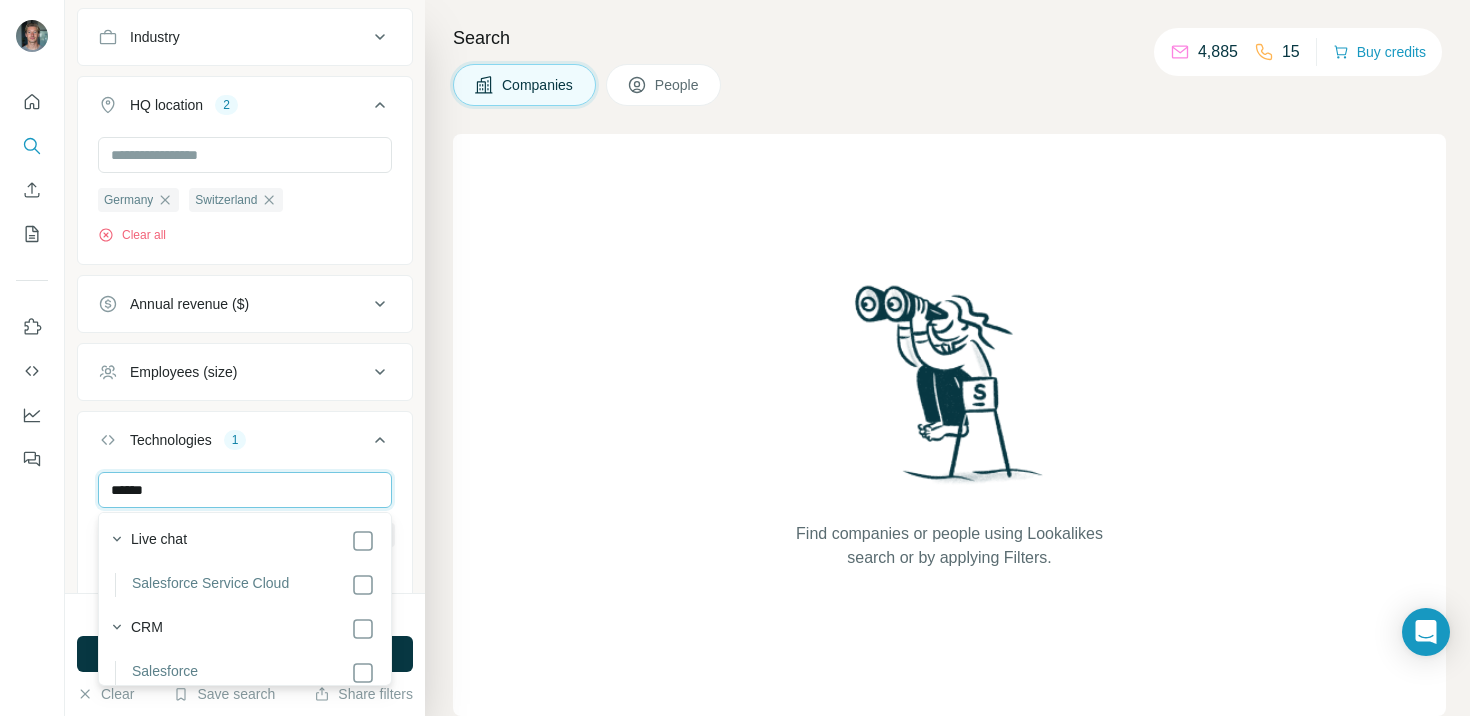 scroll, scrollTop: 582, scrollLeft: 0, axis: vertical 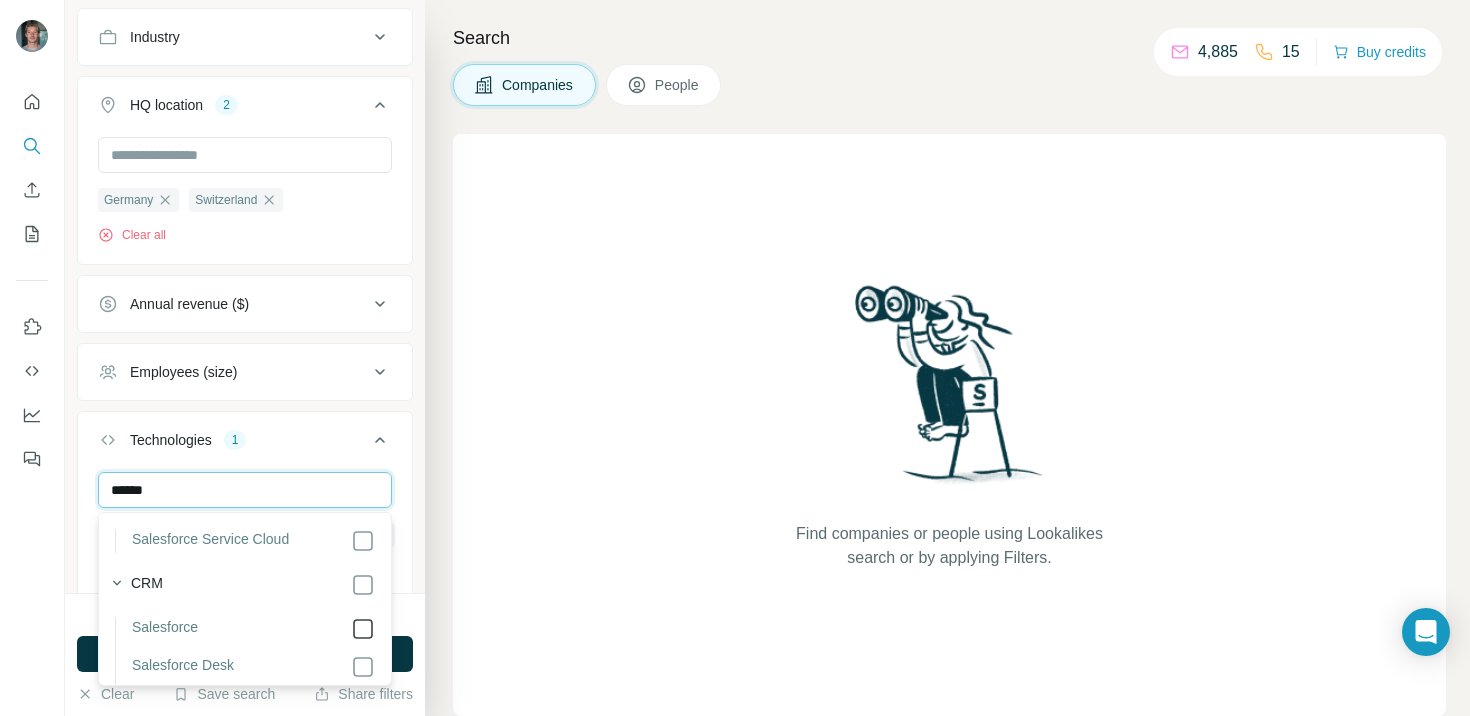 type on "******" 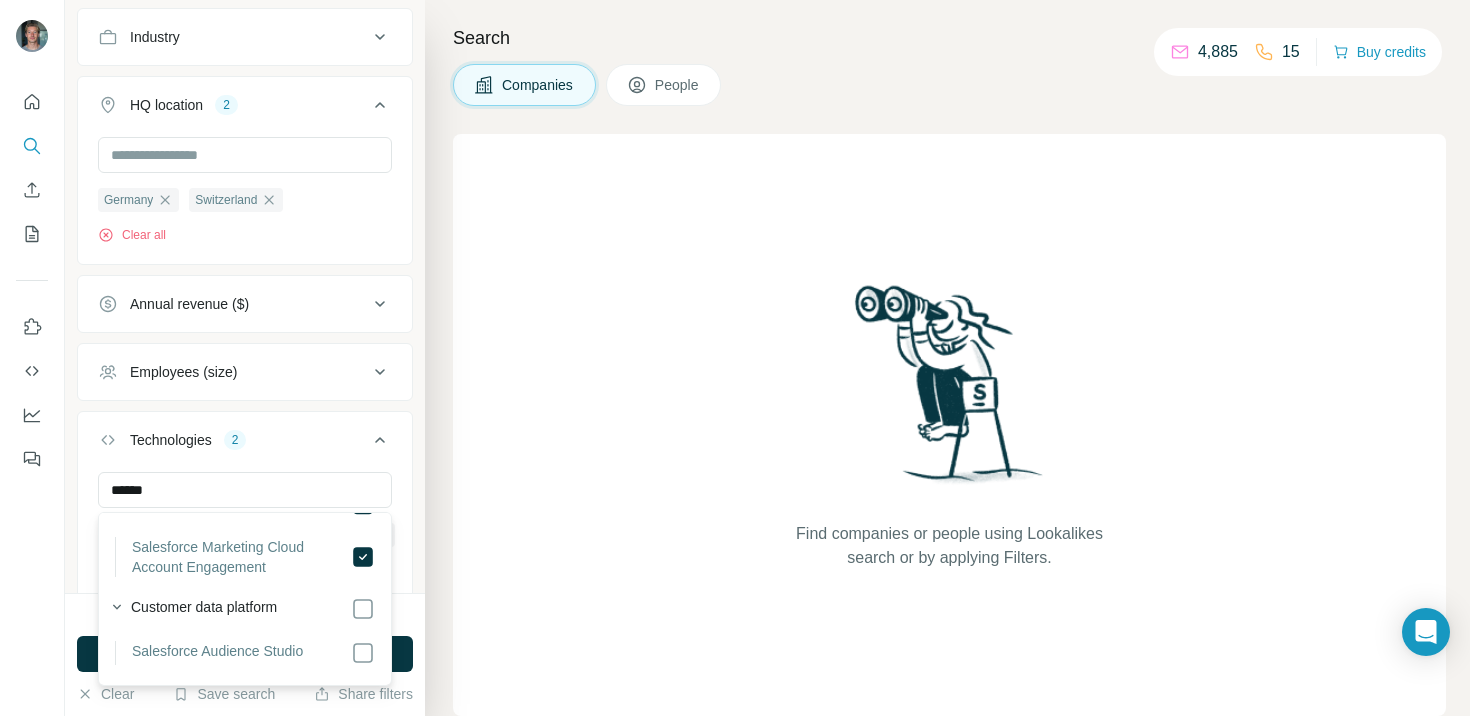 scroll, scrollTop: 0, scrollLeft: 0, axis: both 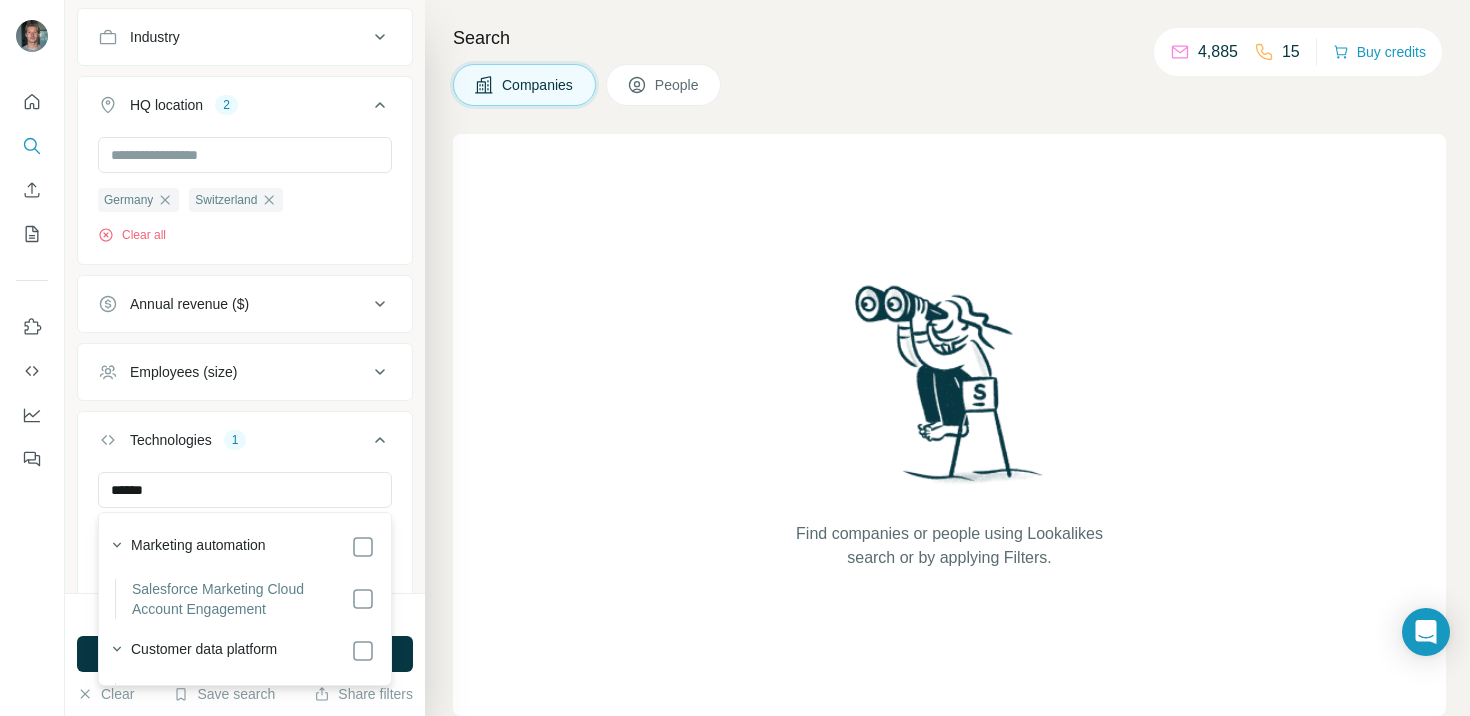 click on "New search Hide Company lookalikes Company information Company Industry HQ location 2 Germany   Switzerland   Clear all Annual revenue ($) Employees (size) Technologies 1 ****** Salesforce   Clear all Keywords" at bounding box center [245, 296] 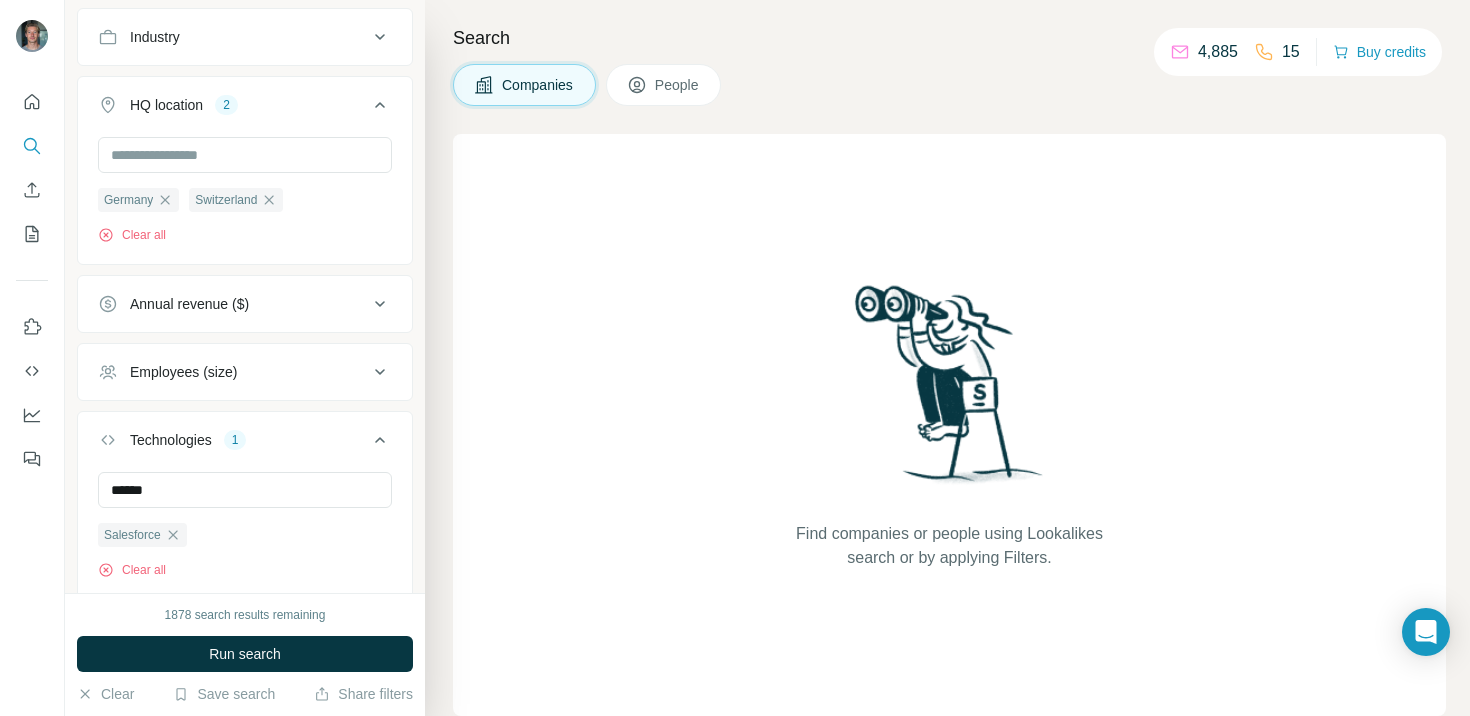 type 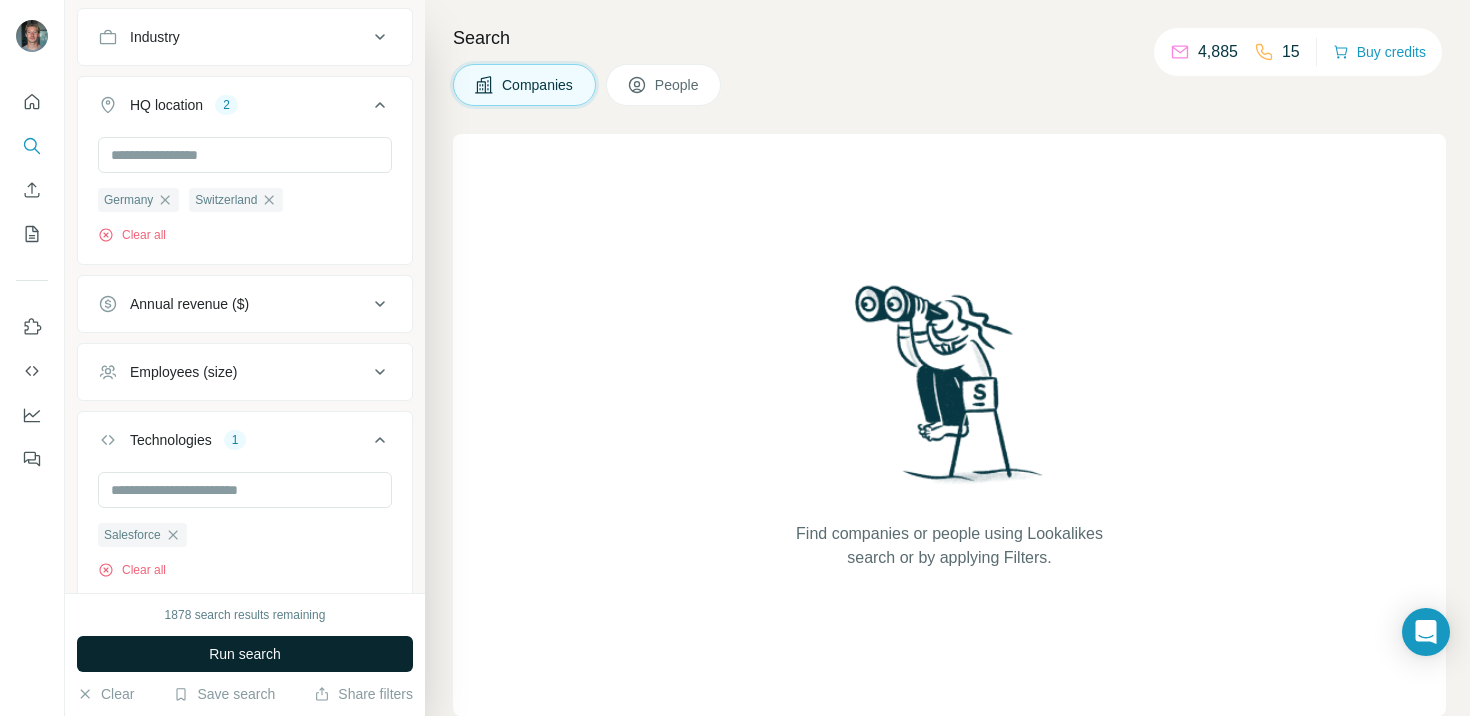 click on "Run search" at bounding box center [245, 654] 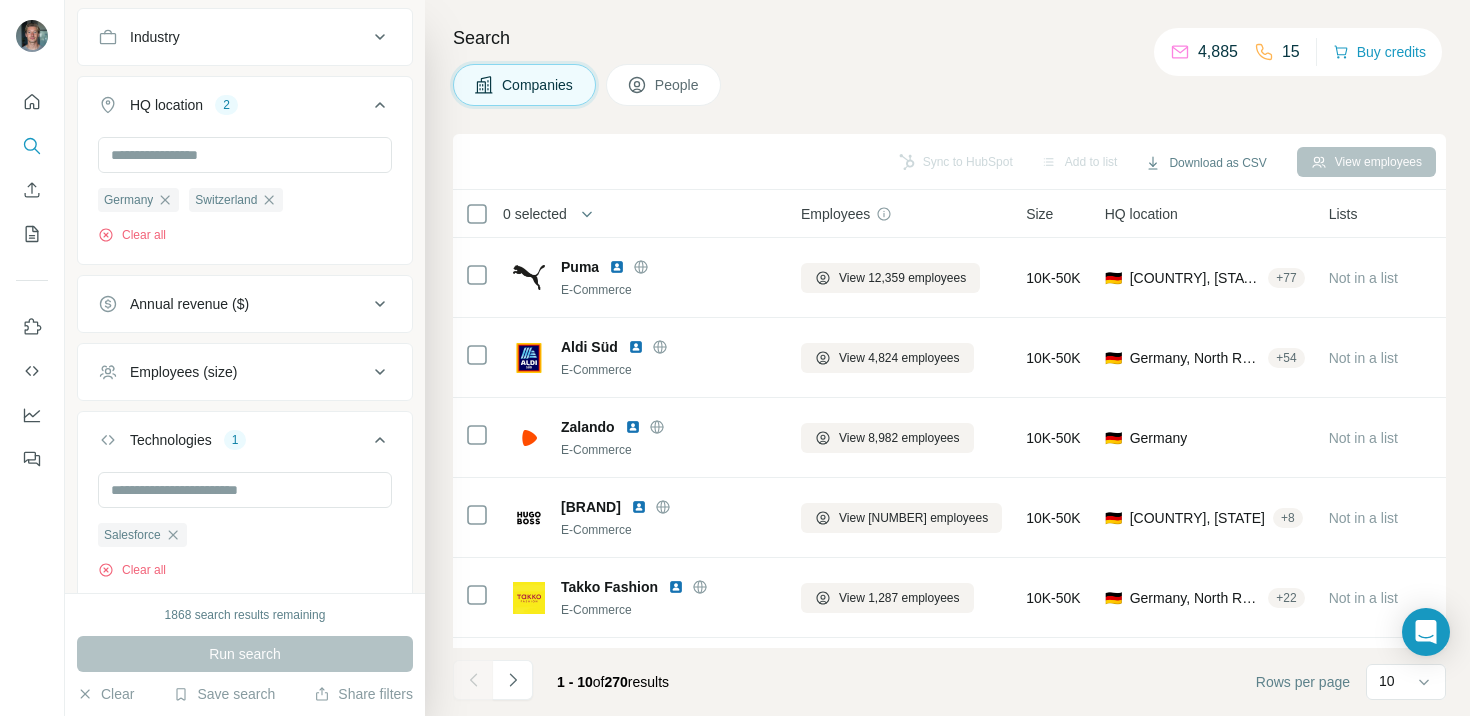 scroll, scrollTop: 141, scrollLeft: 0, axis: vertical 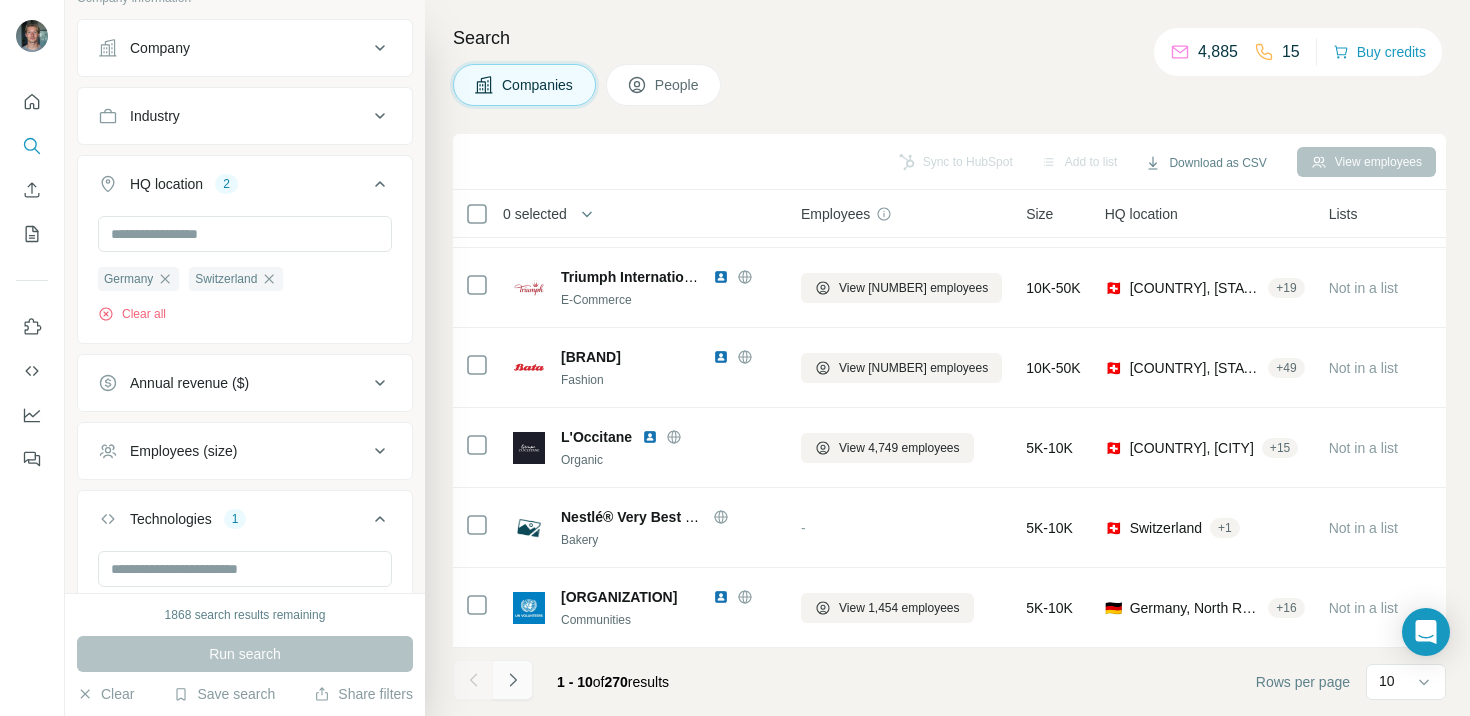 click at bounding box center [513, 680] 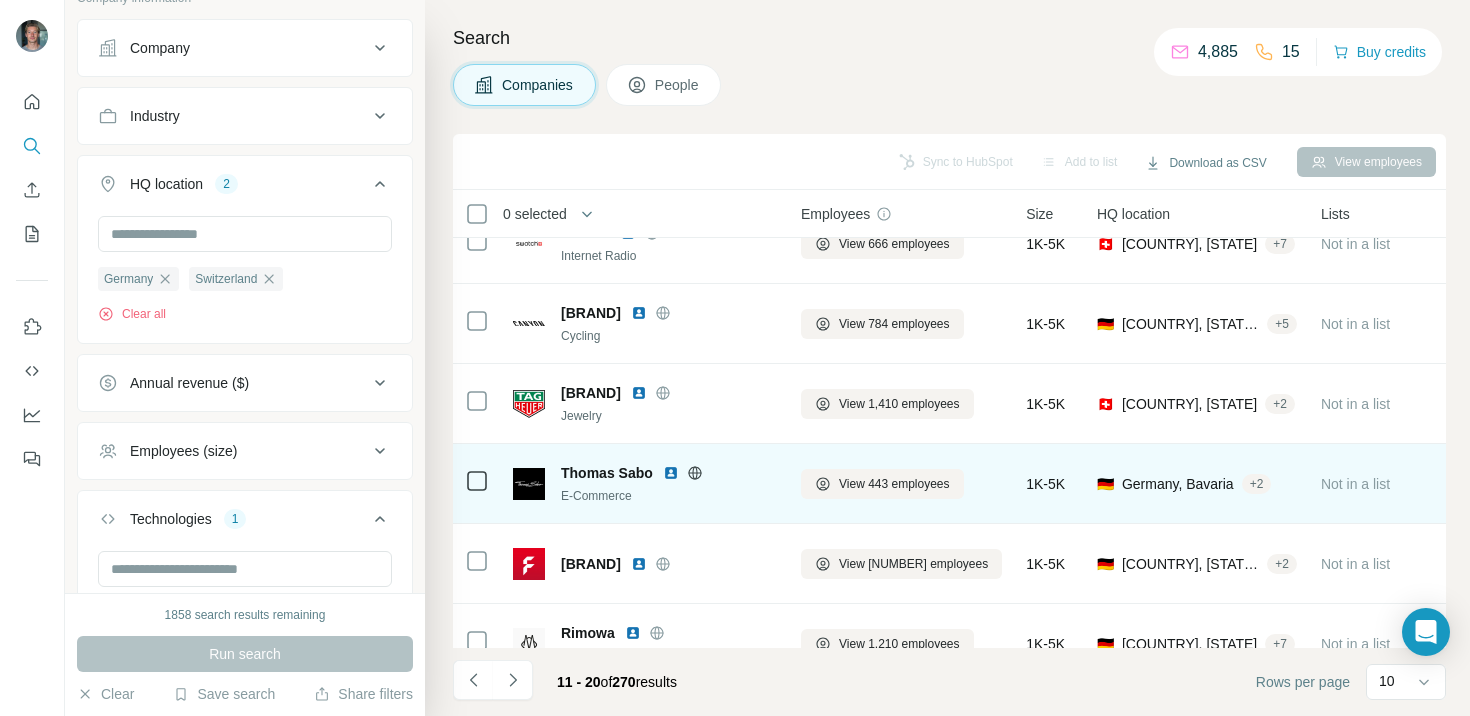 scroll, scrollTop: 390, scrollLeft: 0, axis: vertical 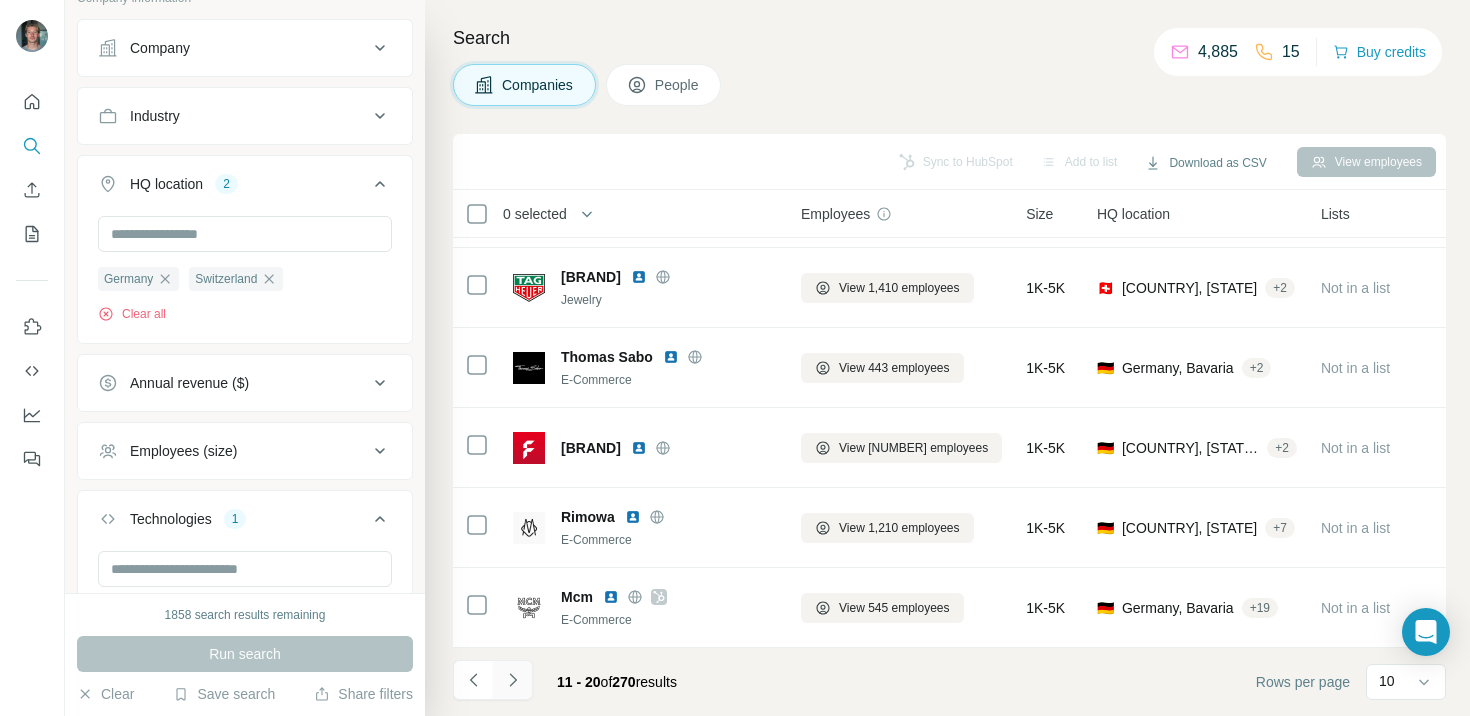 click 